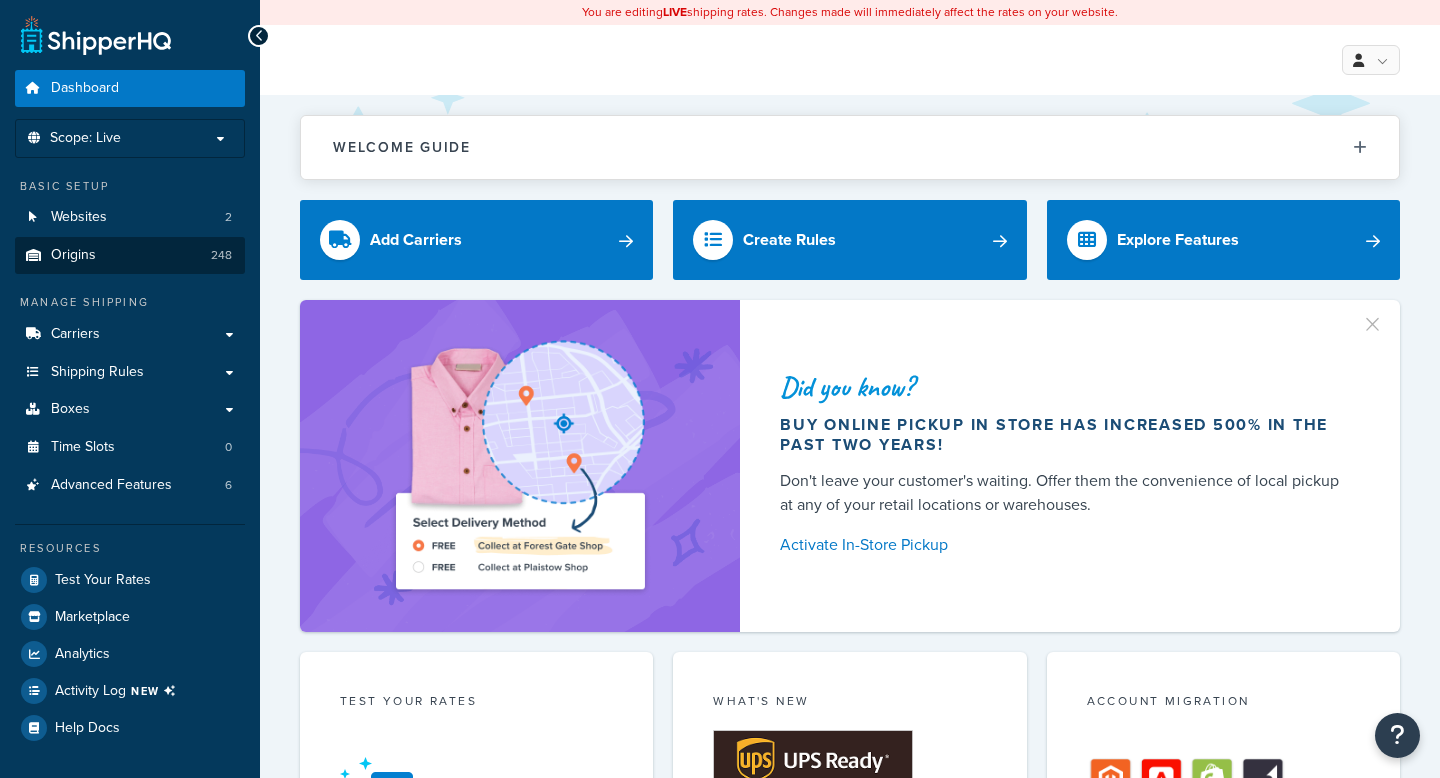 scroll, scrollTop: 0, scrollLeft: 0, axis: both 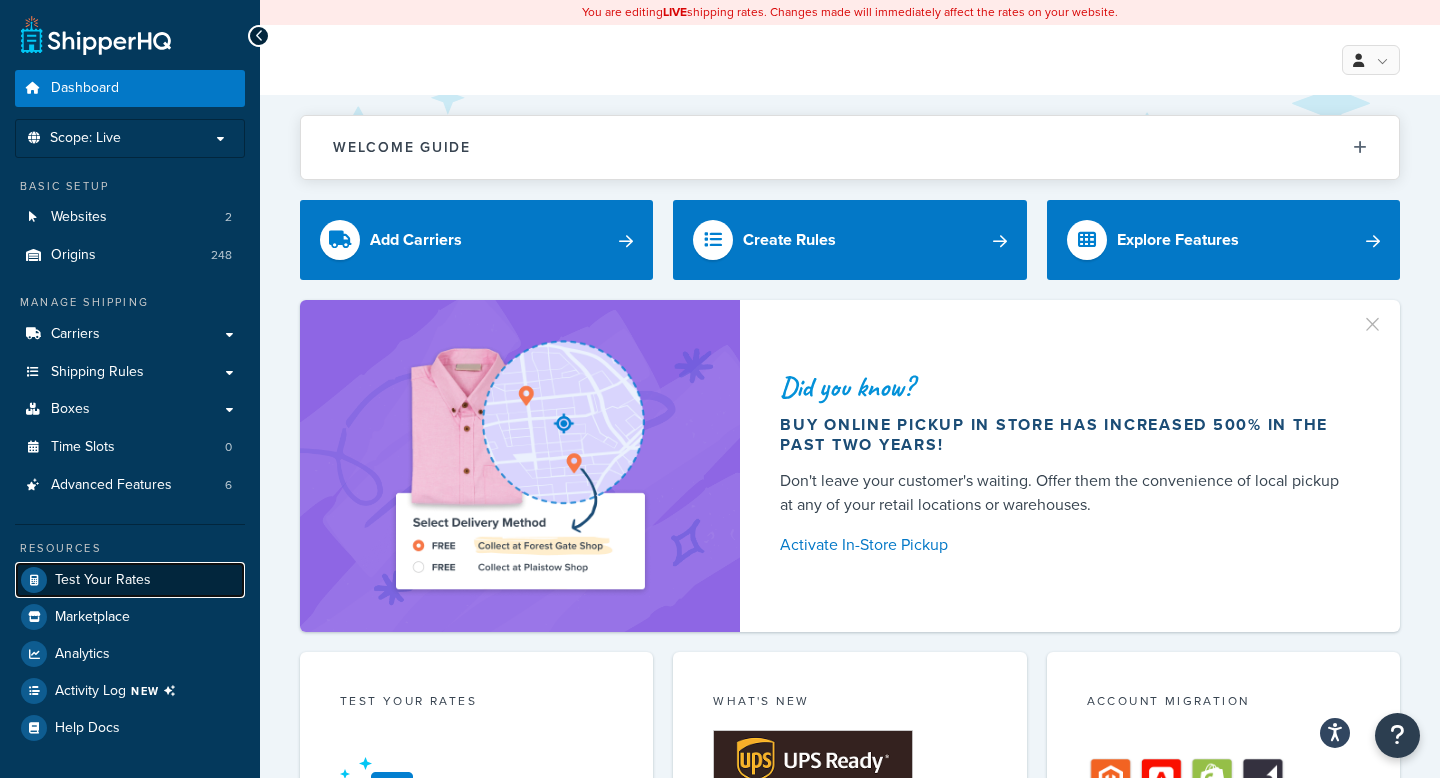 click on "Test Your Rates" at bounding box center [130, 580] 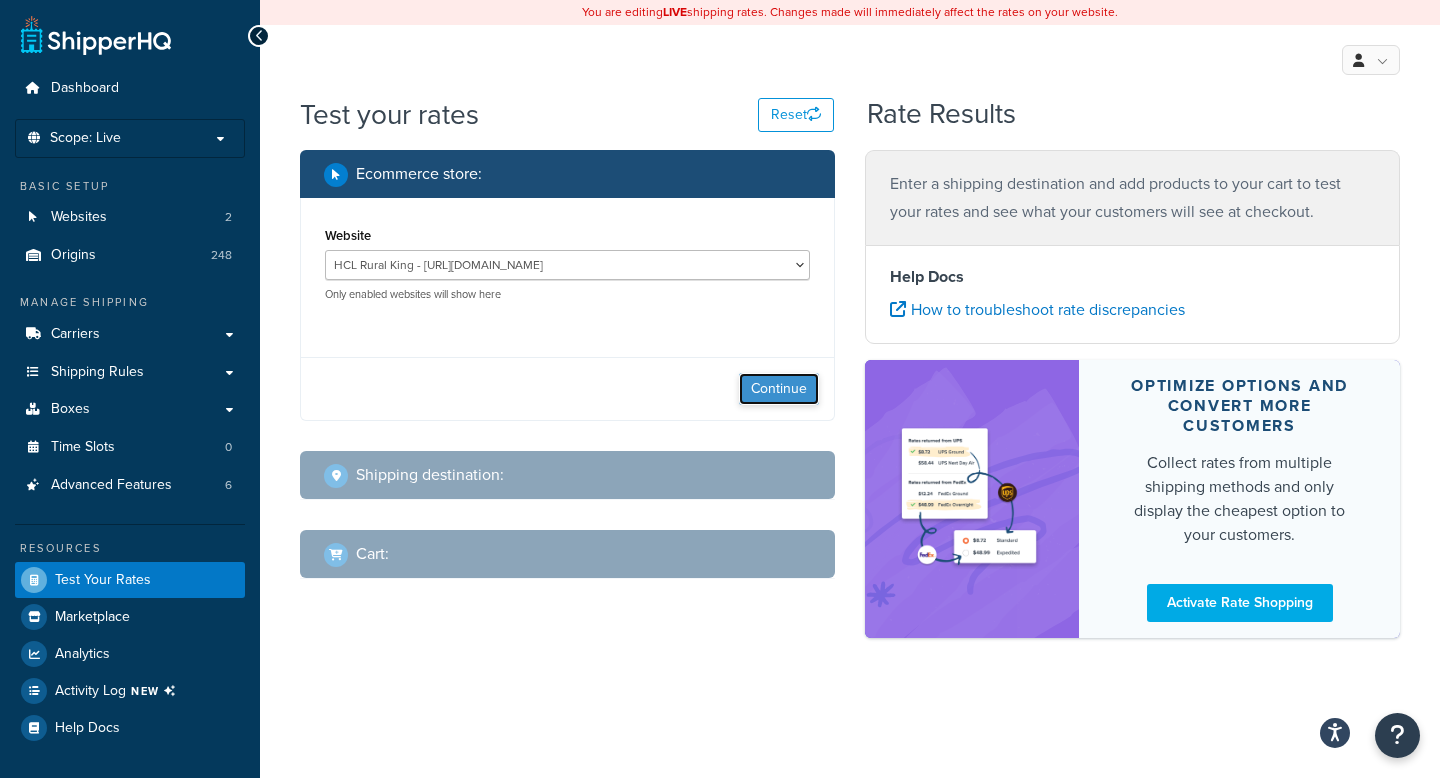 click on "Continue" at bounding box center [779, 389] 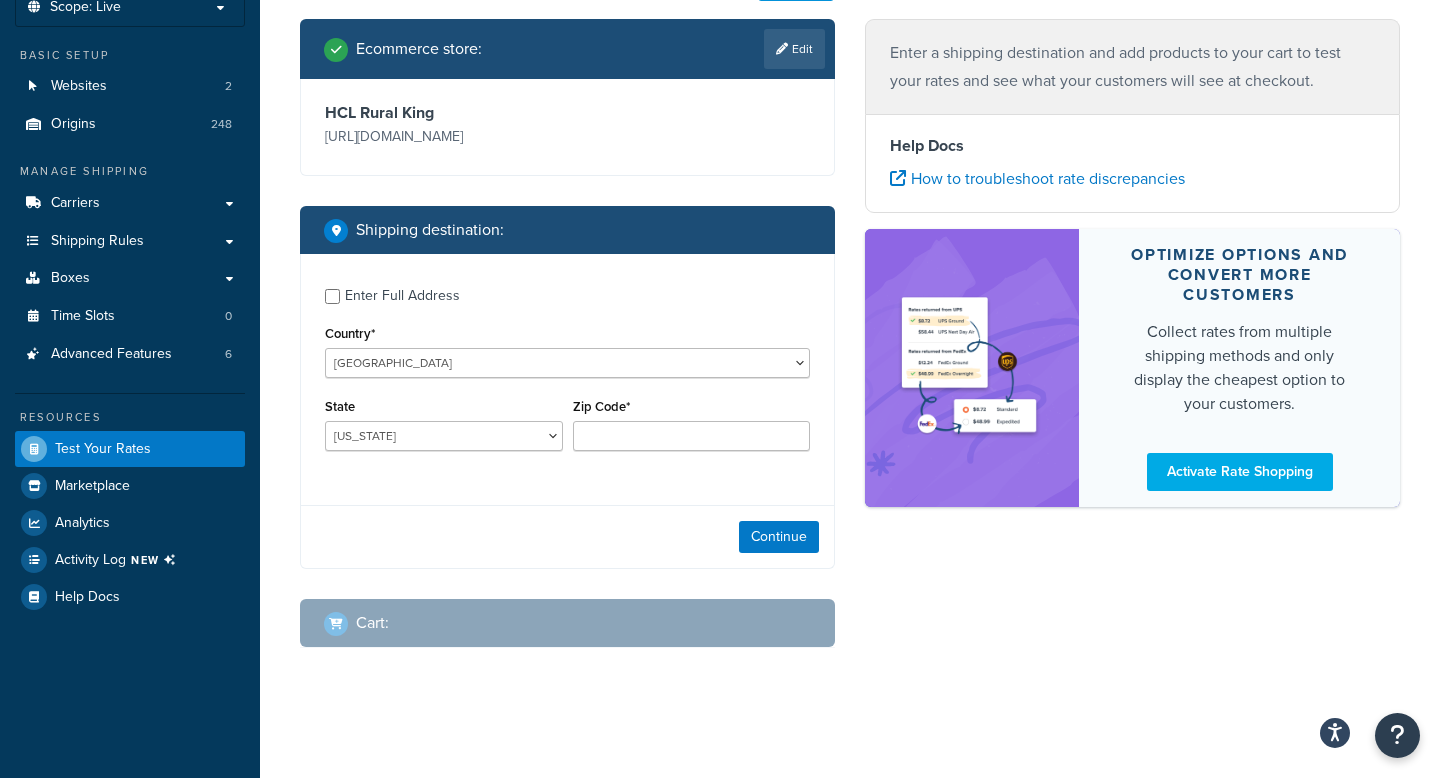 scroll, scrollTop: 128, scrollLeft: 0, axis: vertical 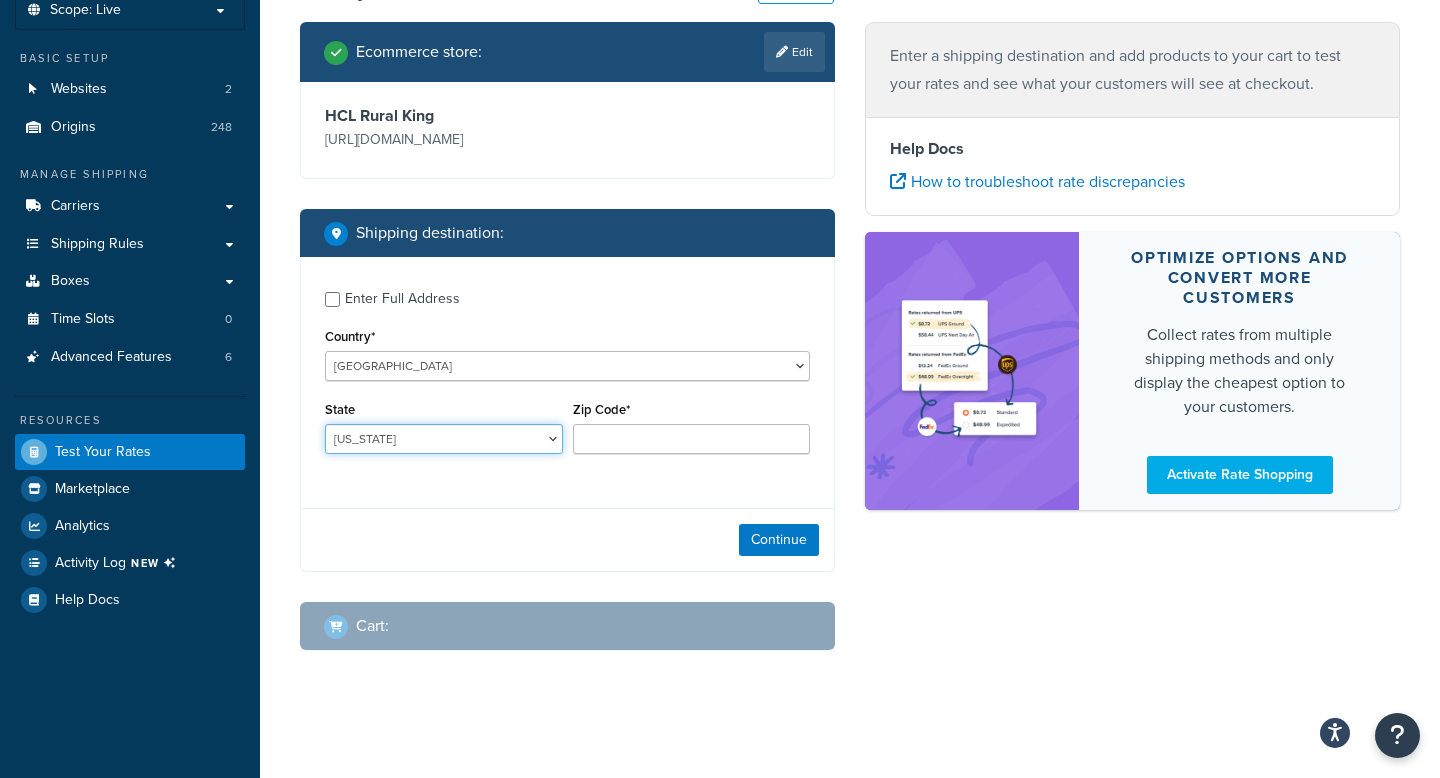 click on "Alabama  Alaska  American Samoa  Arizona  Arkansas  Armed Forces Americas  Armed Forces Europe, Middle East, Africa, Canada  Armed Forces Pacific  California  Colorado  Connecticut  Delaware  District of Columbia  Federated States of Micronesia  Florida  Georgia  Guam  Hawaii  Idaho  Illinois  Indiana  Iowa  Kansas  Kentucky  Louisiana  Maine  Marshall Islands  Maryland  Massachusetts  Michigan  Minnesota  Mississippi  Missouri  Montana  Nebraska  Nevada  New Hampshire  New Jersey  New Mexico  New York  North Carolina  North Dakota  Northern Mariana Islands  Ohio  Oklahoma  Oregon  Palau  Pennsylvania  Puerto Rico  Rhode Island  South Carolina  South Dakota  Tennessee  Texas  United States Minor Outlying Islands  Utah  Vermont  Virgin Islands  Virginia  Washington  West Virginia  Wisconsin  Wyoming" at bounding box center (444, 439) 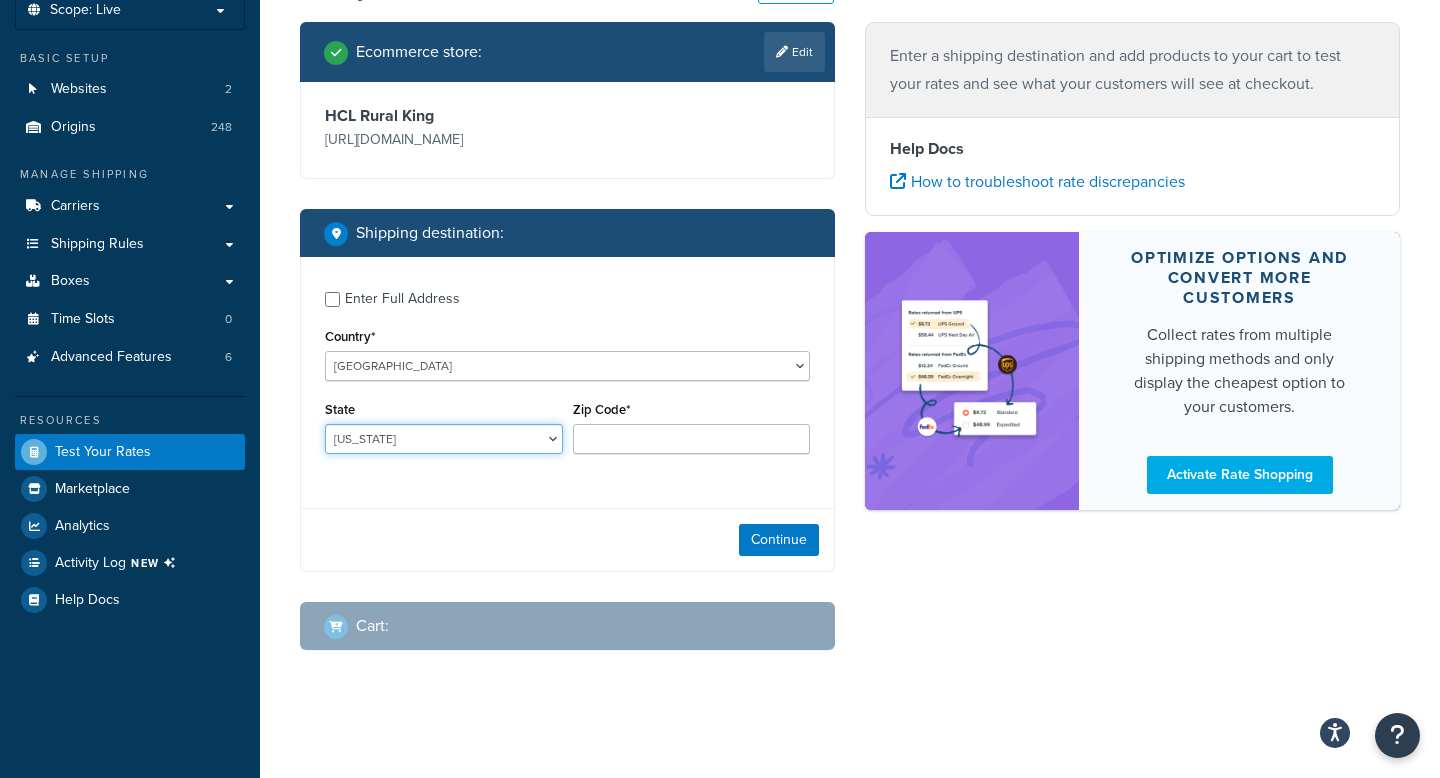 select on "NC" 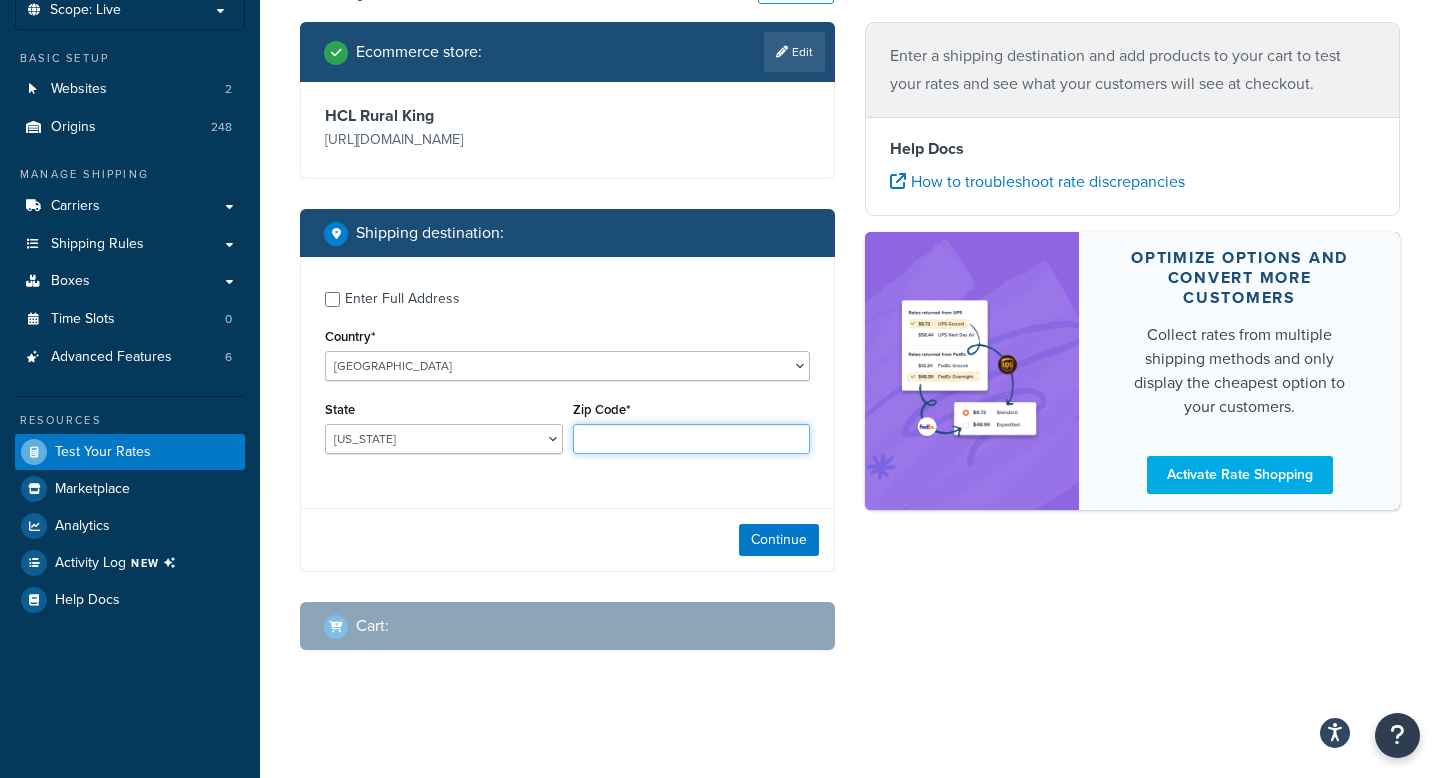 click on "Zip Code*" at bounding box center [692, 439] 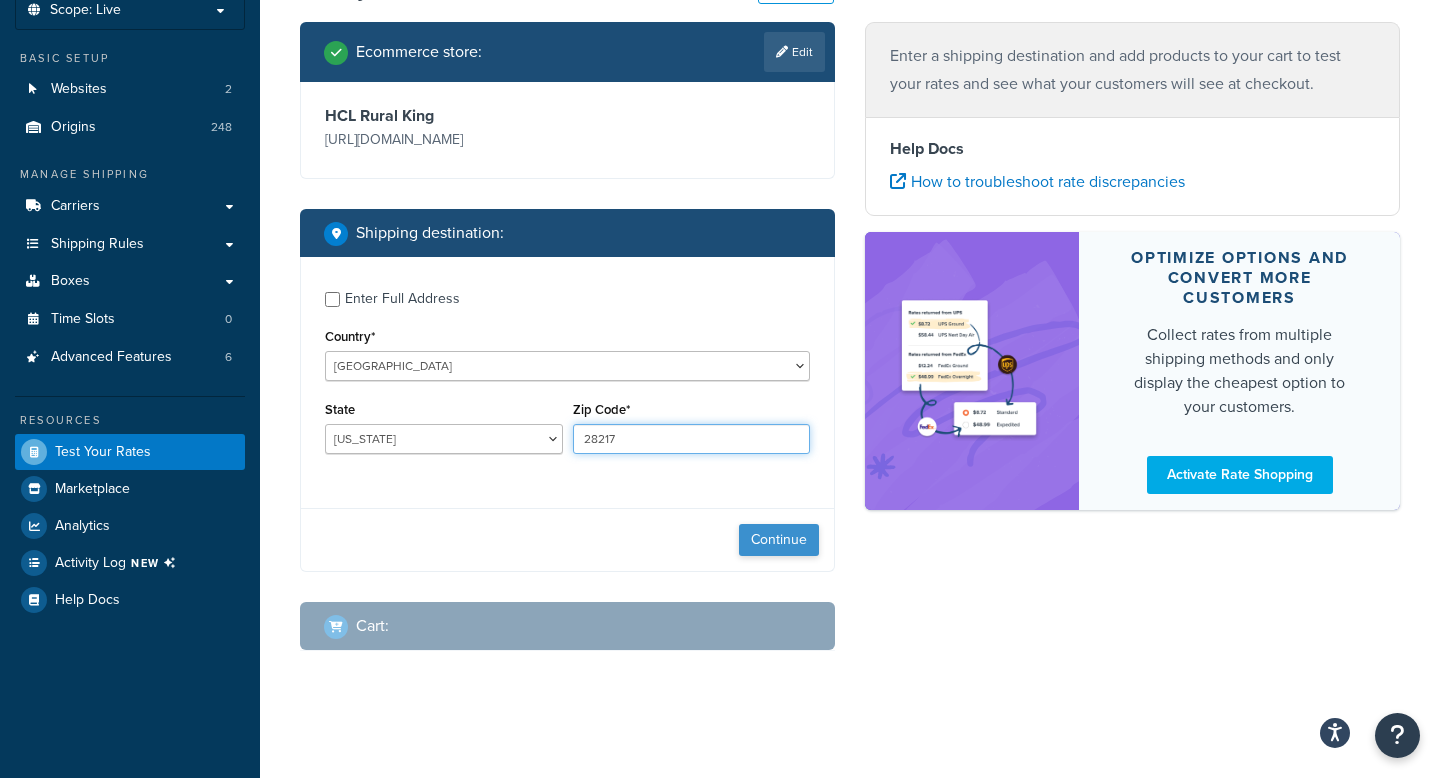 type on "28217" 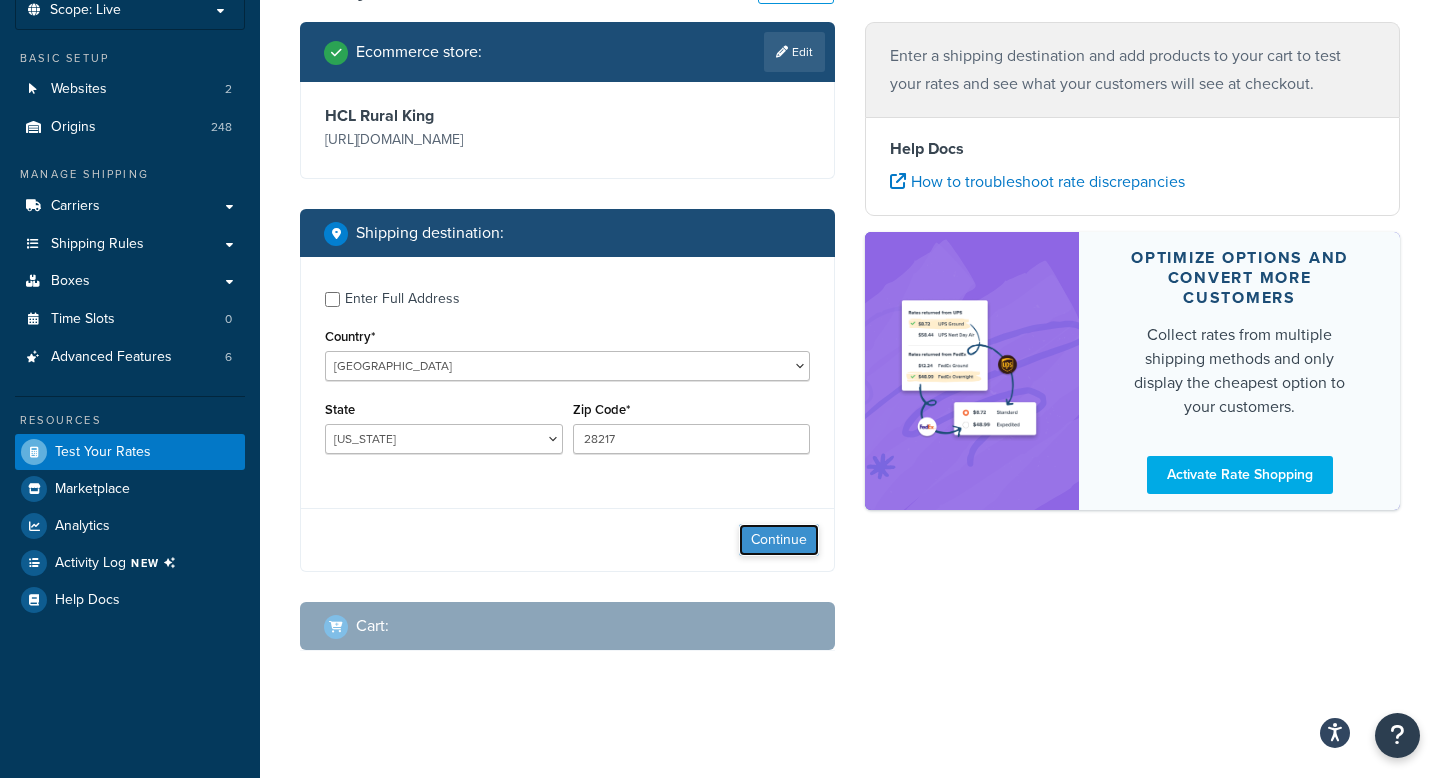 click on "Continue" at bounding box center (779, 540) 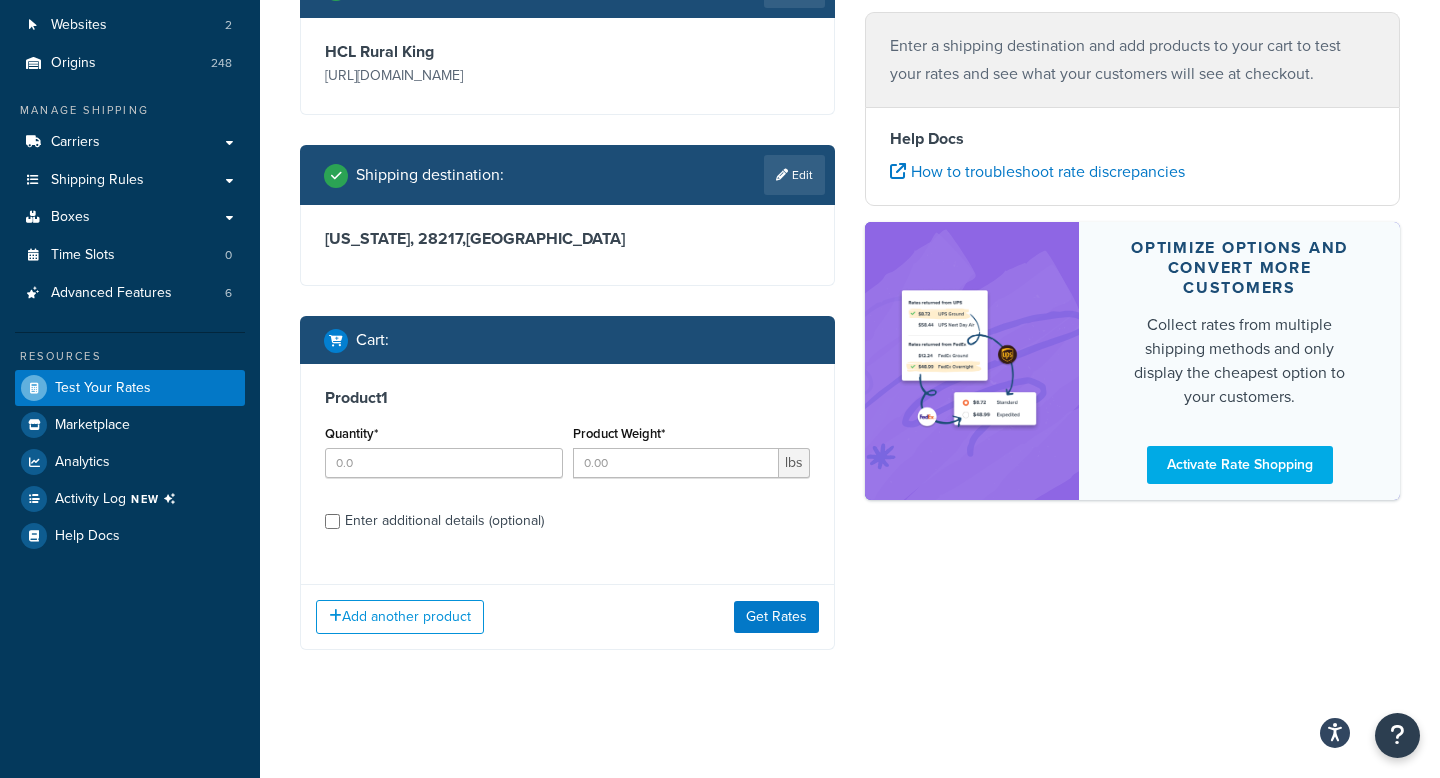 scroll, scrollTop: 193, scrollLeft: 0, axis: vertical 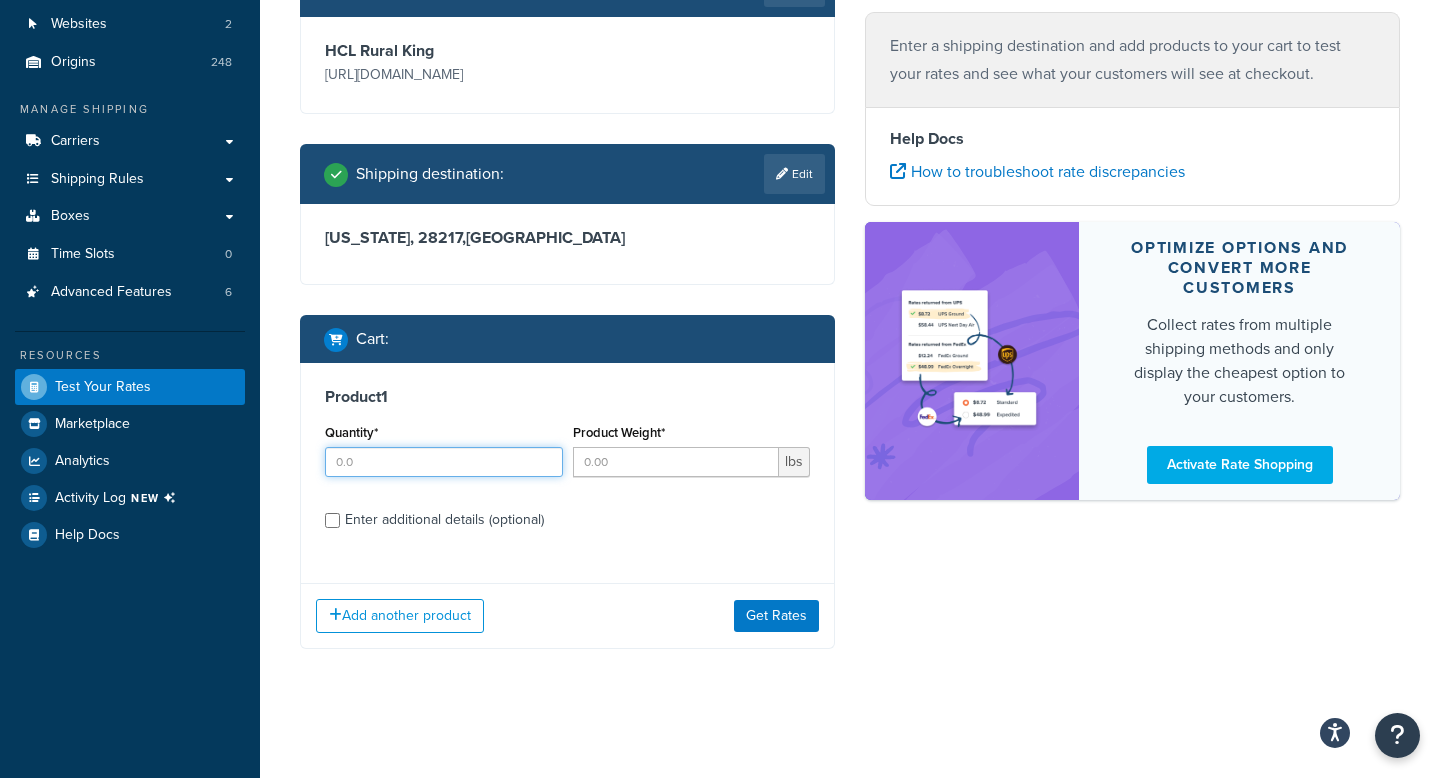 click on "Quantity*" at bounding box center (444, 462) 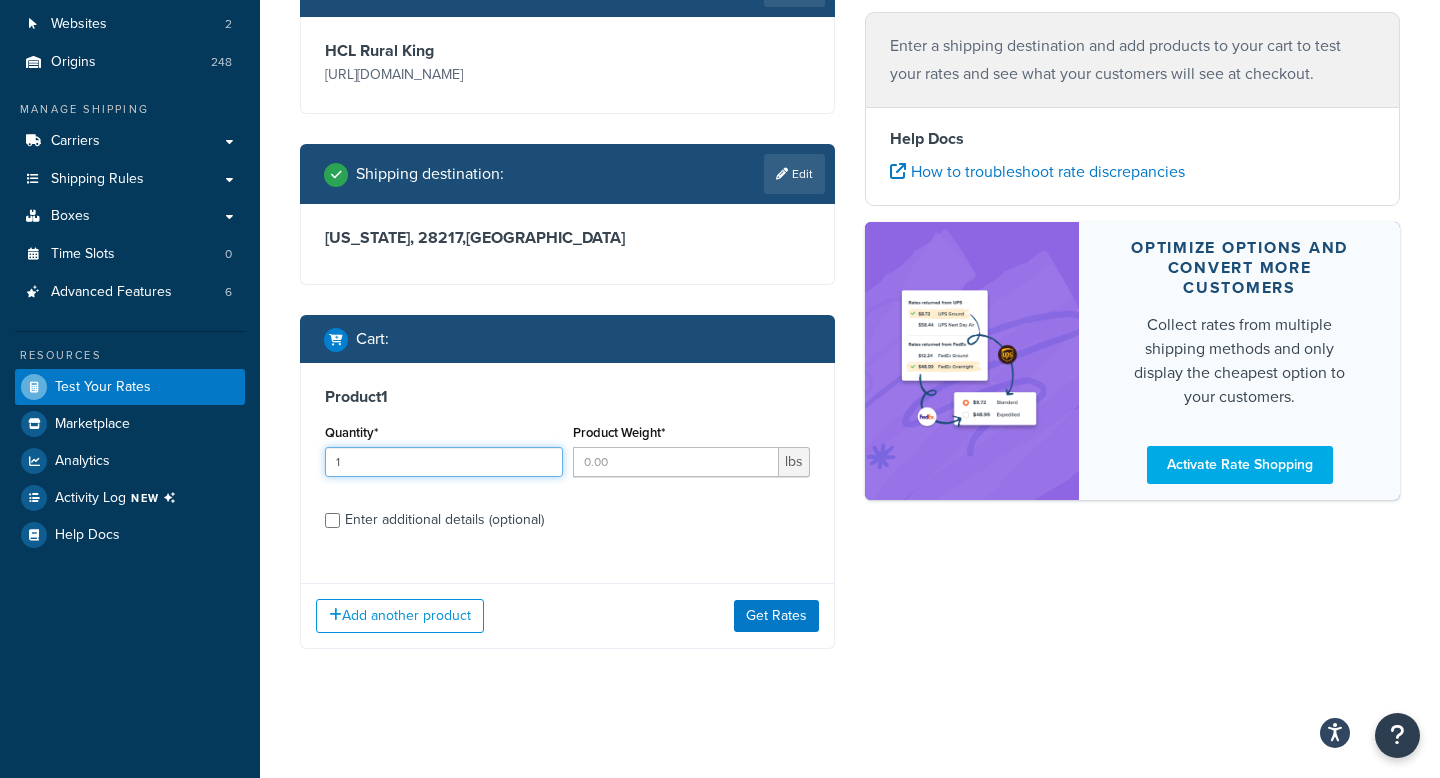 type on "1" 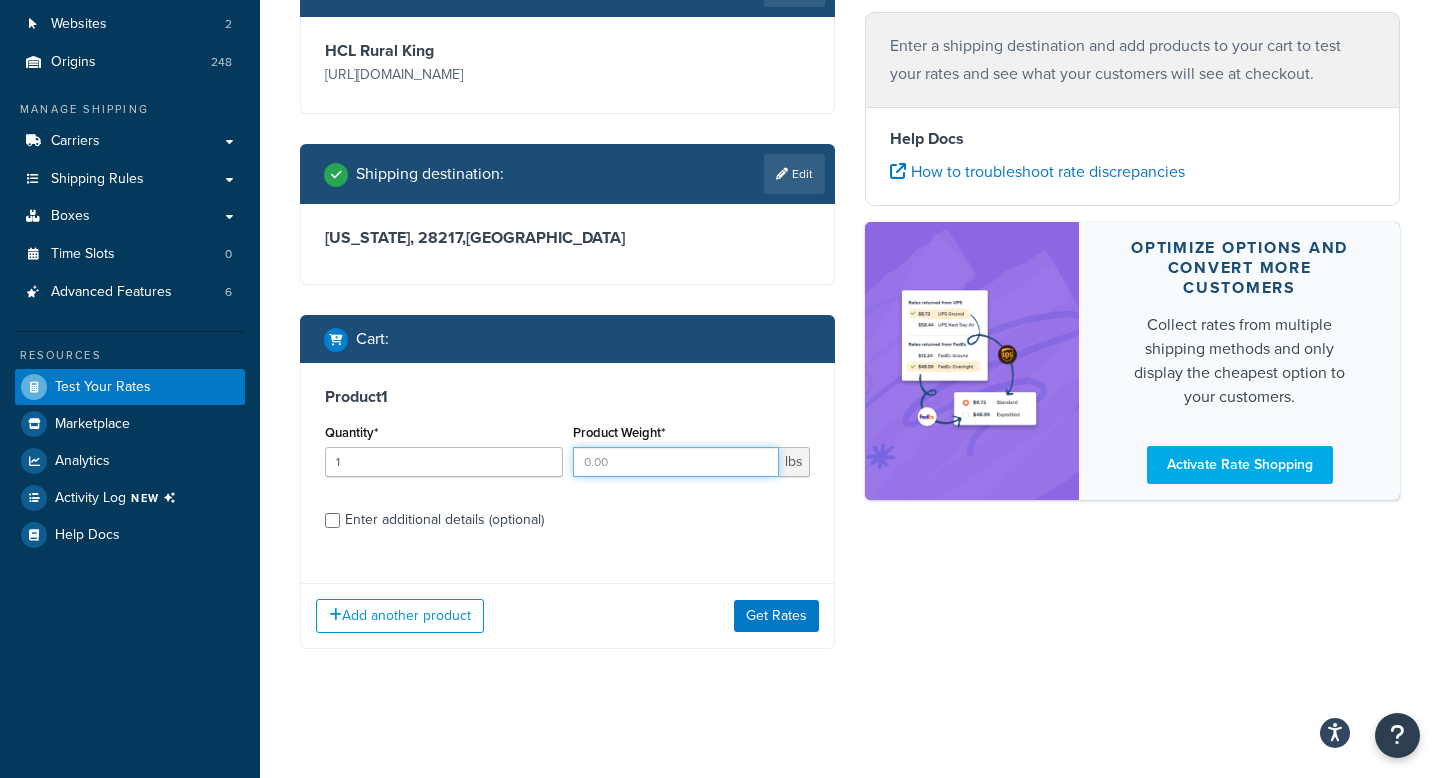 click on "Product Weight*" at bounding box center [676, 462] 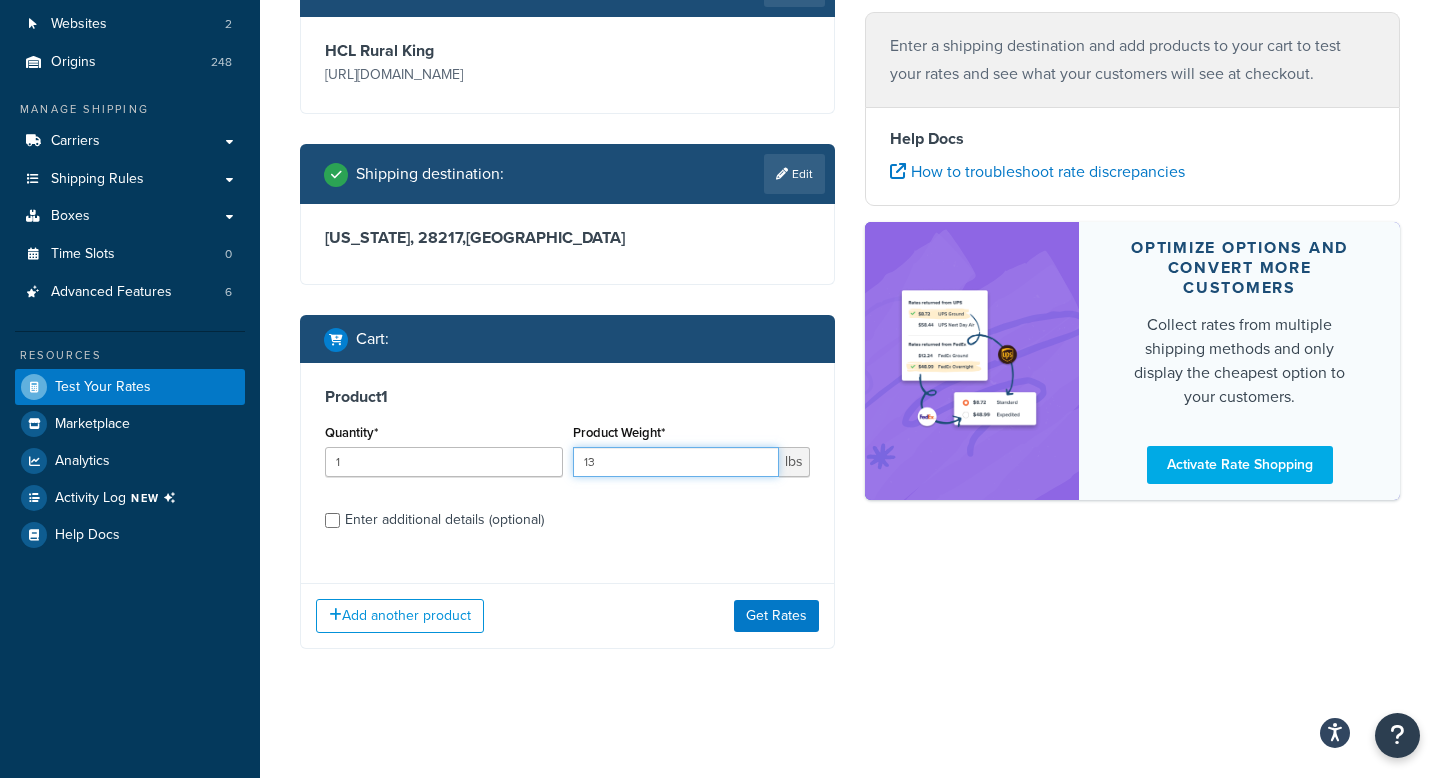 scroll, scrollTop: 195, scrollLeft: 0, axis: vertical 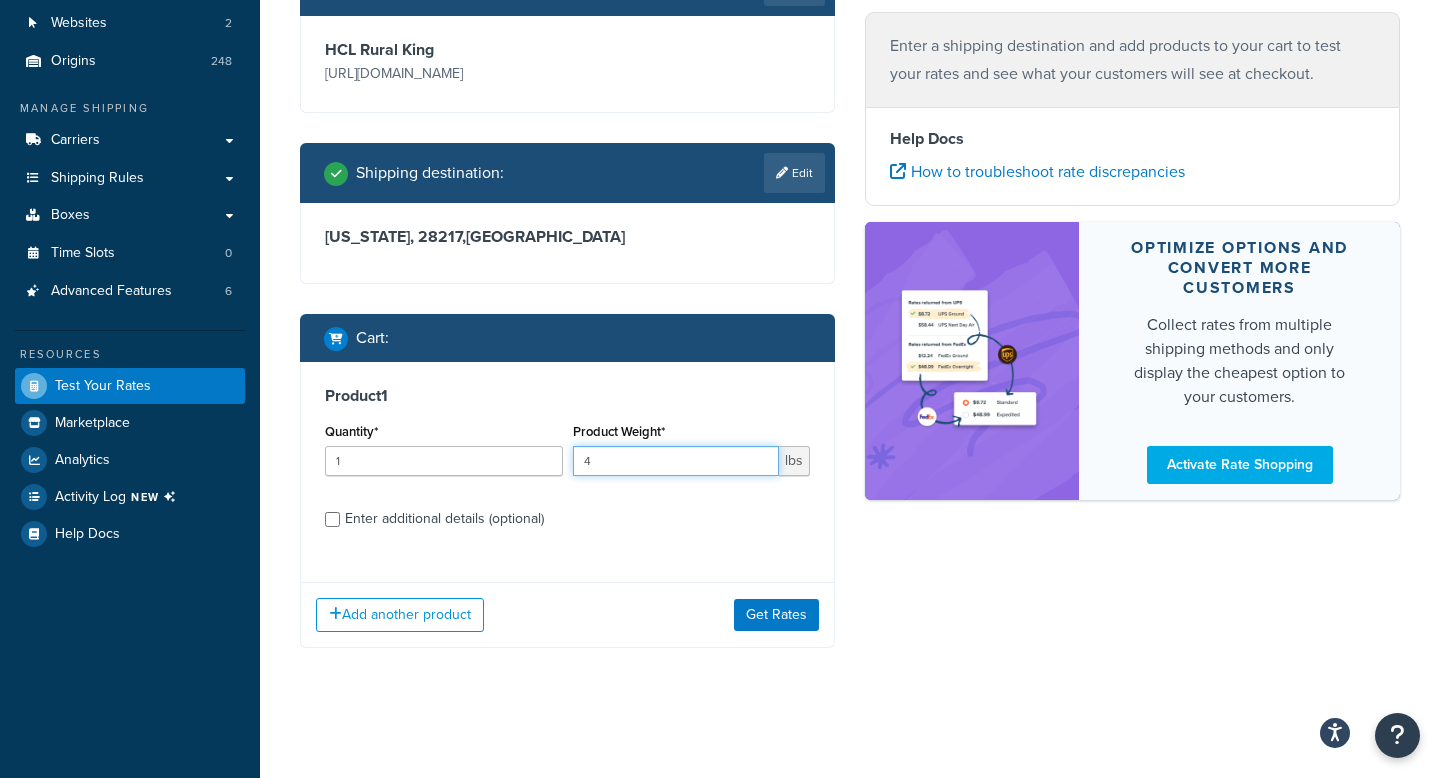 type on "4" 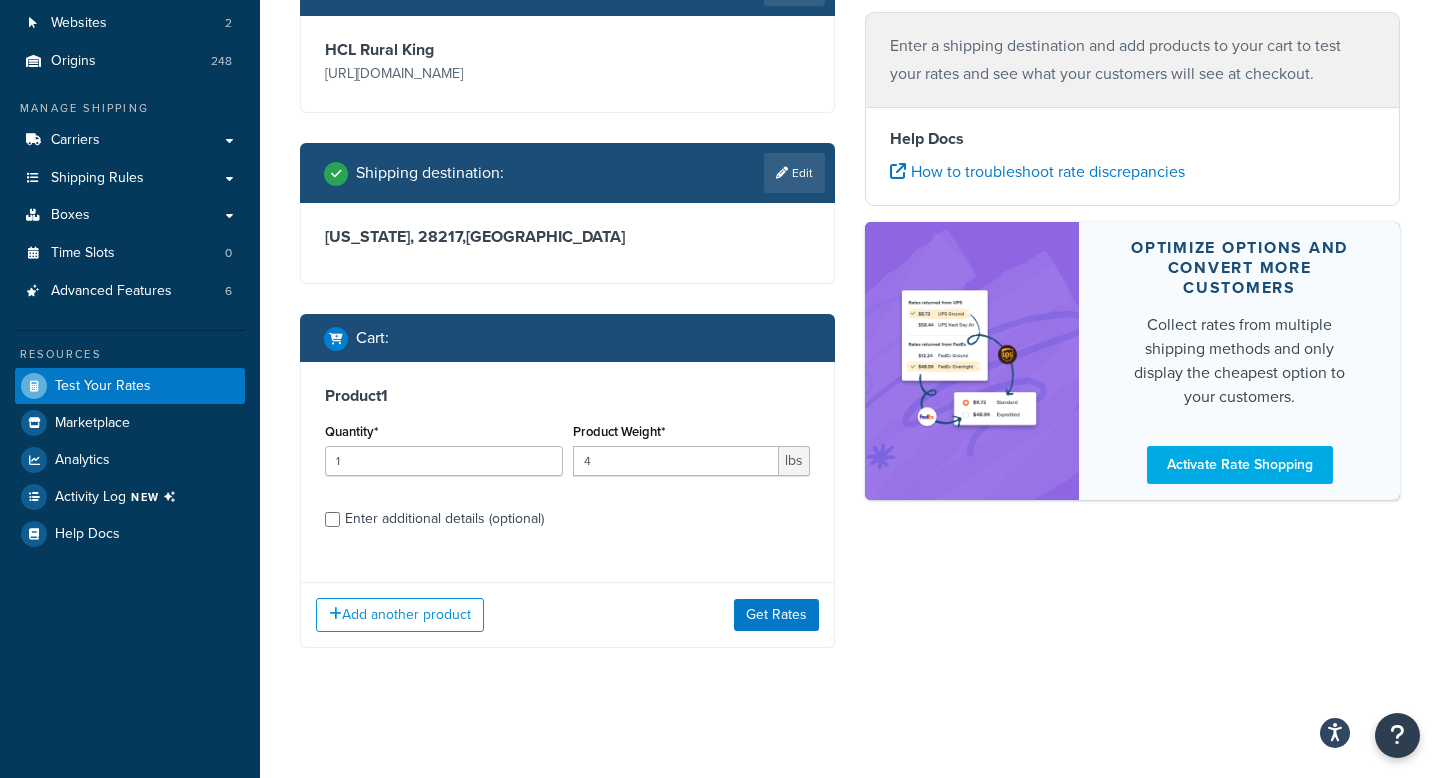 click on "Enter additional details (optional)" at bounding box center (444, 519) 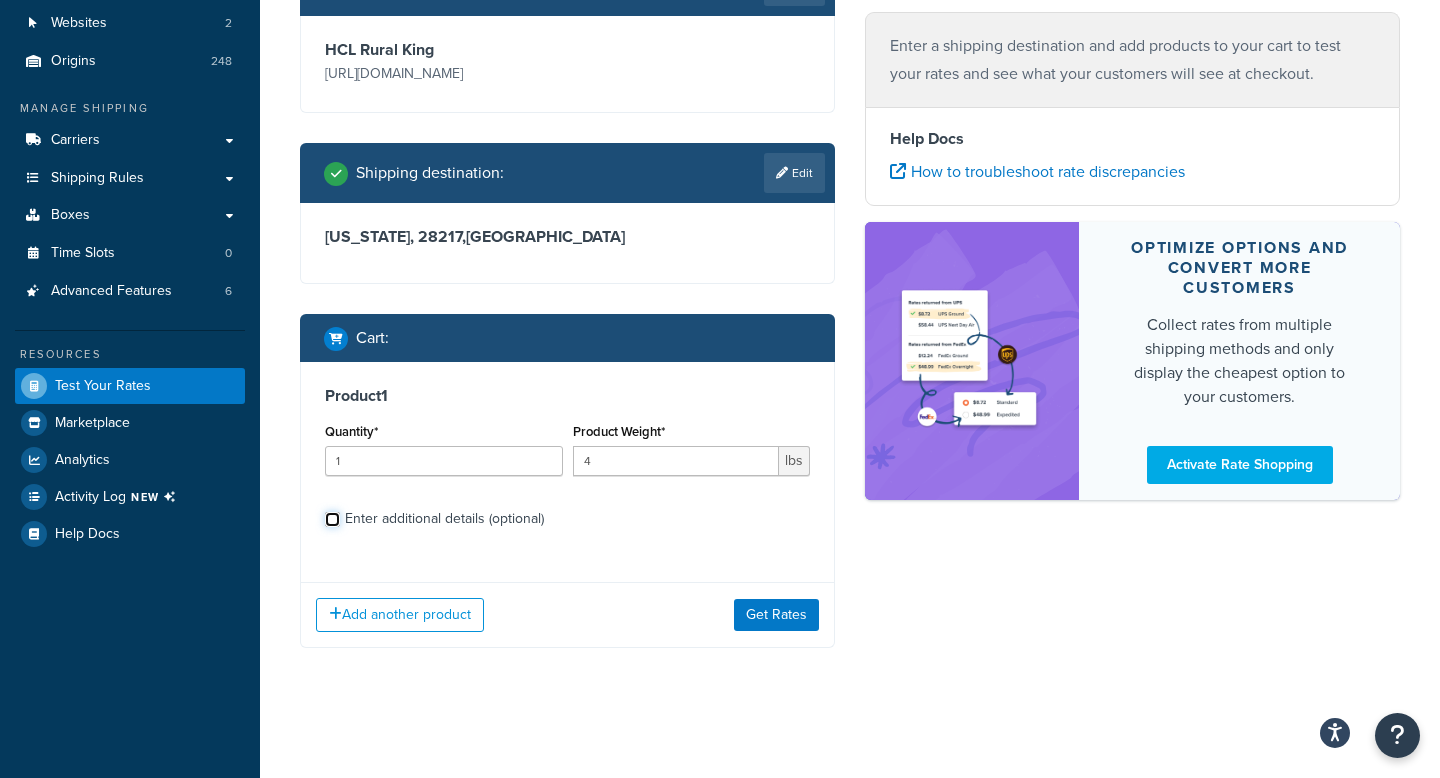 click on "Enter additional details (optional)" at bounding box center [332, 519] 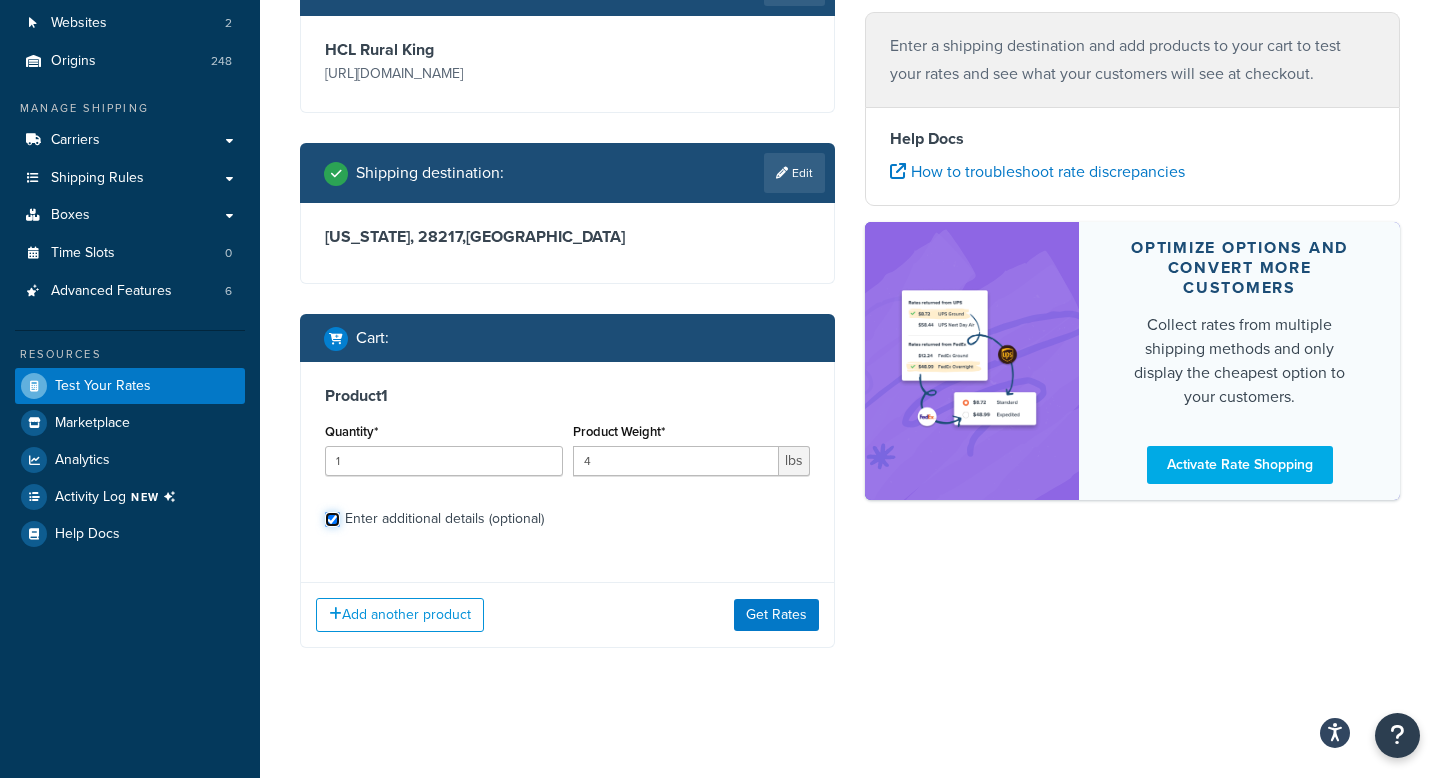 checkbox on "true" 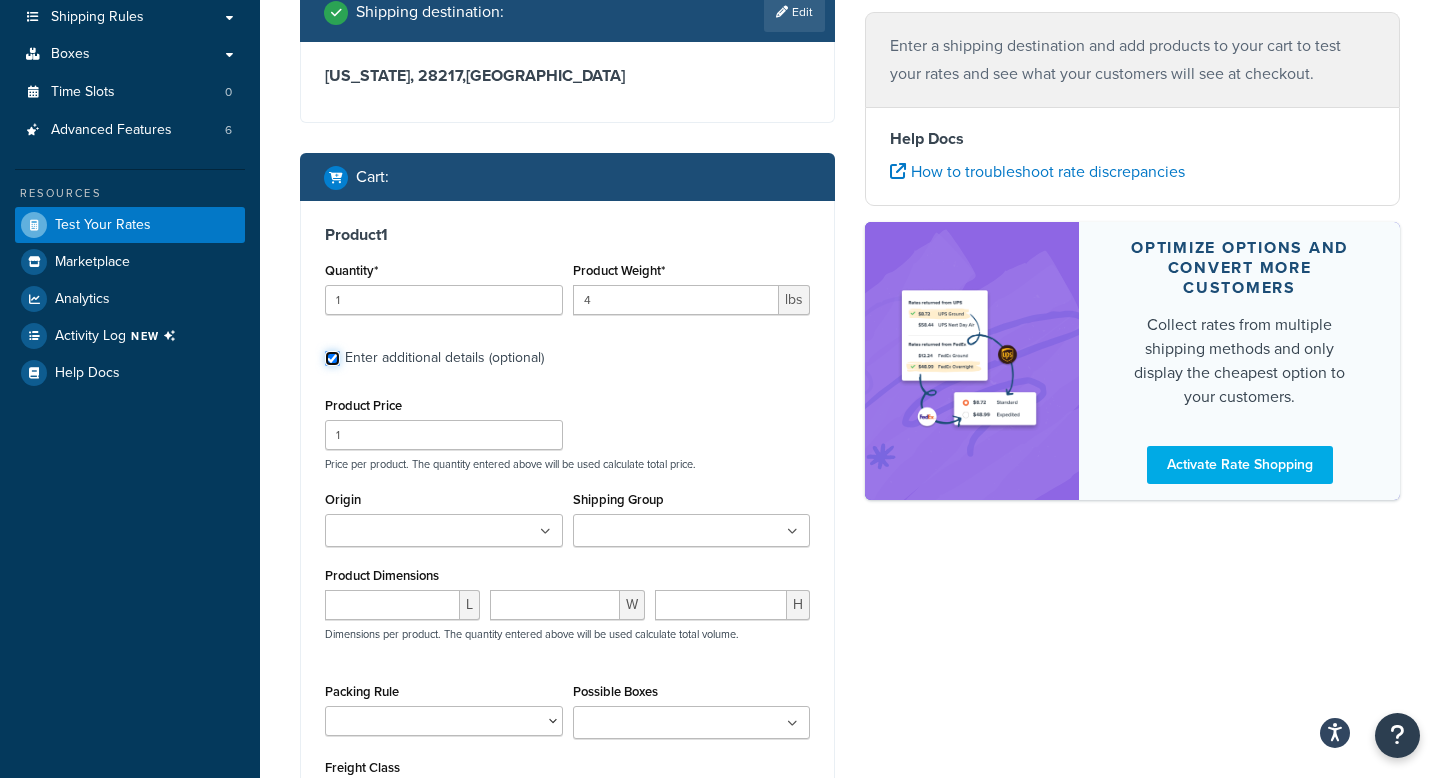 scroll, scrollTop: 356, scrollLeft: 0, axis: vertical 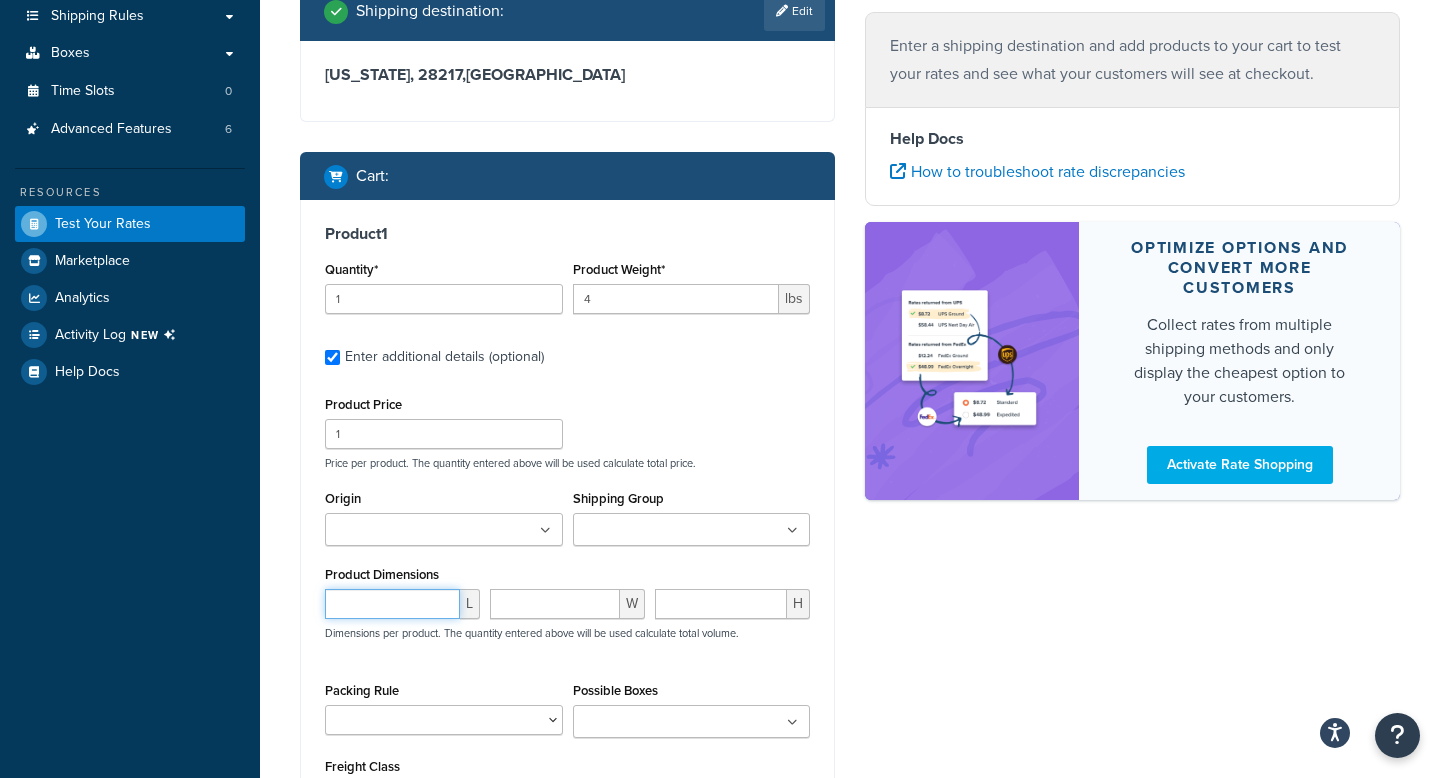 click at bounding box center (392, 604) 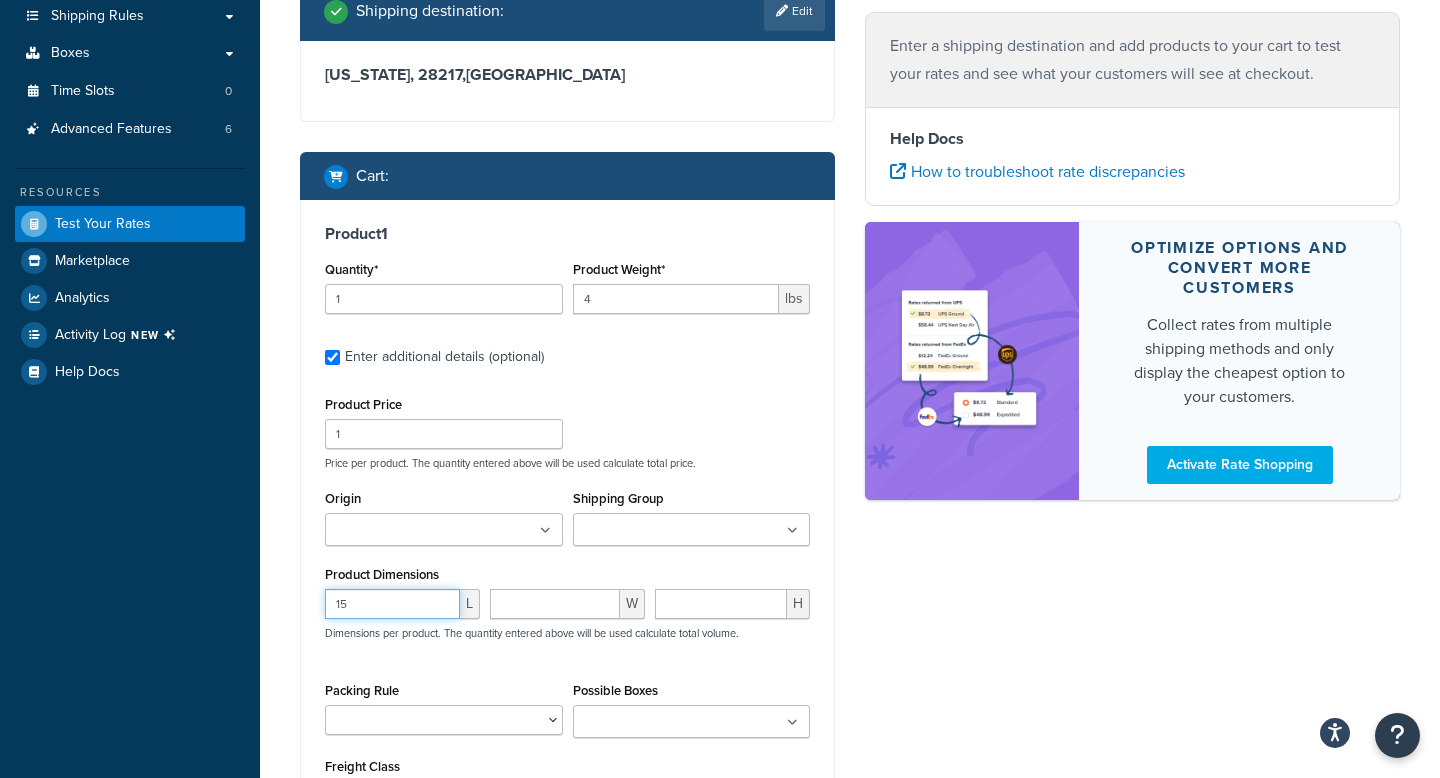 type on "15" 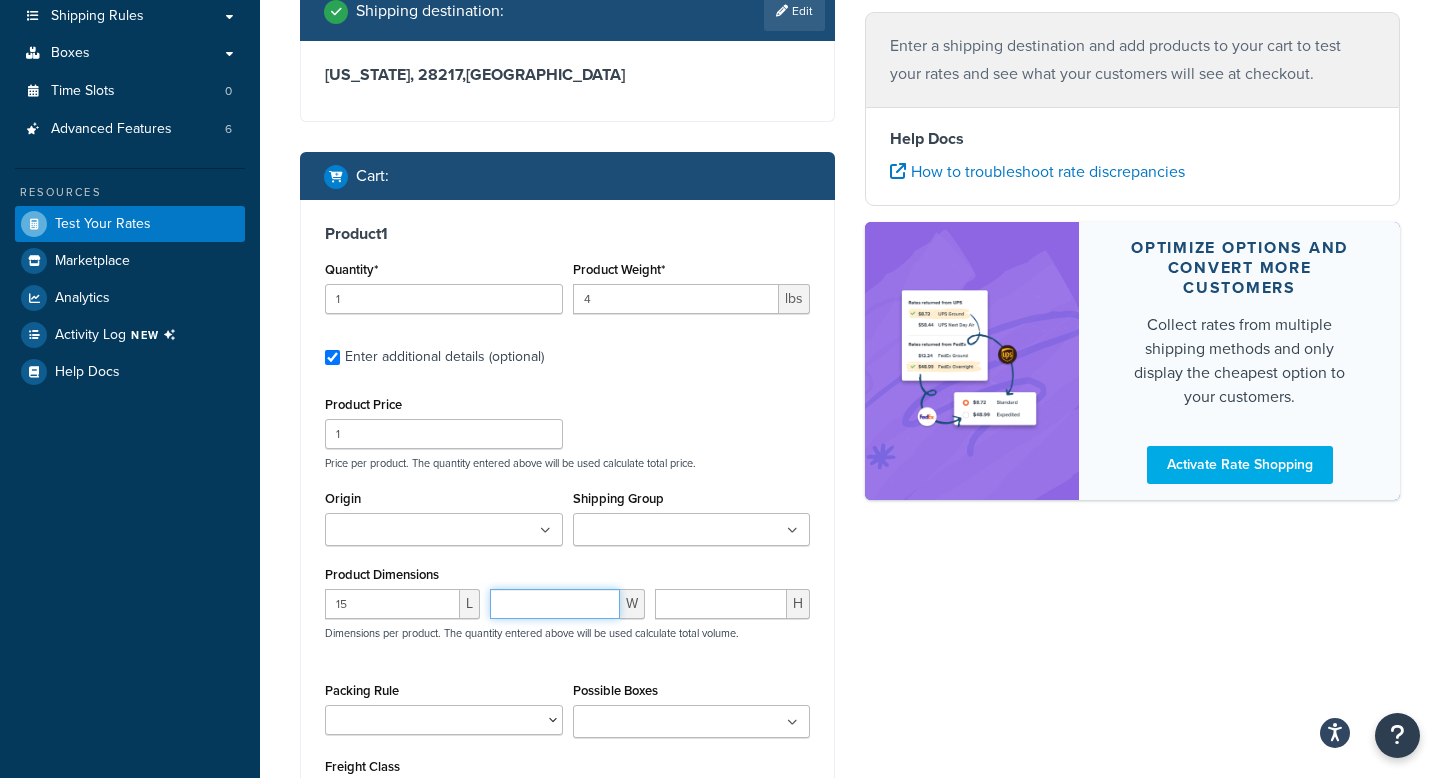 click at bounding box center [555, 604] 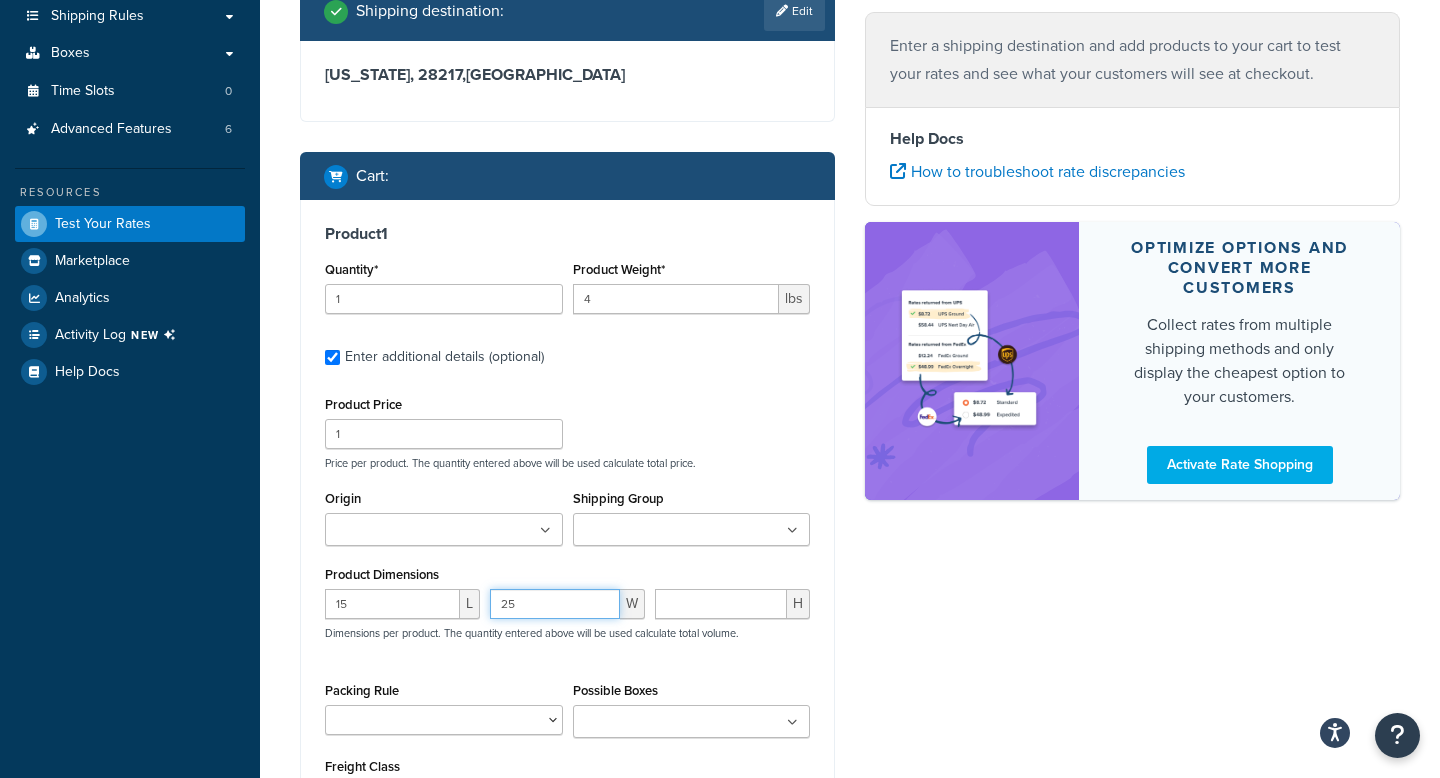 type on "25" 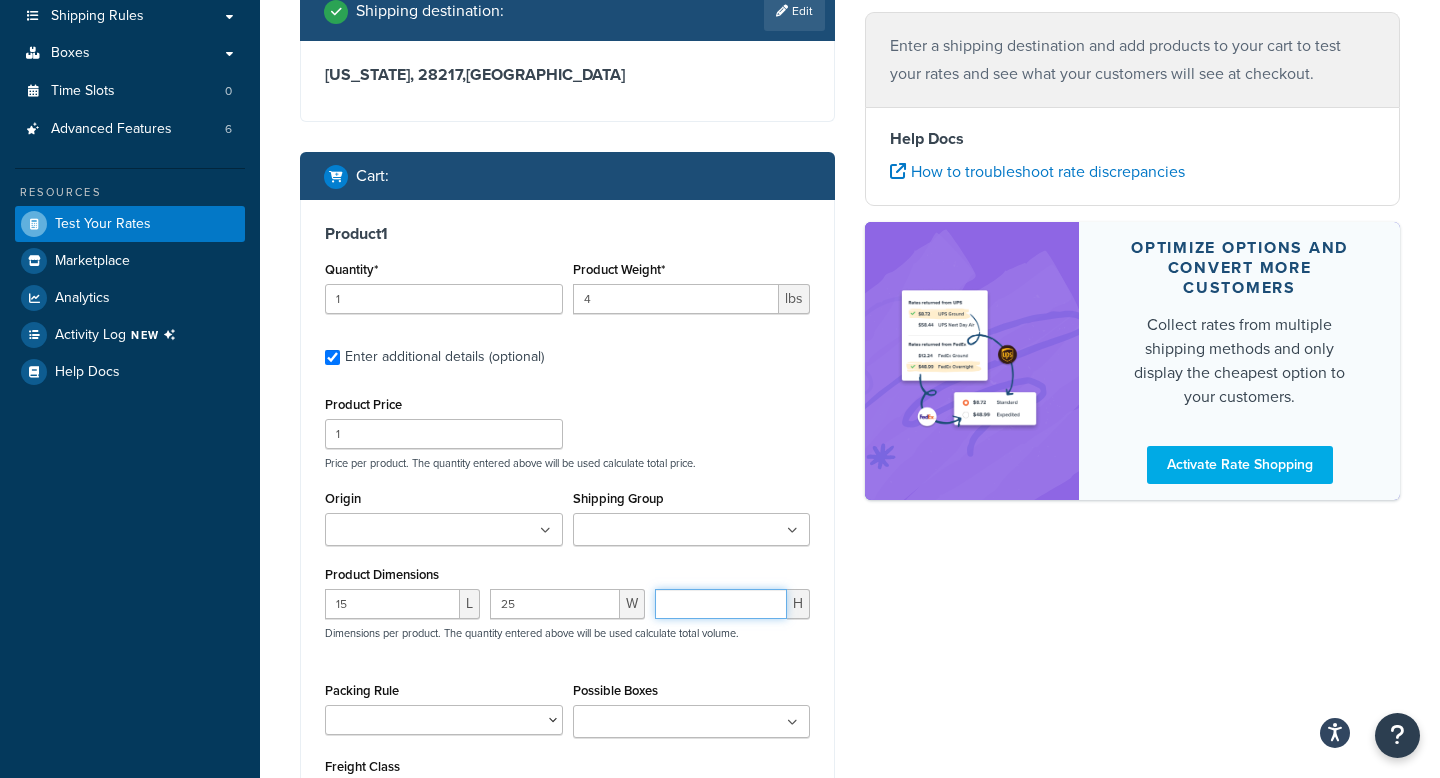 click at bounding box center [721, 604] 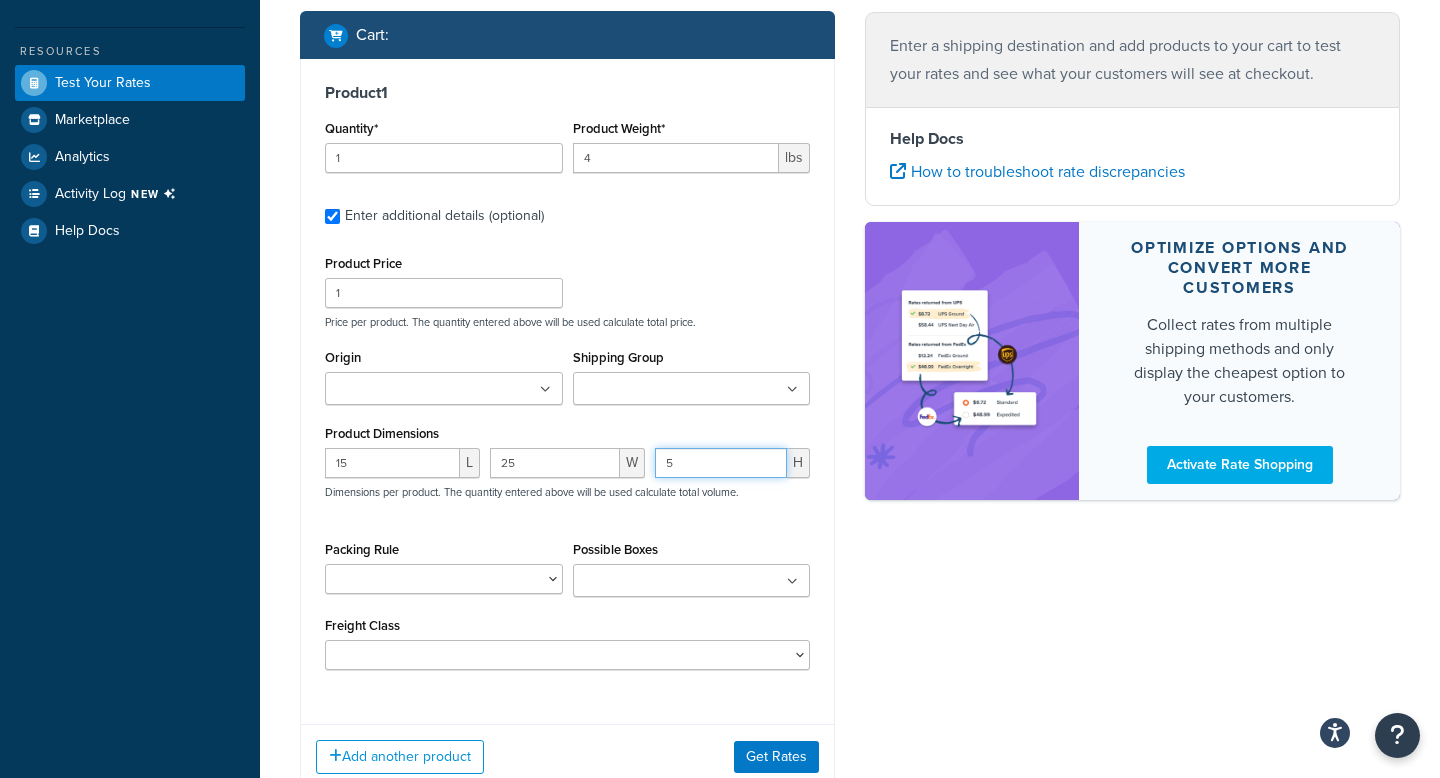 scroll, scrollTop: 514, scrollLeft: 0, axis: vertical 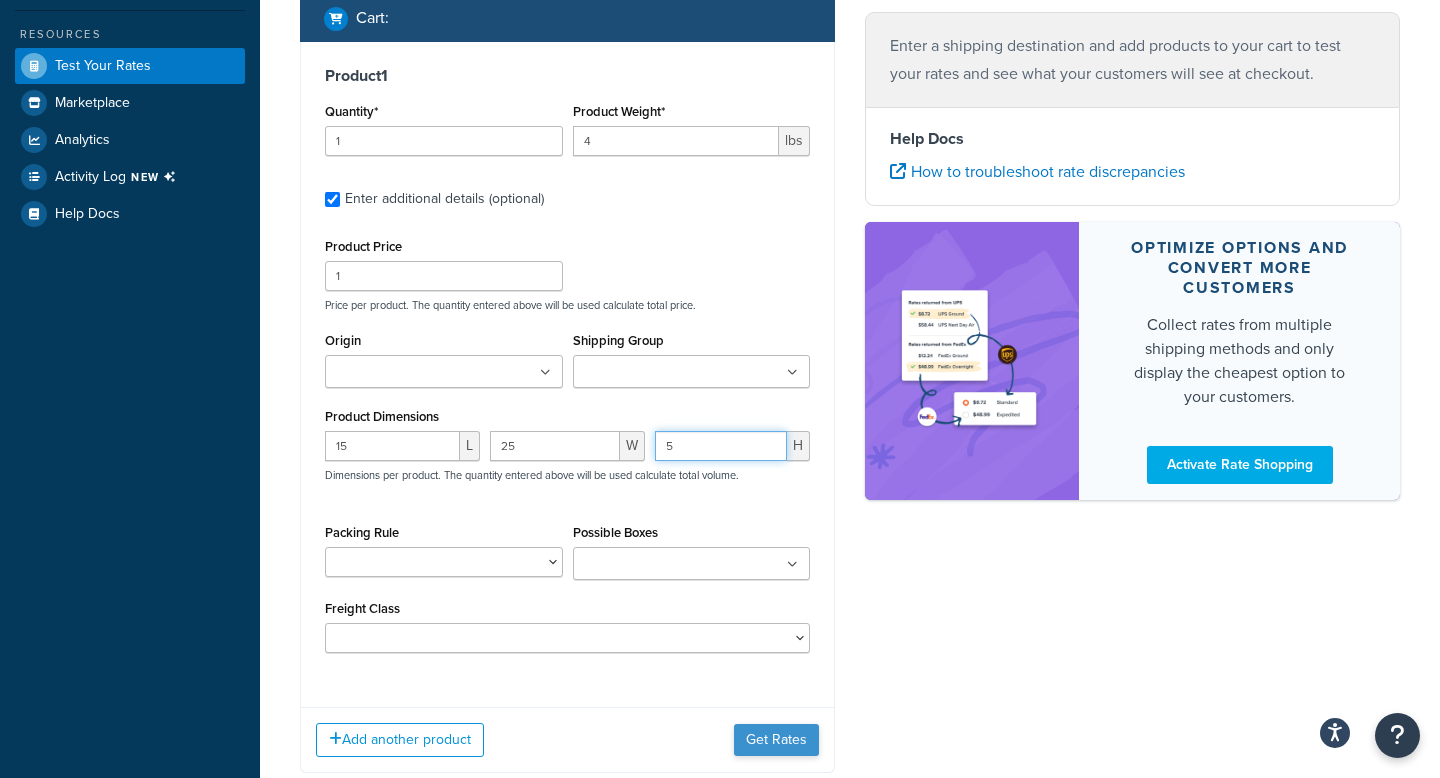 type on "5" 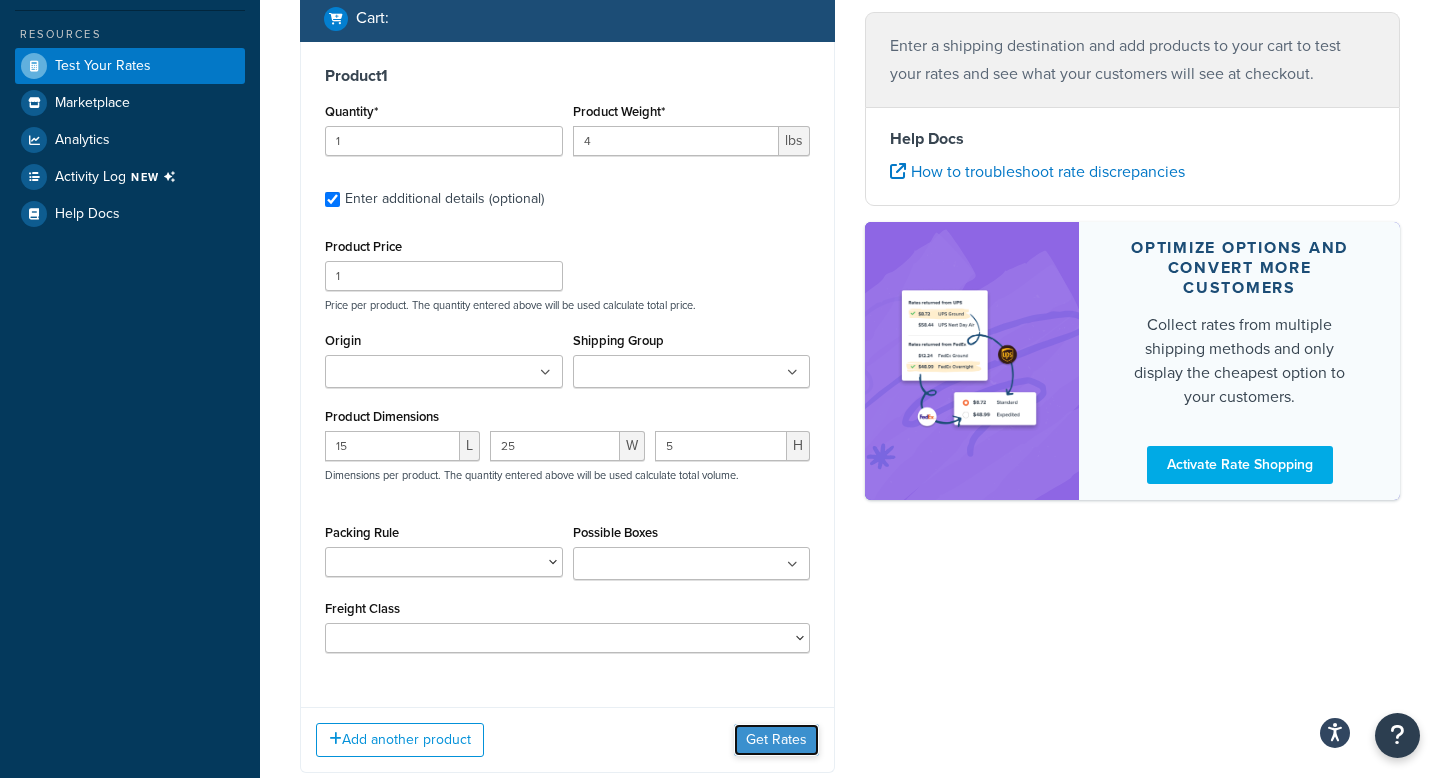 click on "Get Rates" at bounding box center [776, 740] 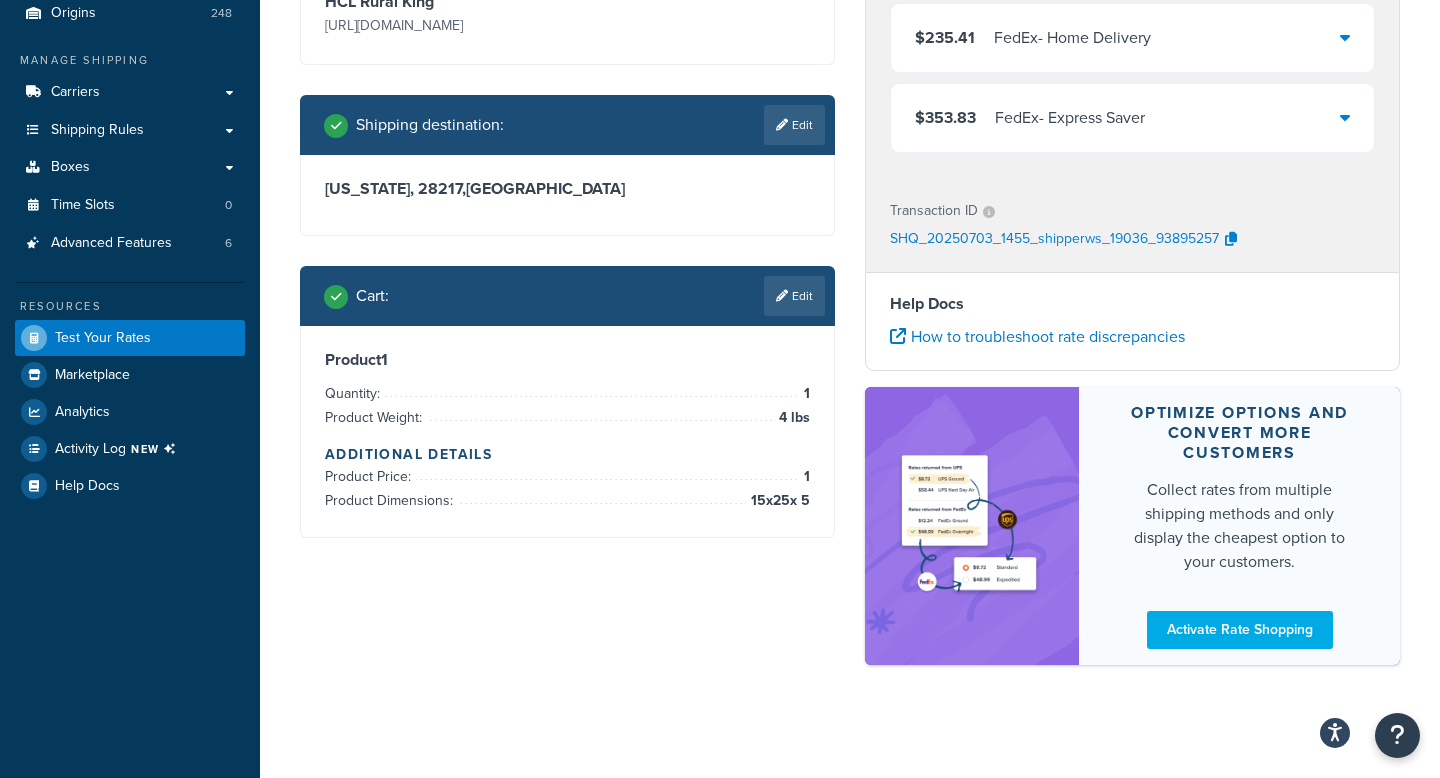 scroll, scrollTop: 245, scrollLeft: 0, axis: vertical 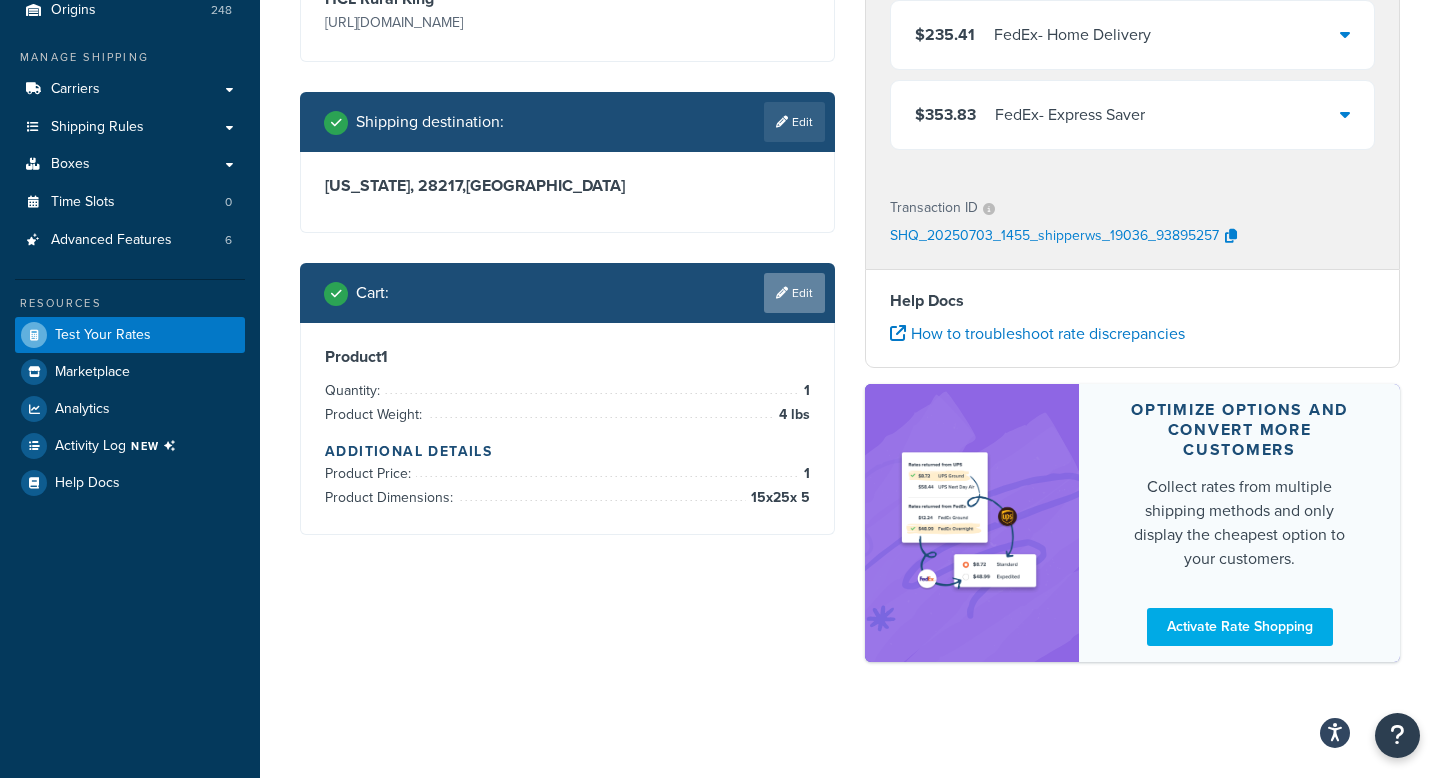 click on "Edit" at bounding box center (794, 293) 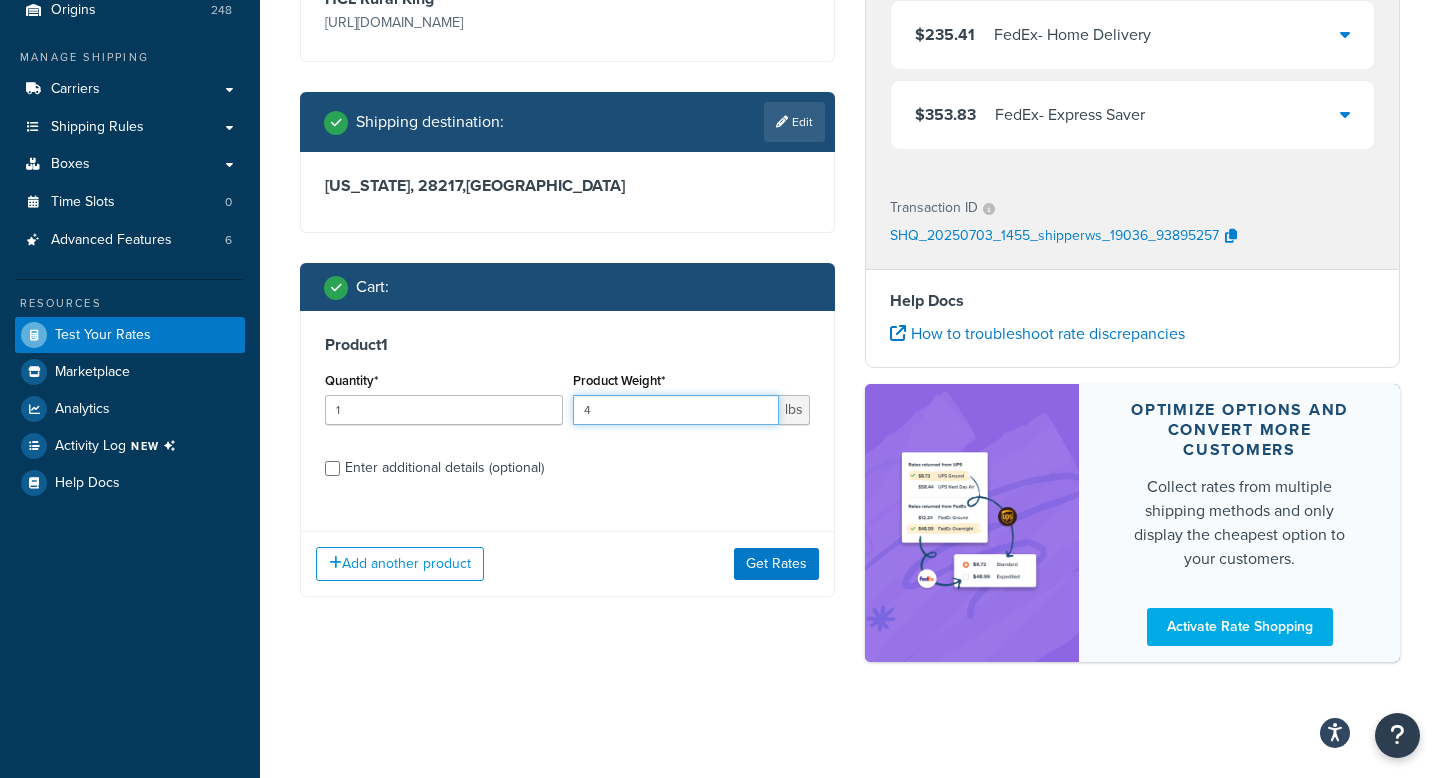 click on "4" at bounding box center [676, 410] 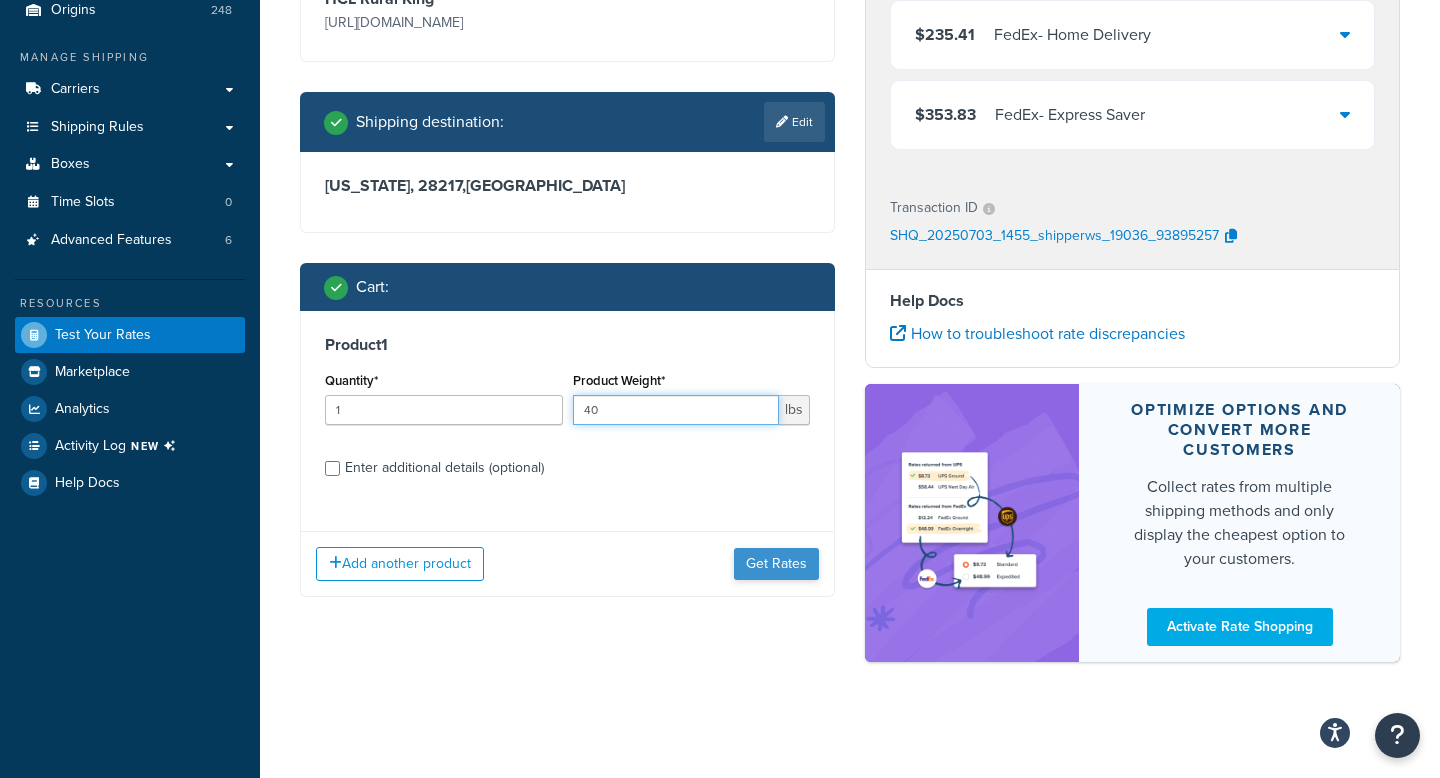 type on "40" 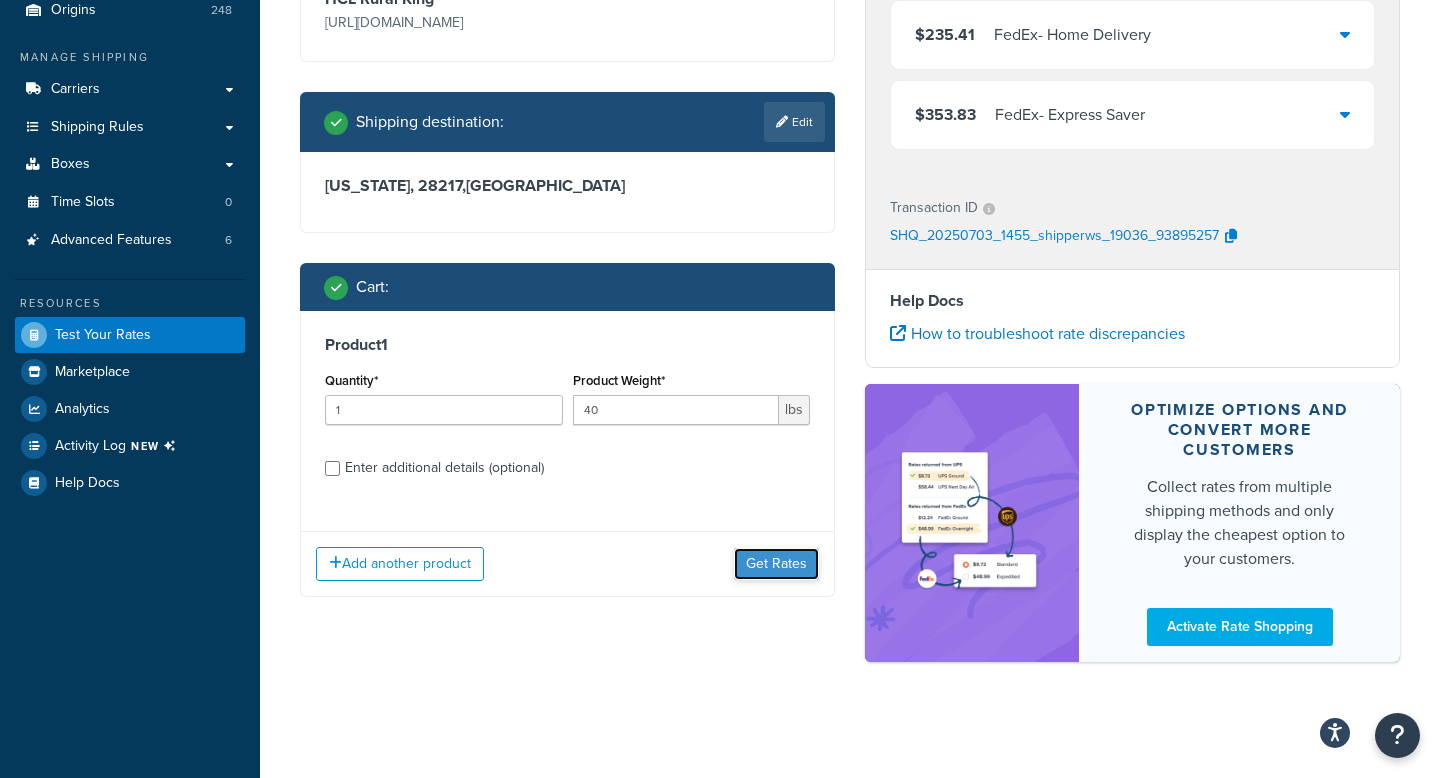 click on "Get Rates" at bounding box center [776, 564] 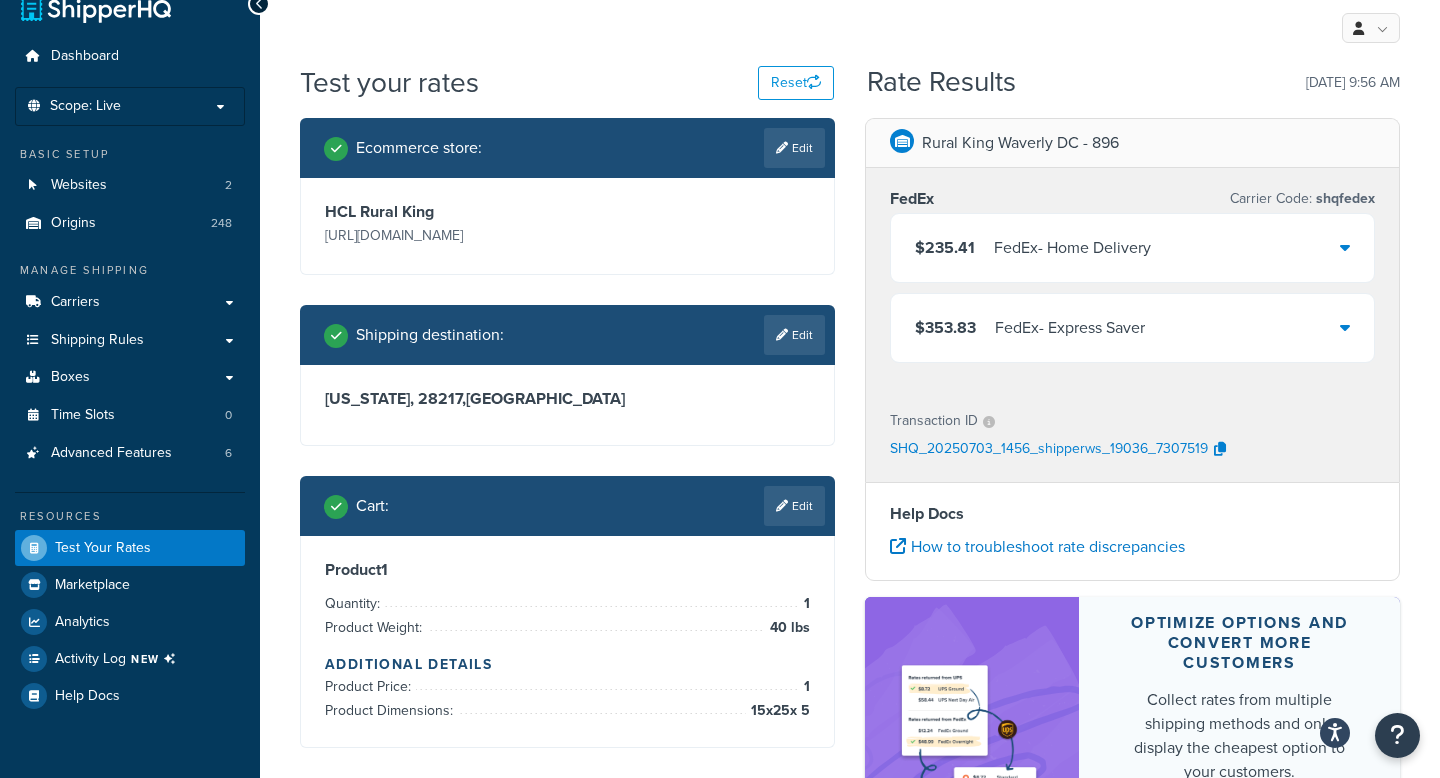 scroll, scrollTop: 34, scrollLeft: 0, axis: vertical 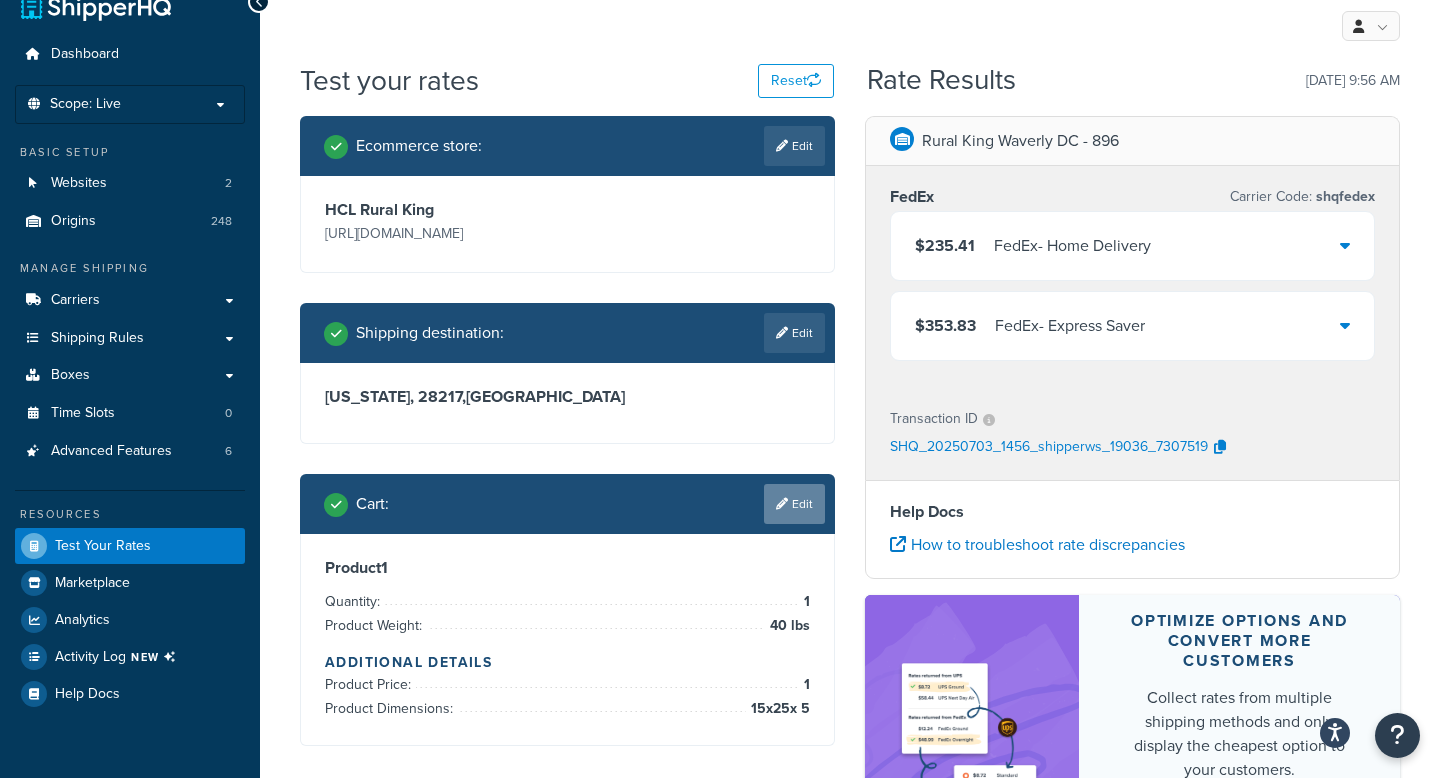 click on "Edit" at bounding box center (794, 504) 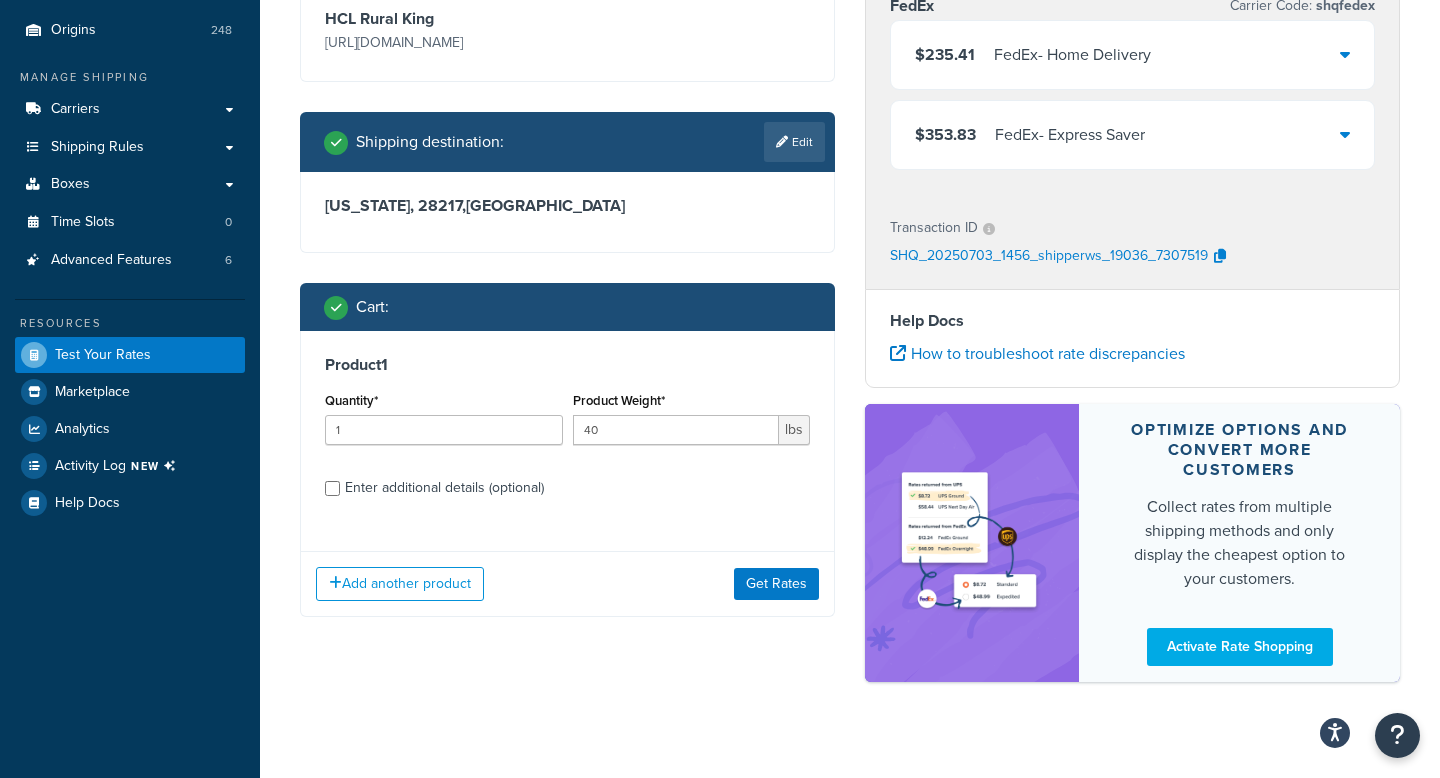 scroll, scrollTop: 249, scrollLeft: 0, axis: vertical 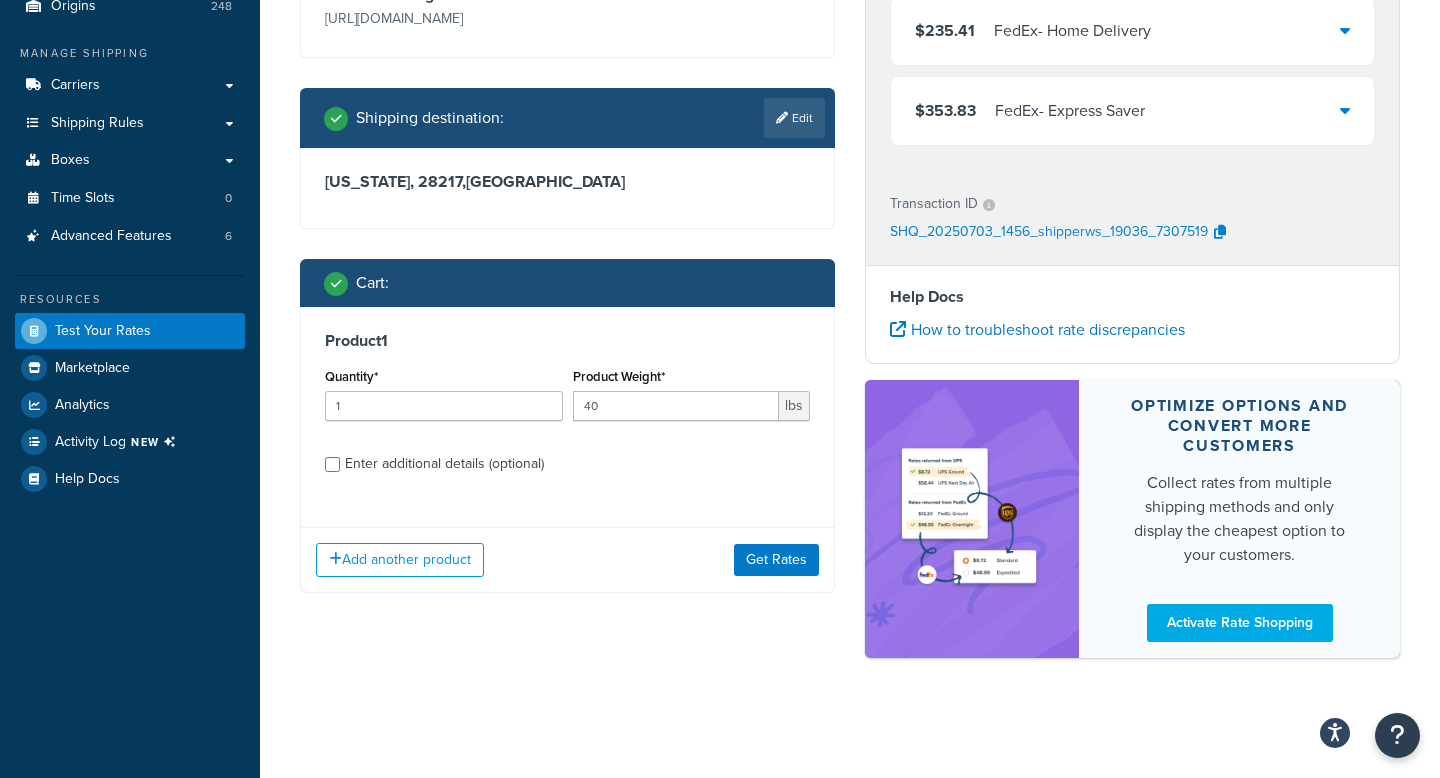 click on "Enter additional details (optional)" at bounding box center (444, 464) 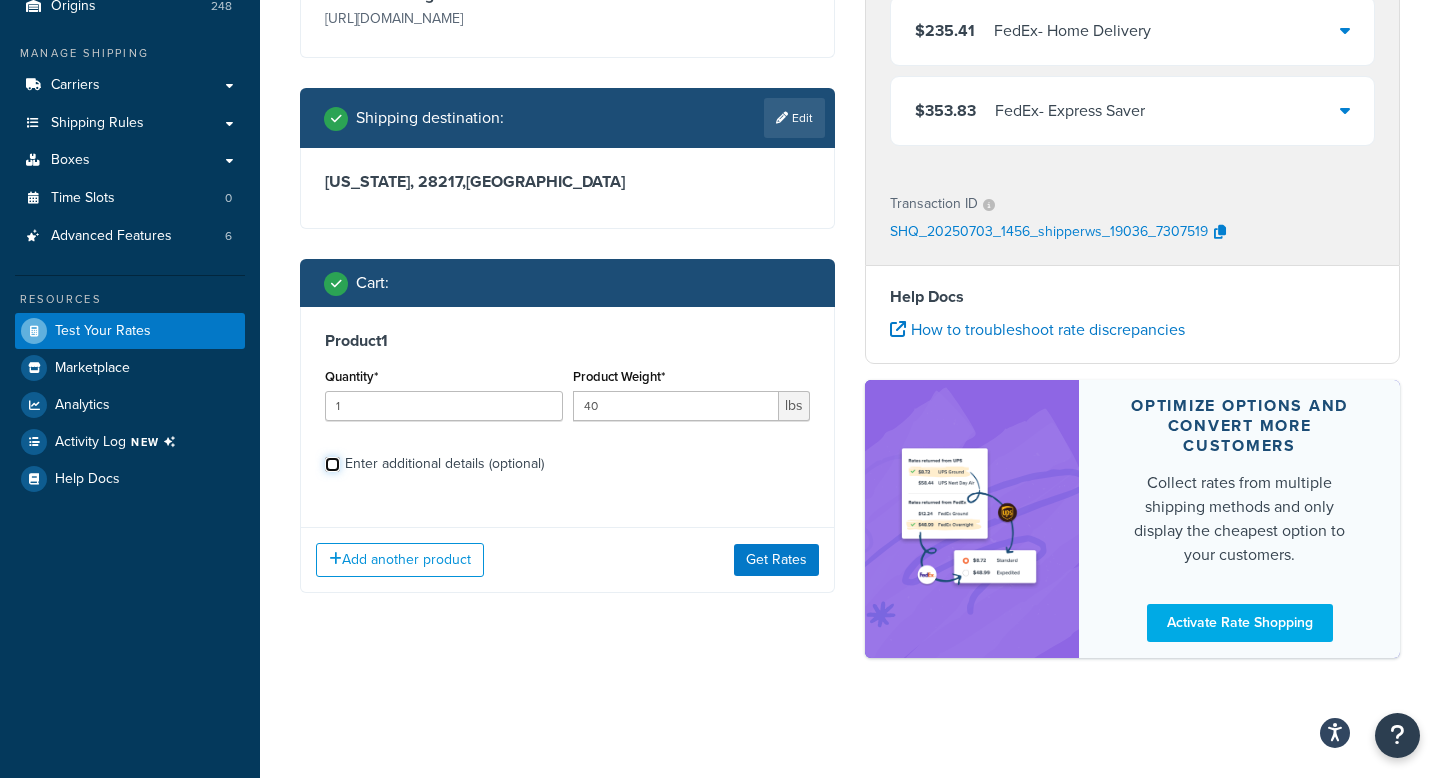 click on "Enter additional details (optional)" at bounding box center [332, 464] 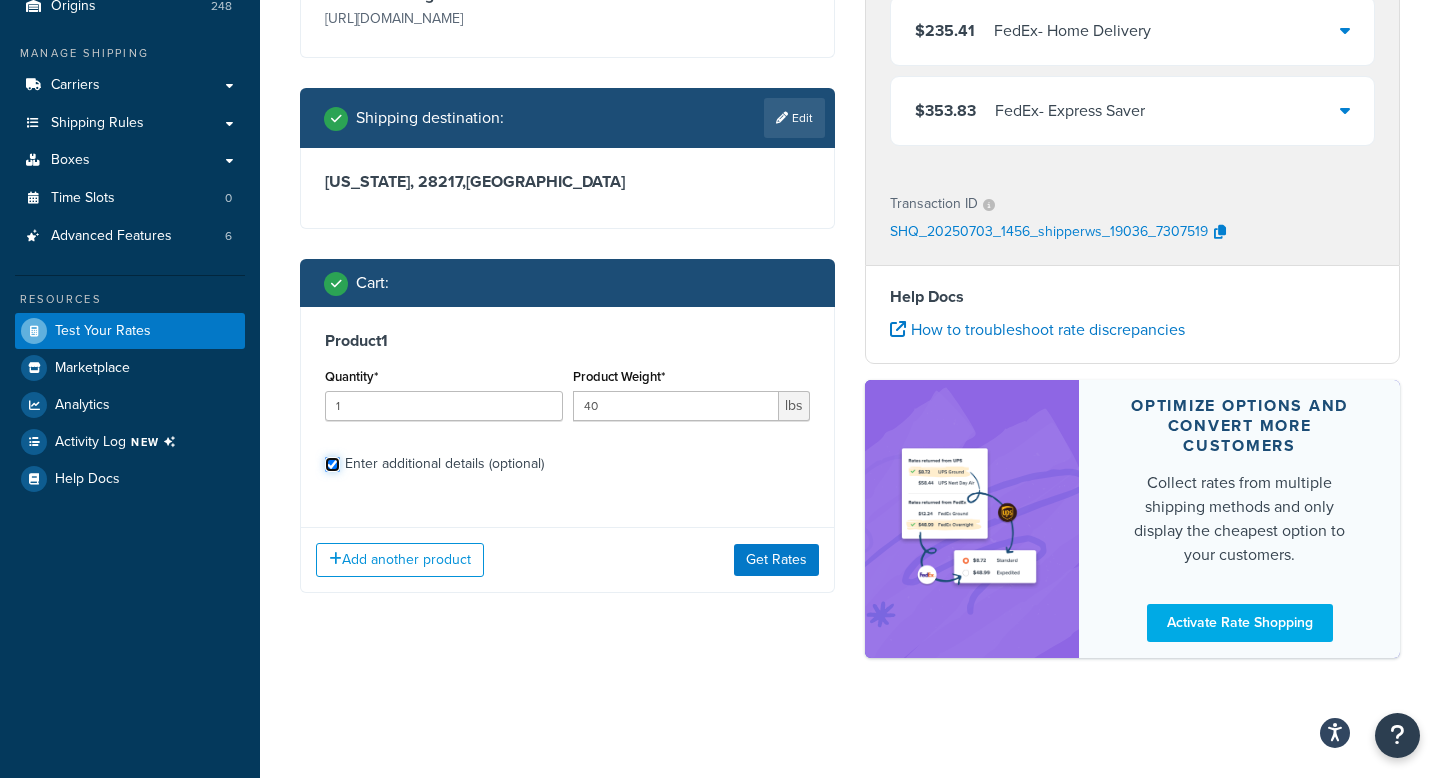 checkbox on "true" 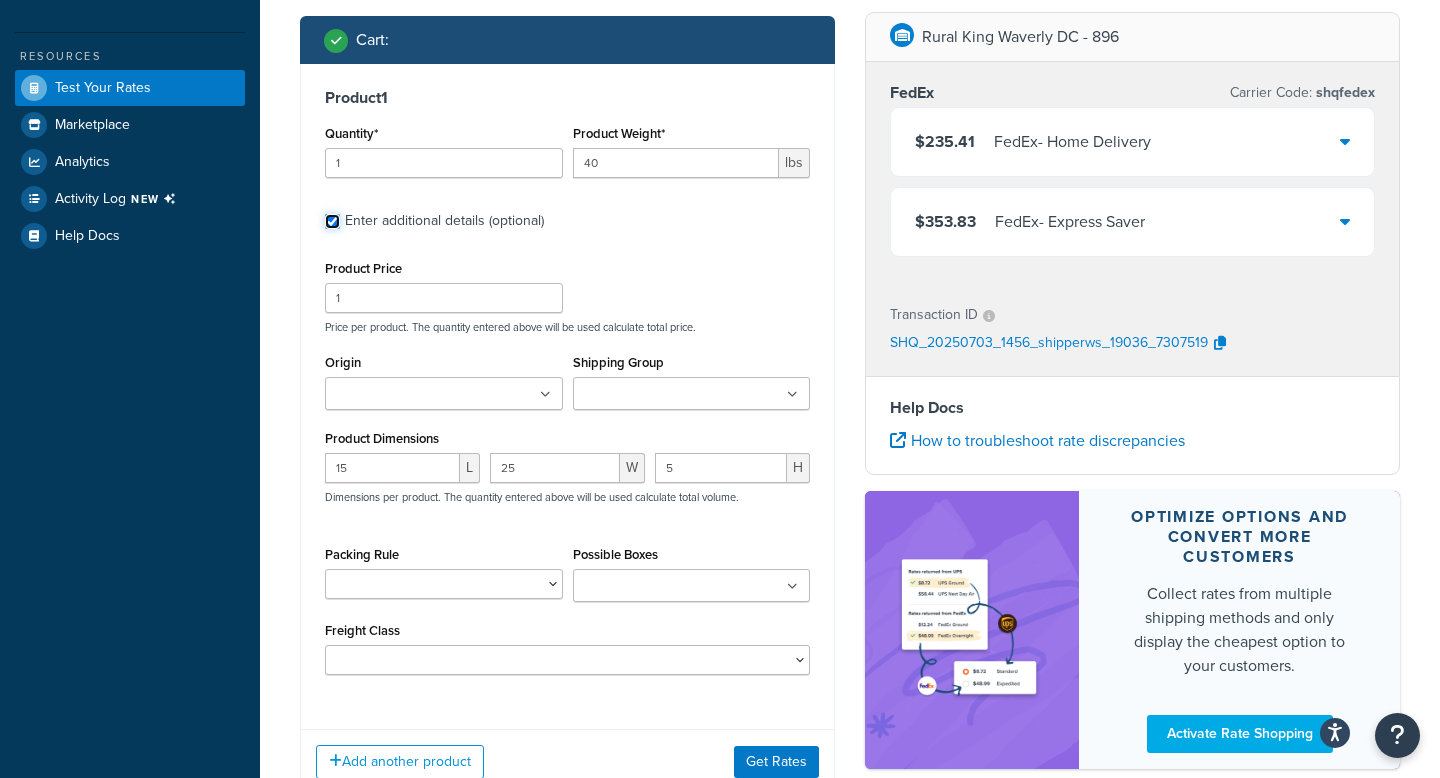 scroll, scrollTop: 515, scrollLeft: 0, axis: vertical 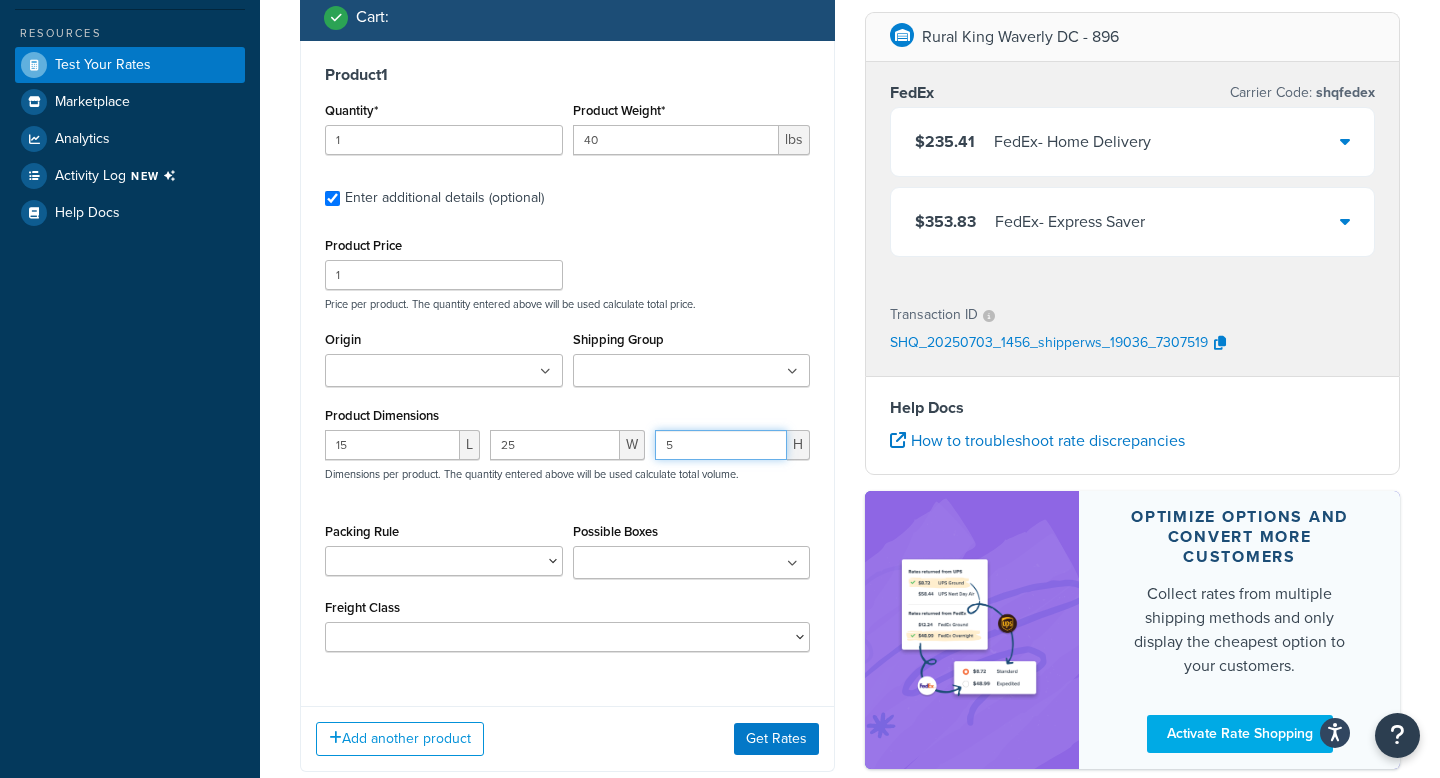 click on "5" at bounding box center (721, 445) 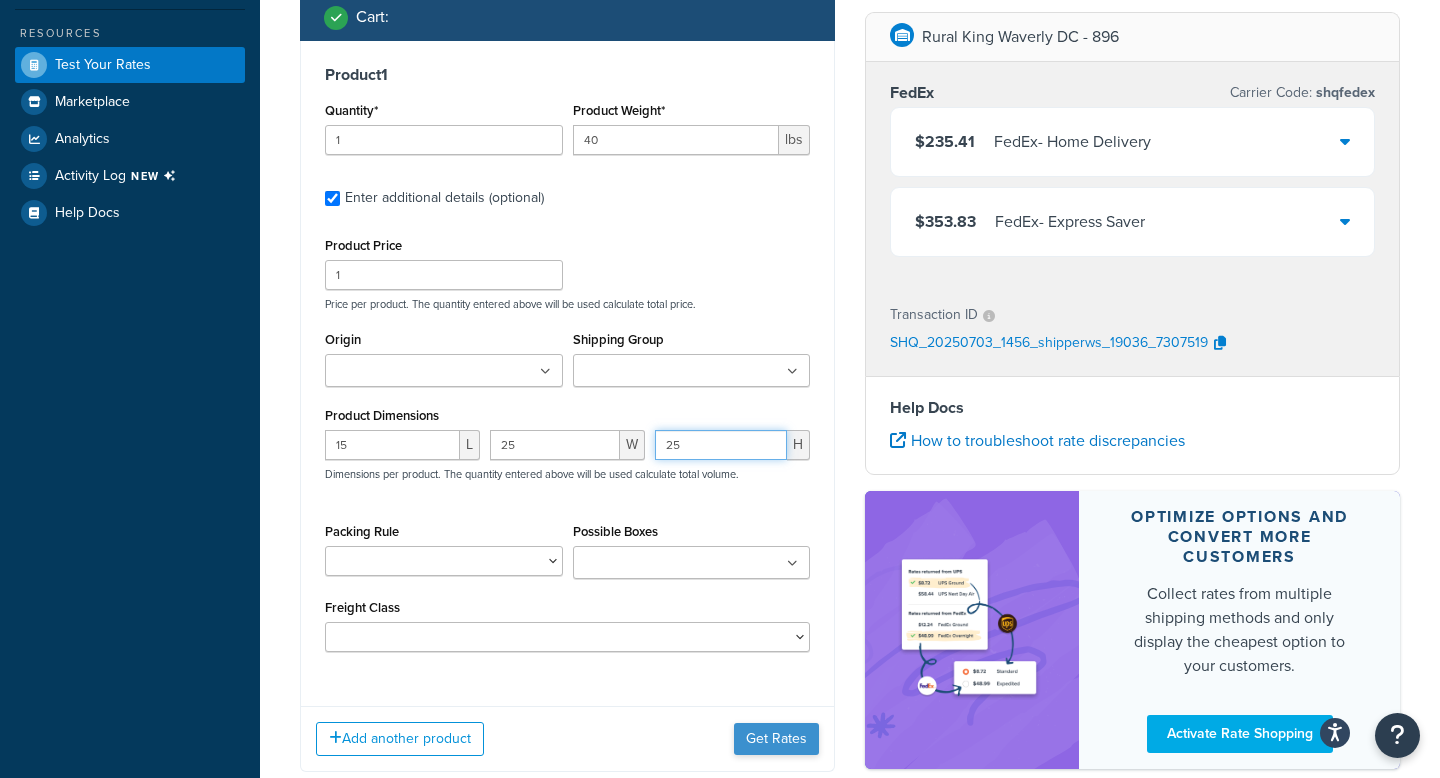 type on "25" 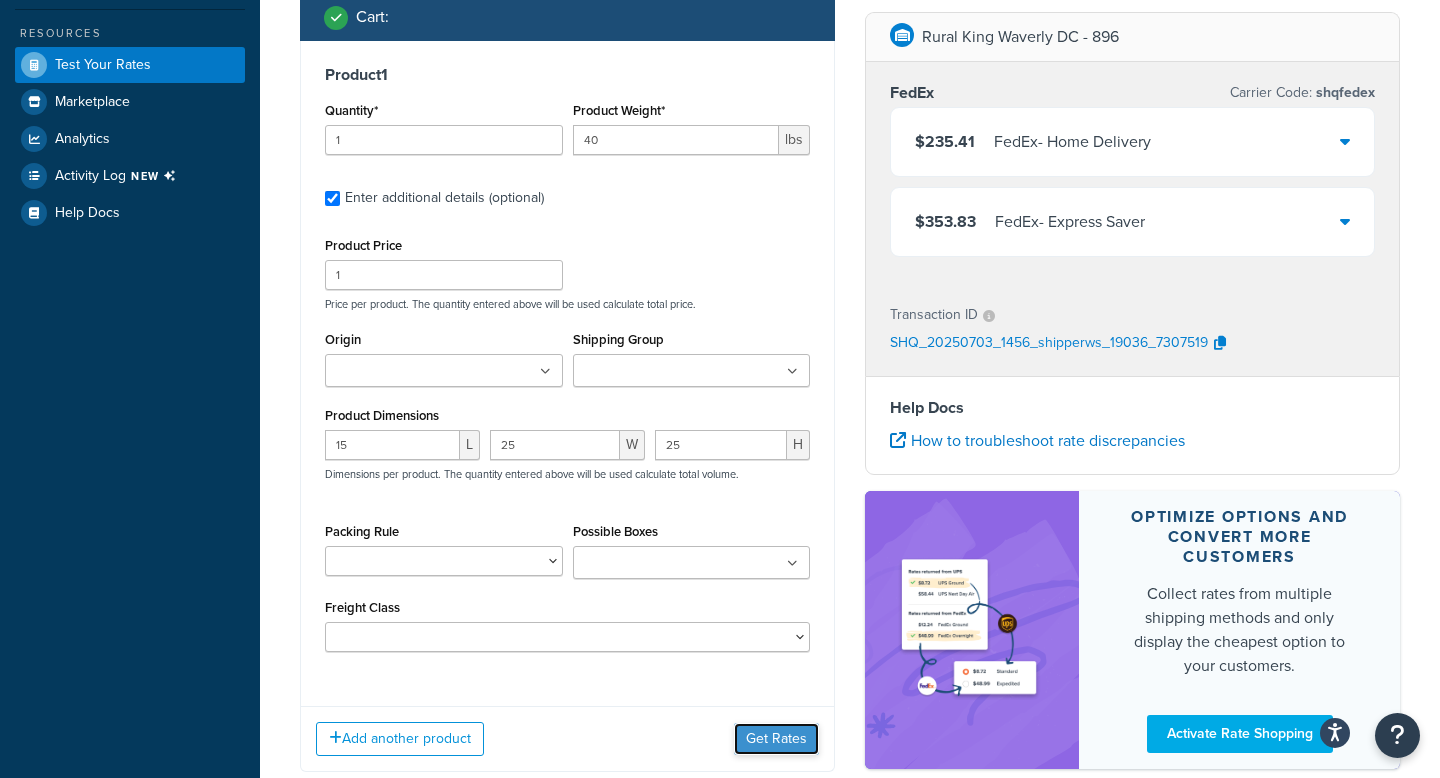 click on "Get Rates" at bounding box center [776, 739] 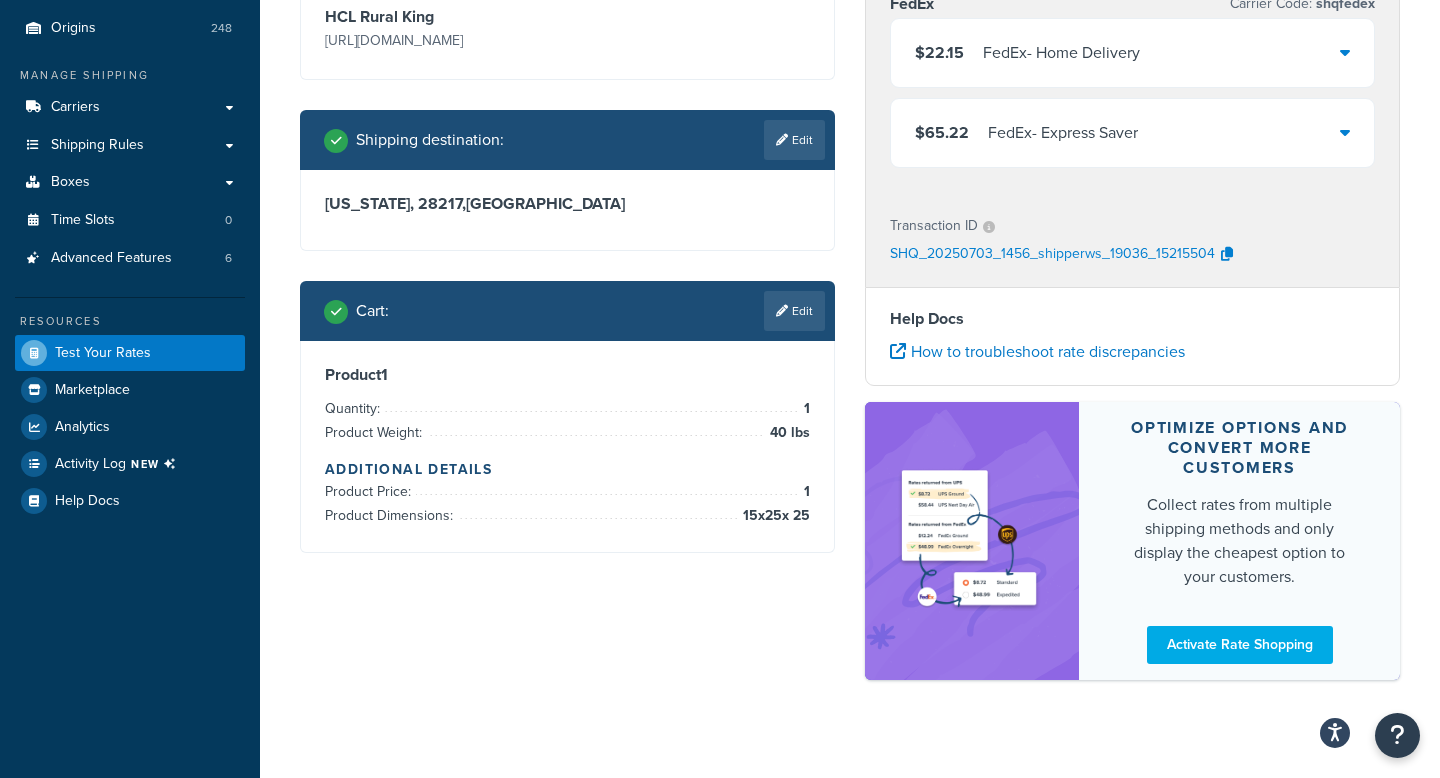 scroll, scrollTop: 249, scrollLeft: 0, axis: vertical 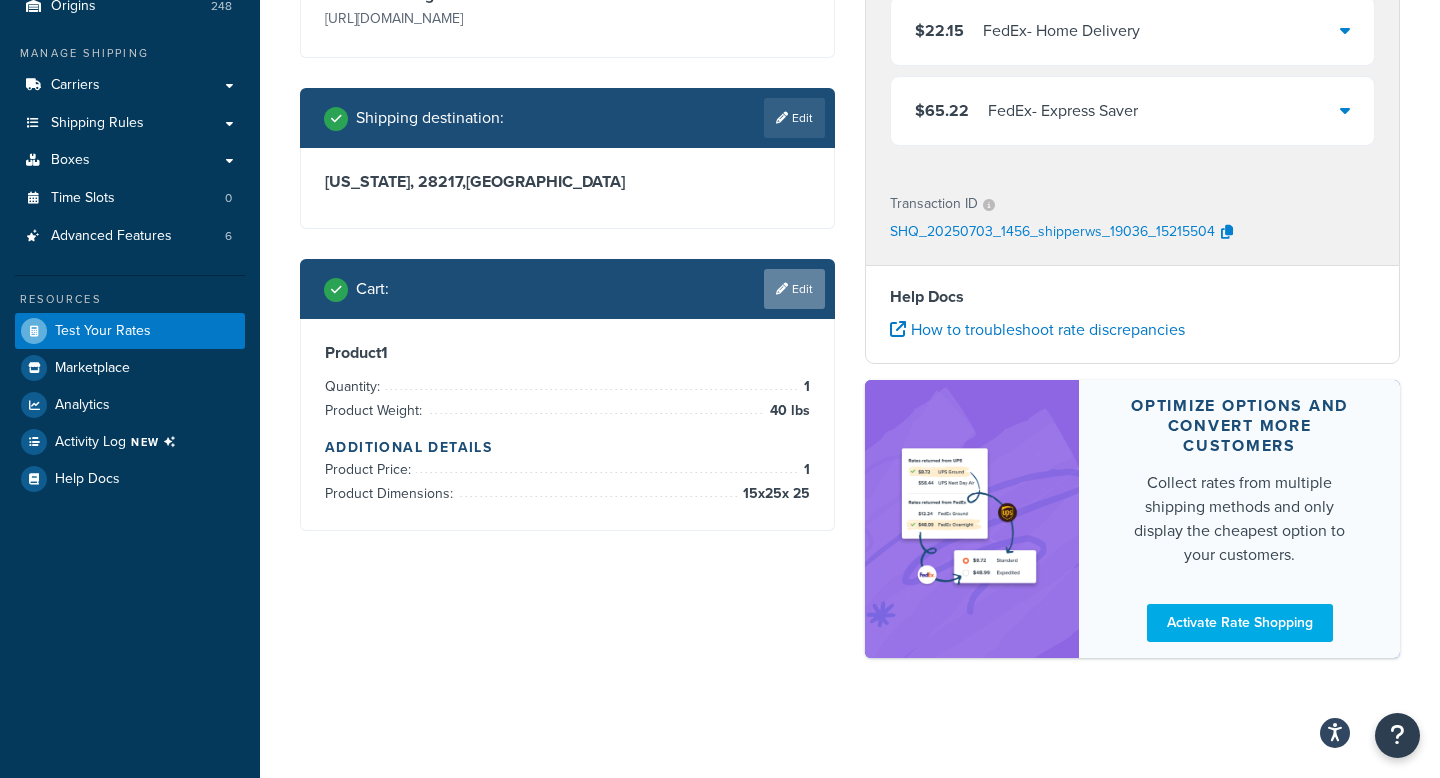 click on "Edit" at bounding box center (794, 289) 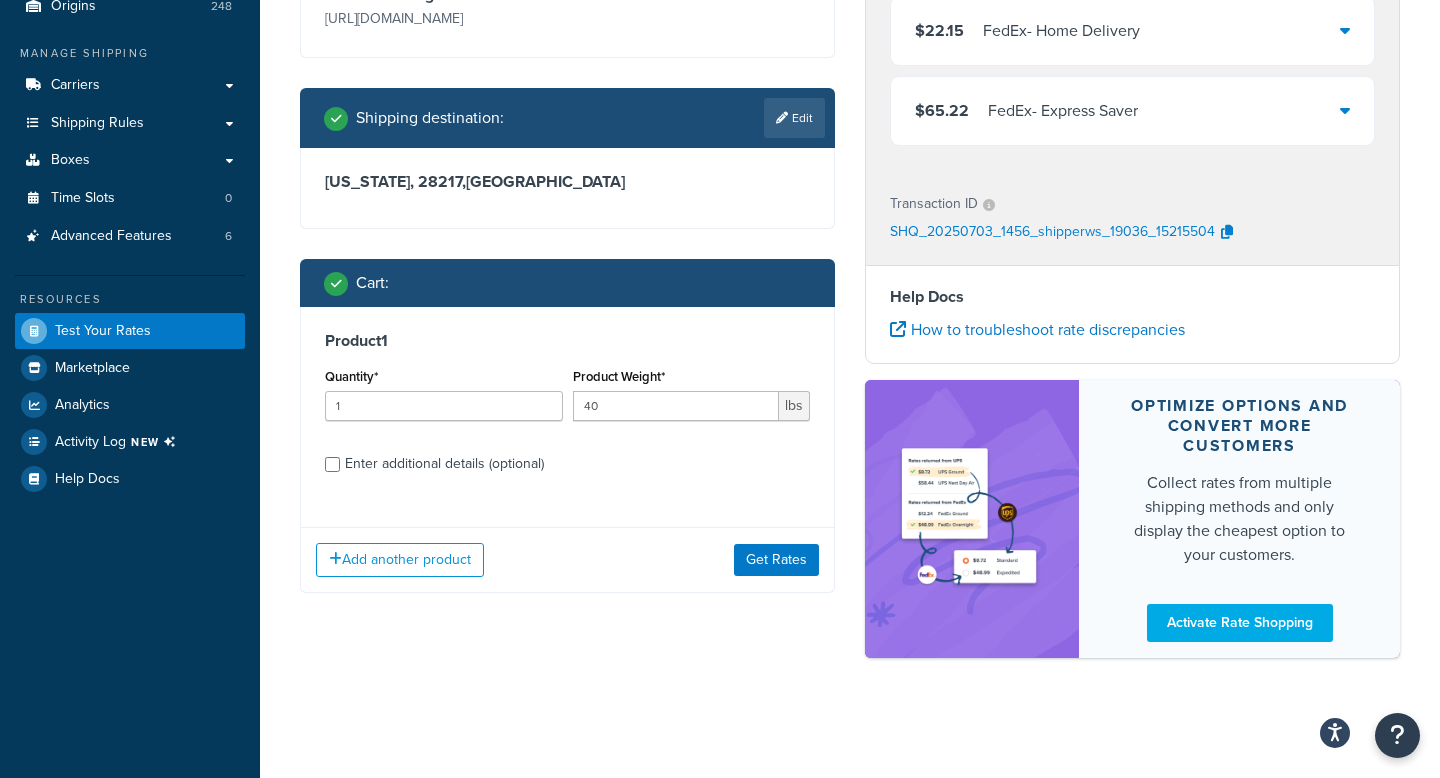 click on "Enter additional details (optional)" at bounding box center (444, 464) 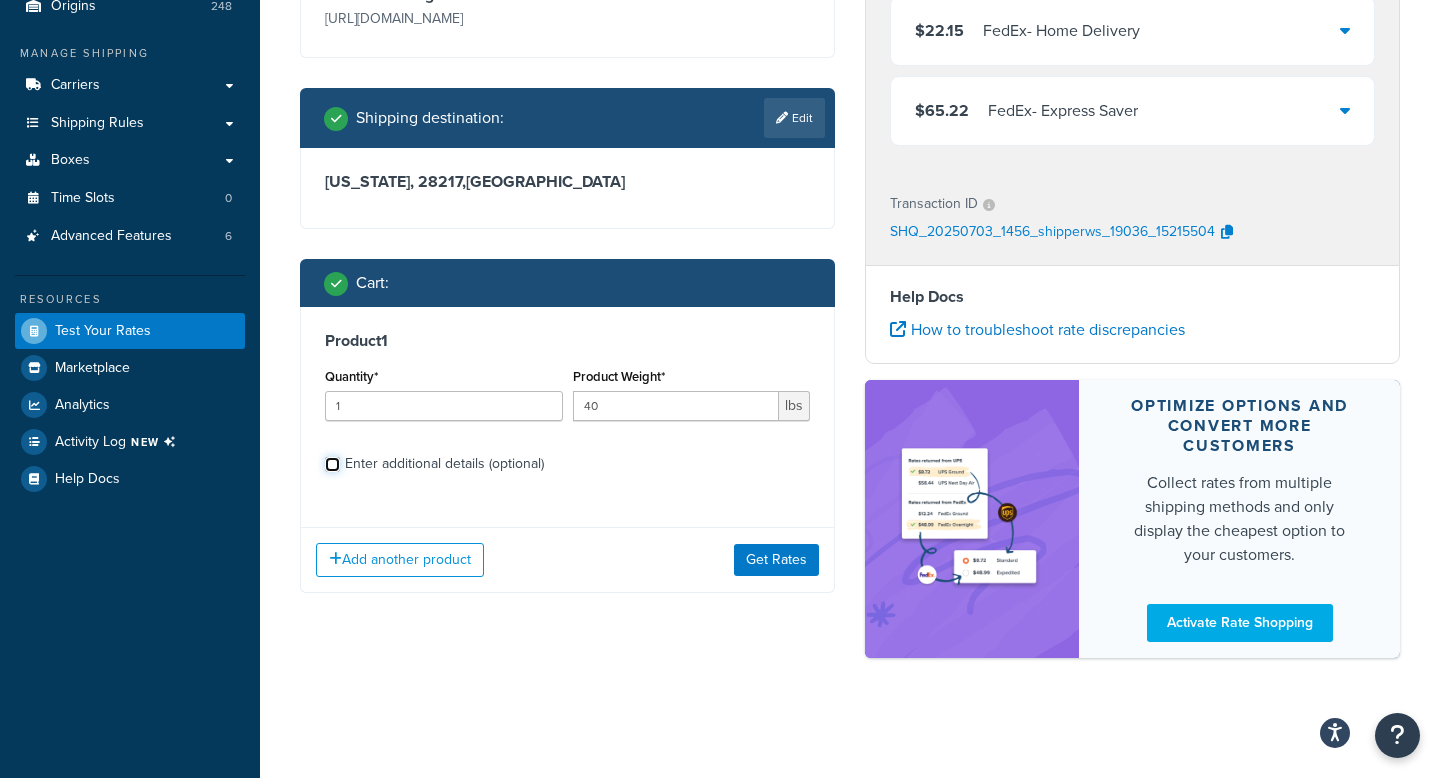 click on "Enter additional details (optional)" at bounding box center [332, 464] 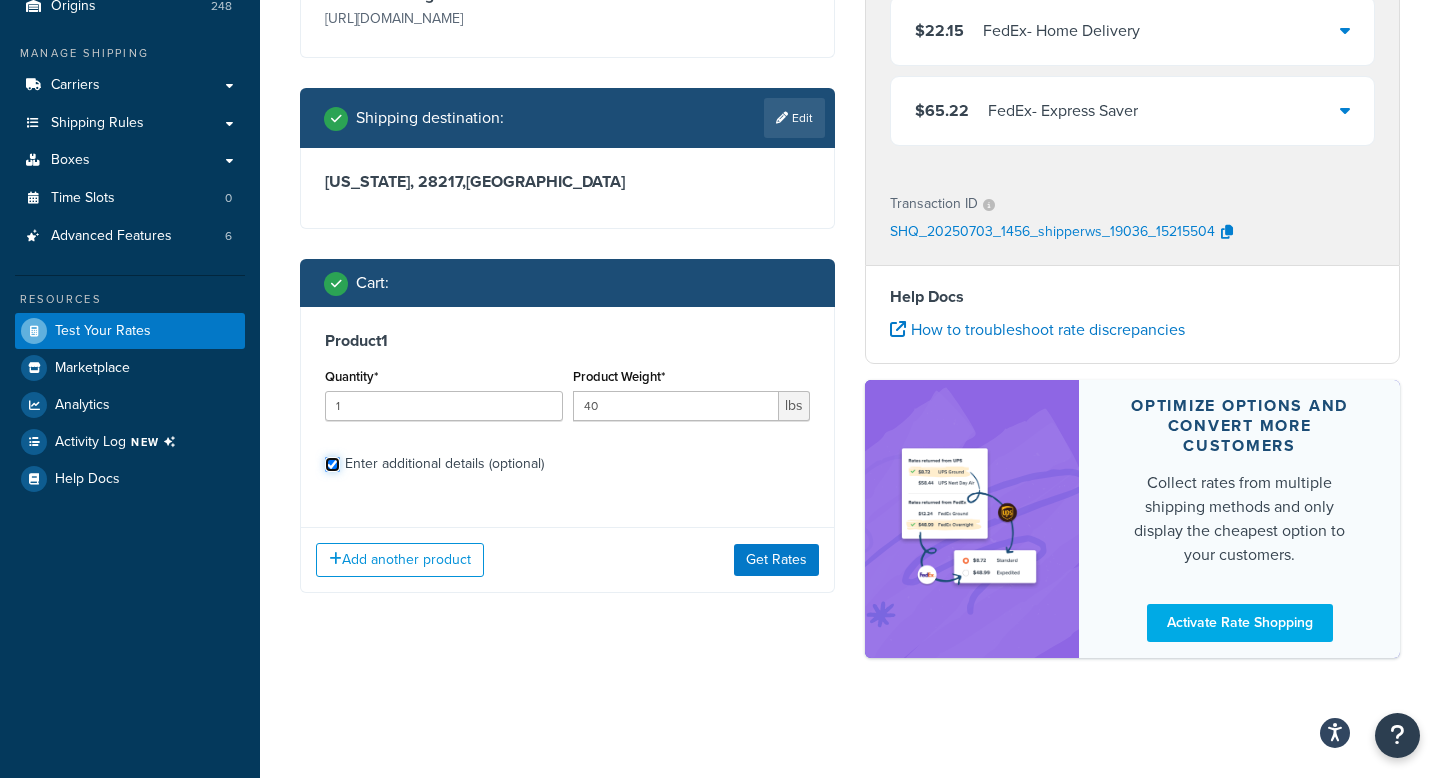 checkbox on "true" 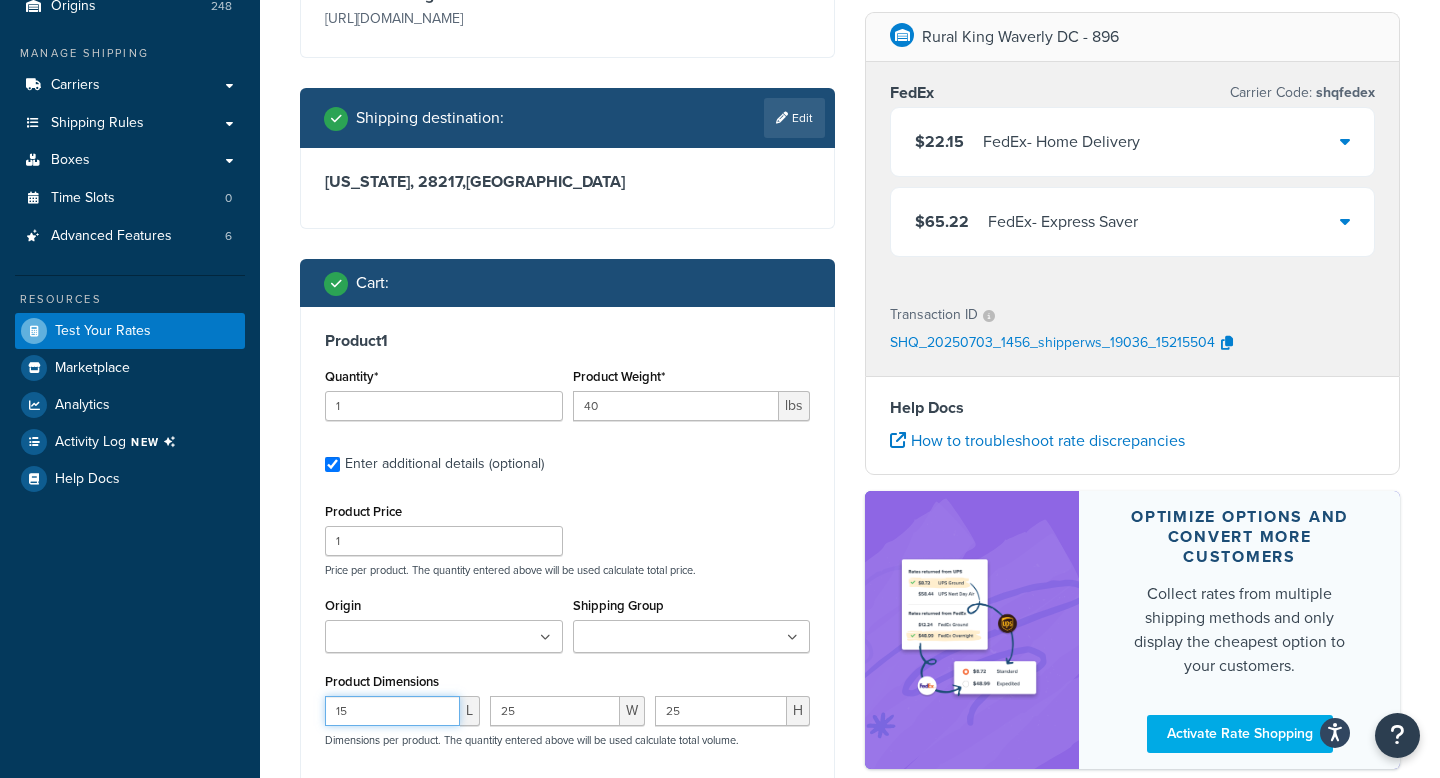 click on "15" at bounding box center [392, 711] 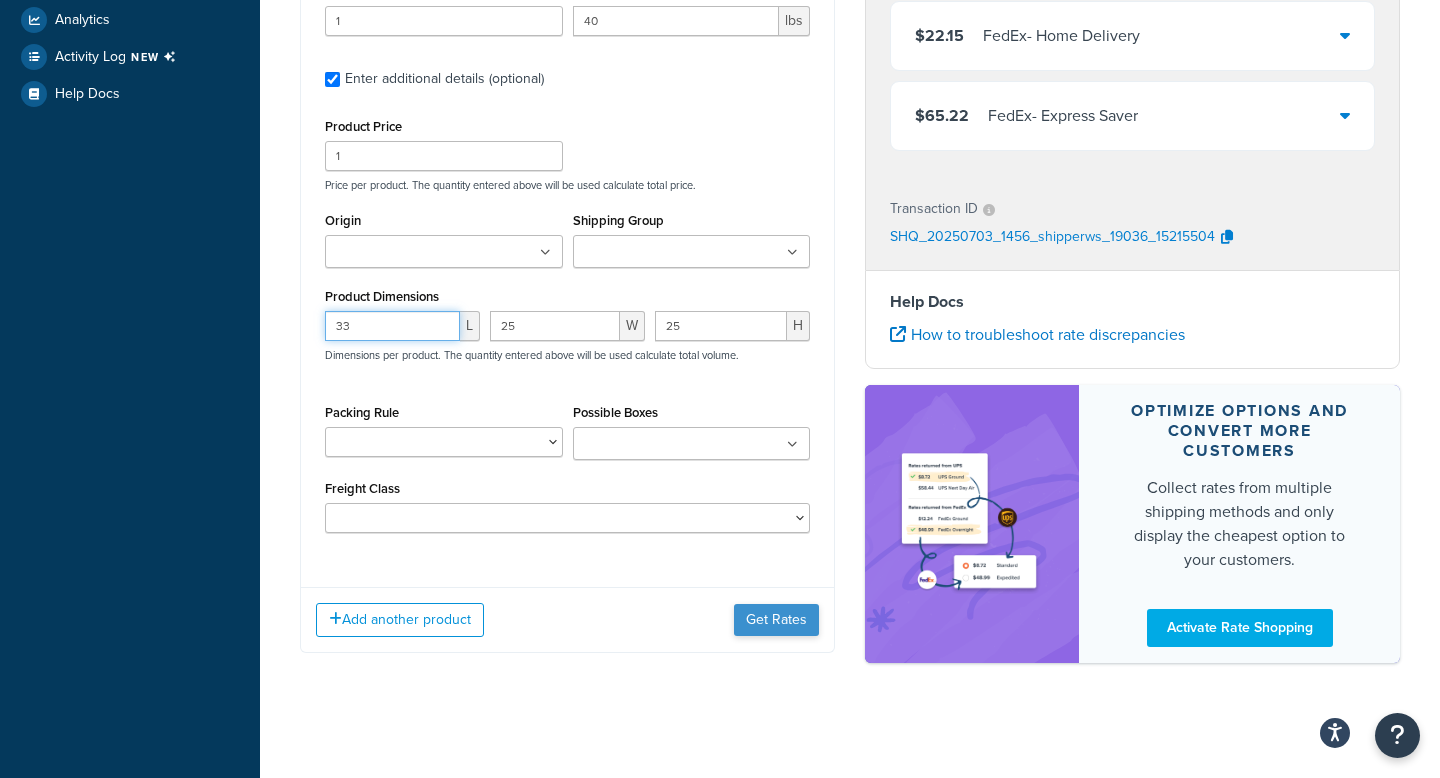 type on "33" 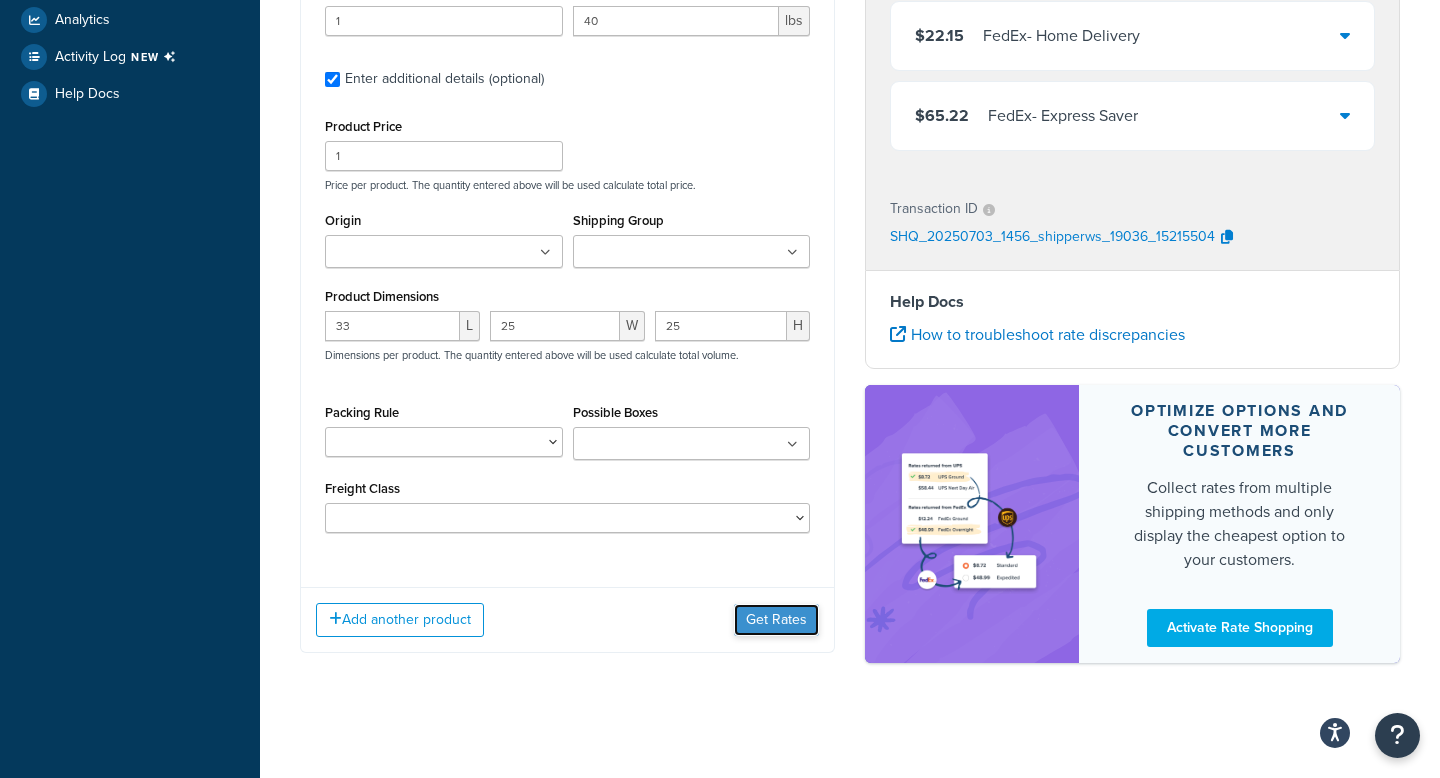 click on "Get Rates" at bounding box center [776, 620] 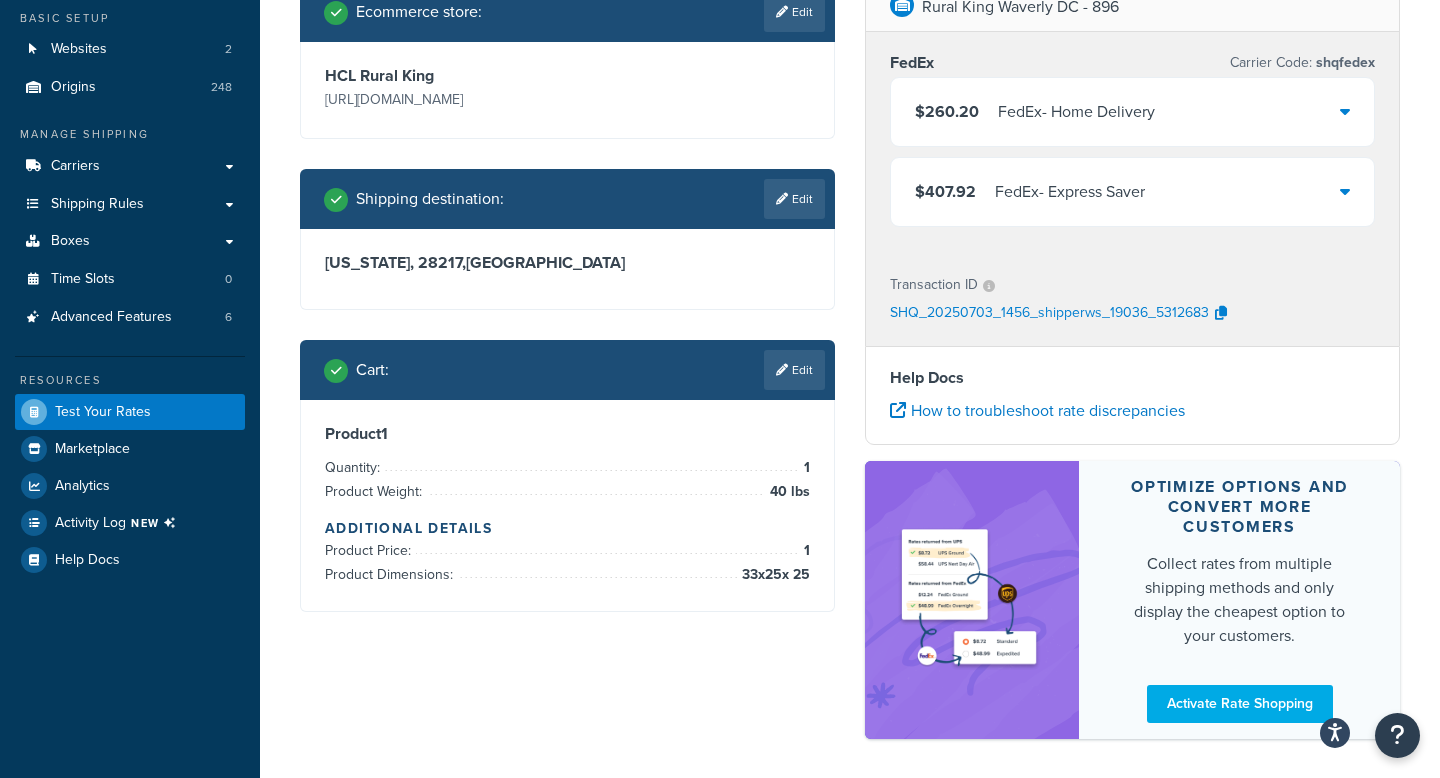 scroll, scrollTop: 249, scrollLeft: 0, axis: vertical 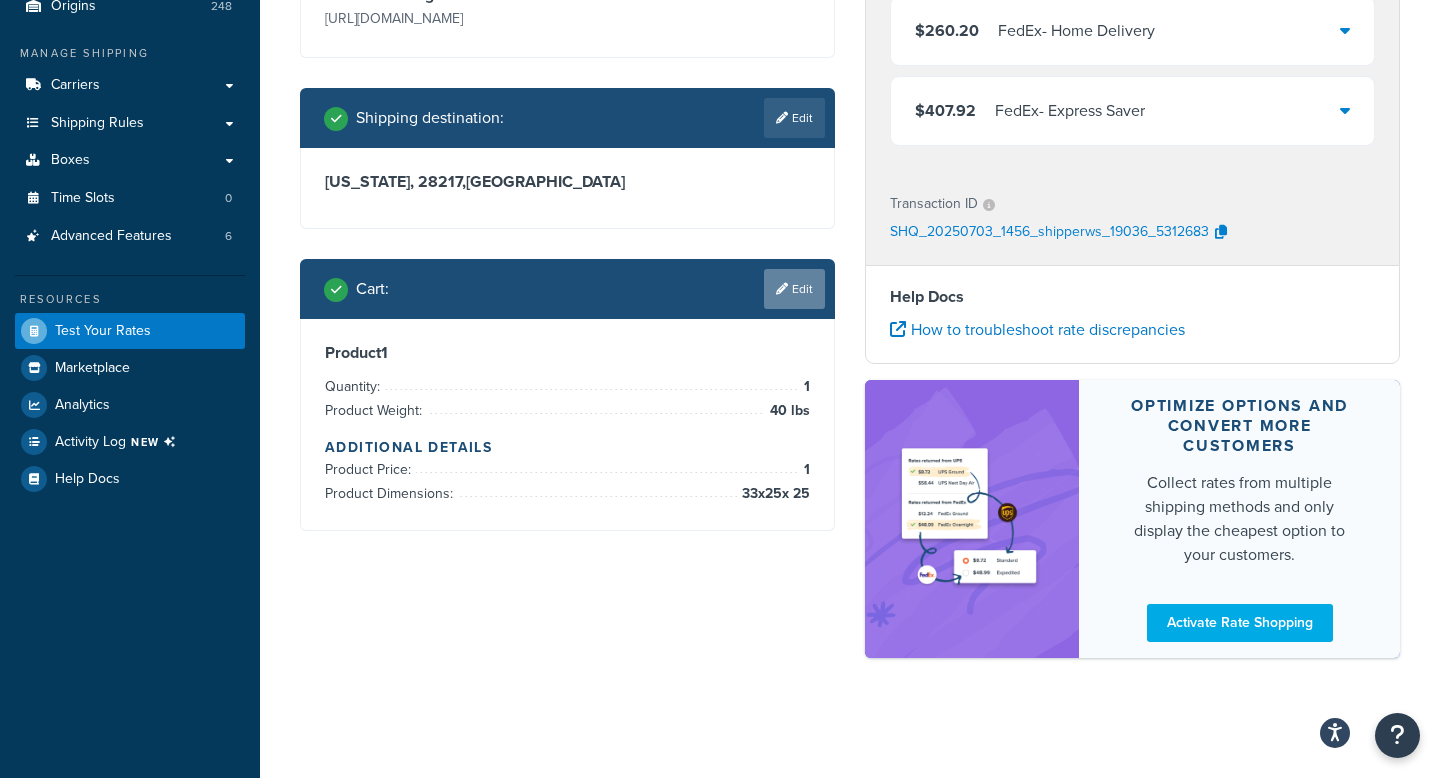click on "Edit" at bounding box center [794, 289] 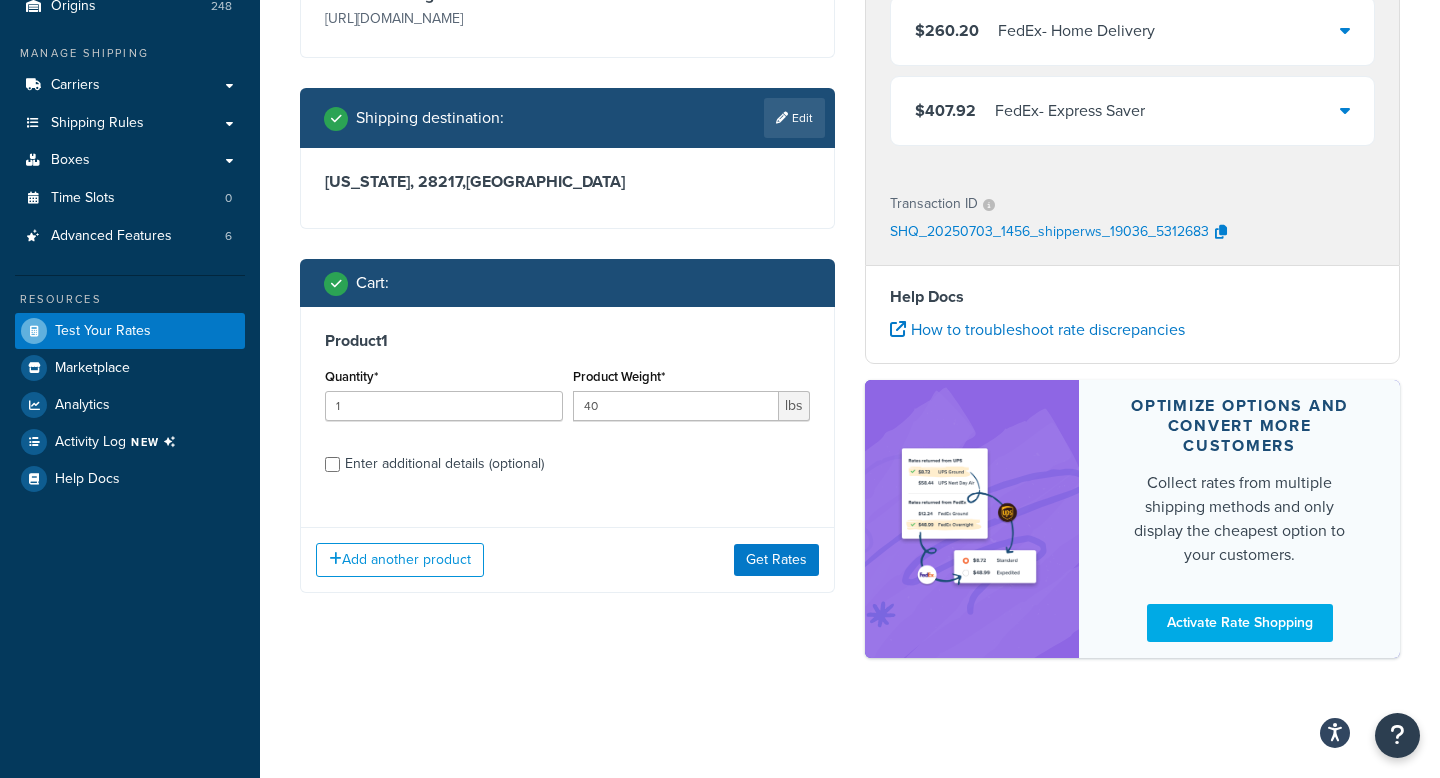 click on "Enter additional details (optional)" at bounding box center [444, 464] 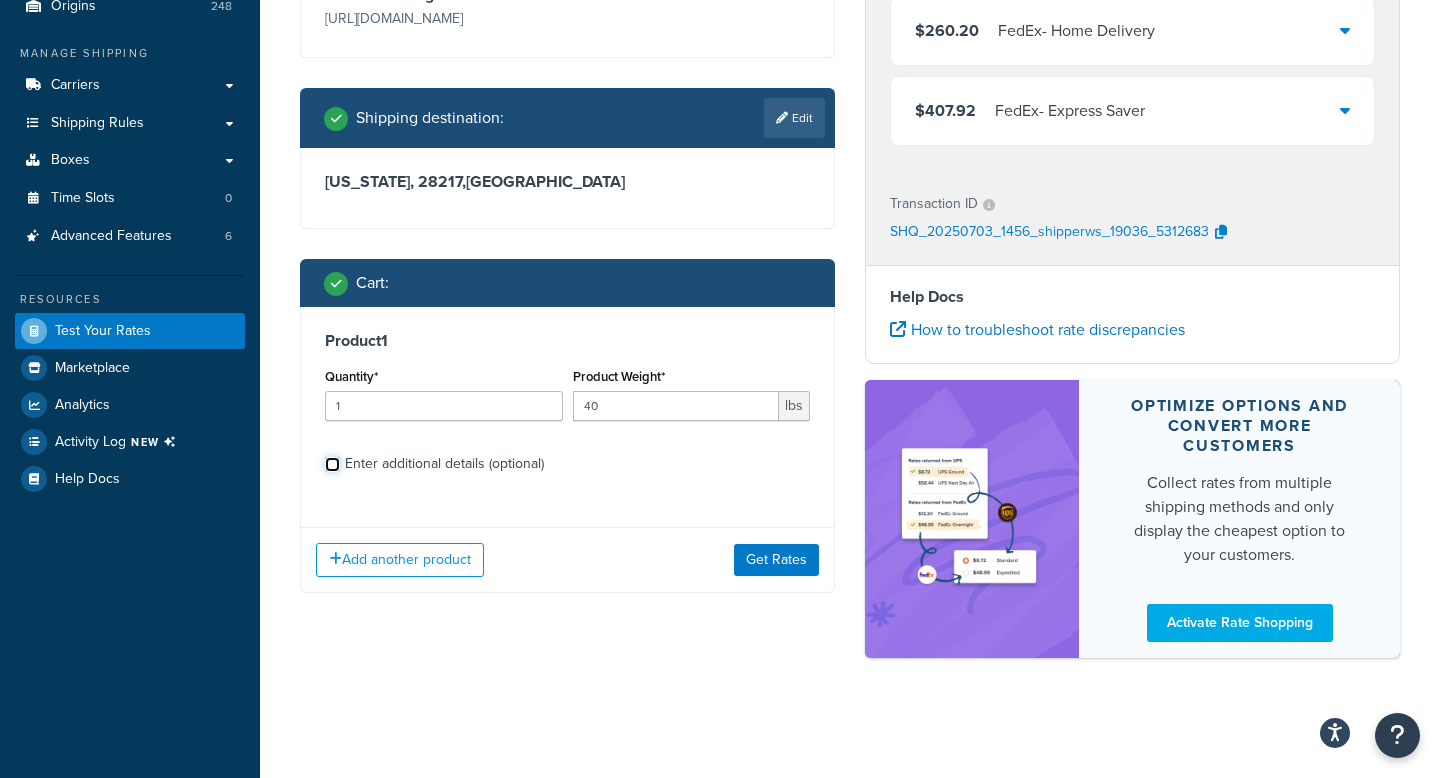 click on "Enter additional details (optional)" at bounding box center (332, 464) 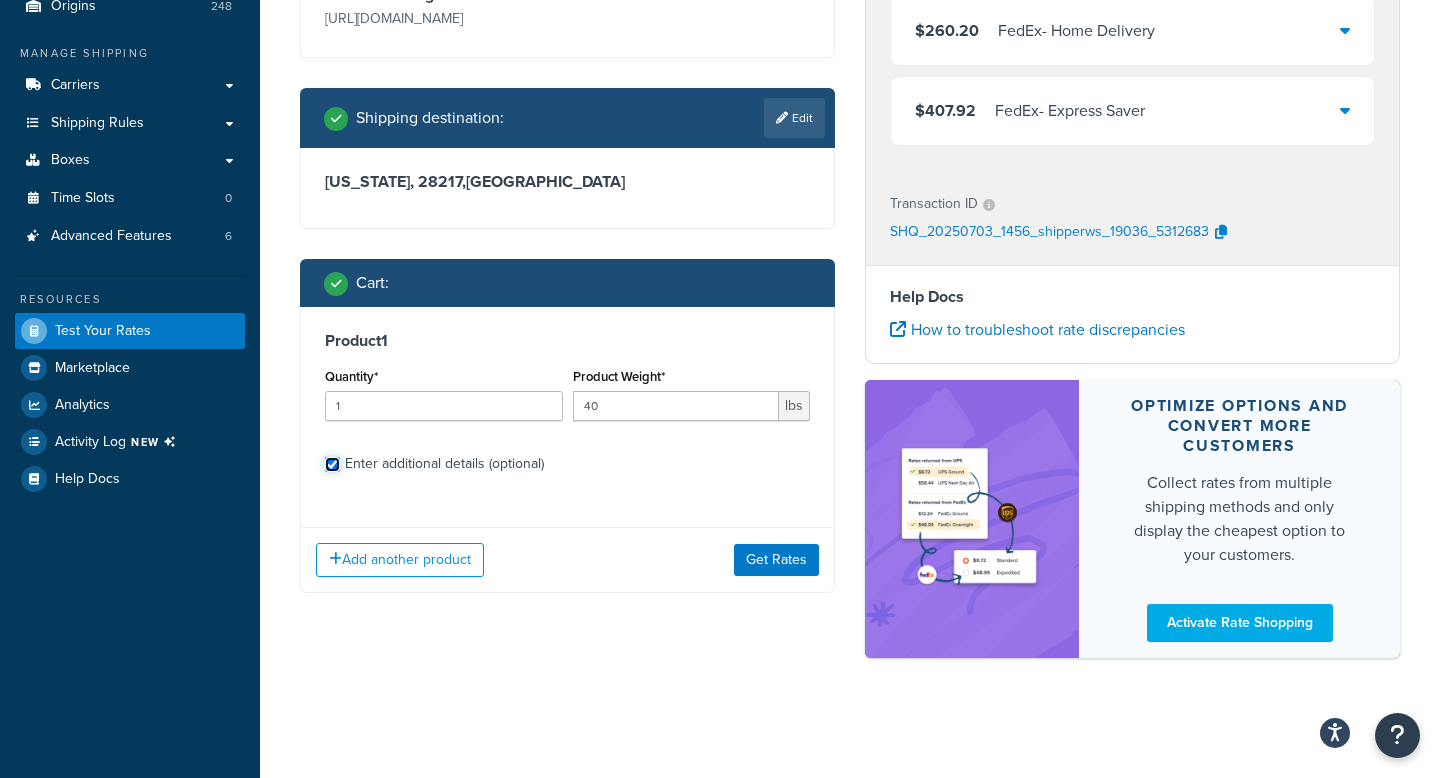 checkbox on "true" 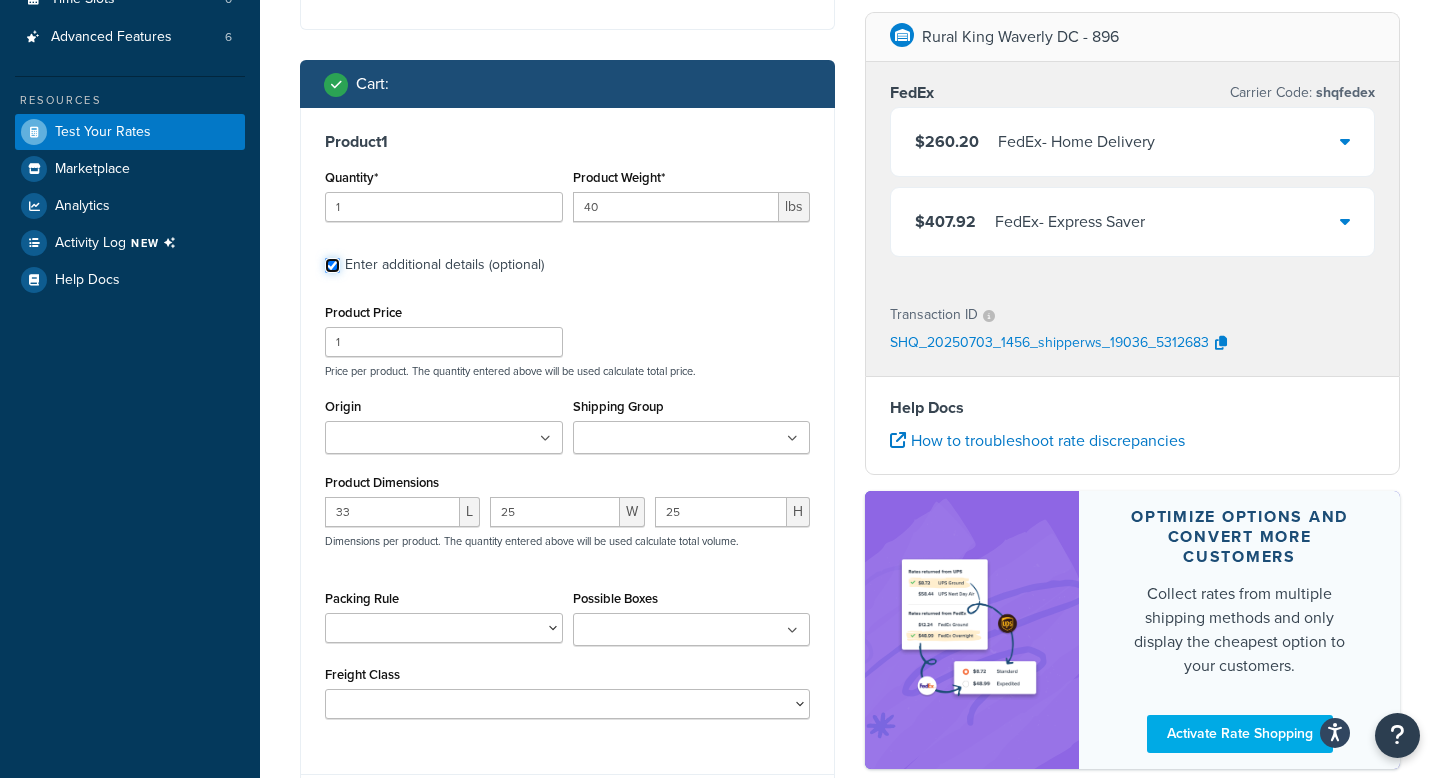 scroll, scrollTop: 490, scrollLeft: 0, axis: vertical 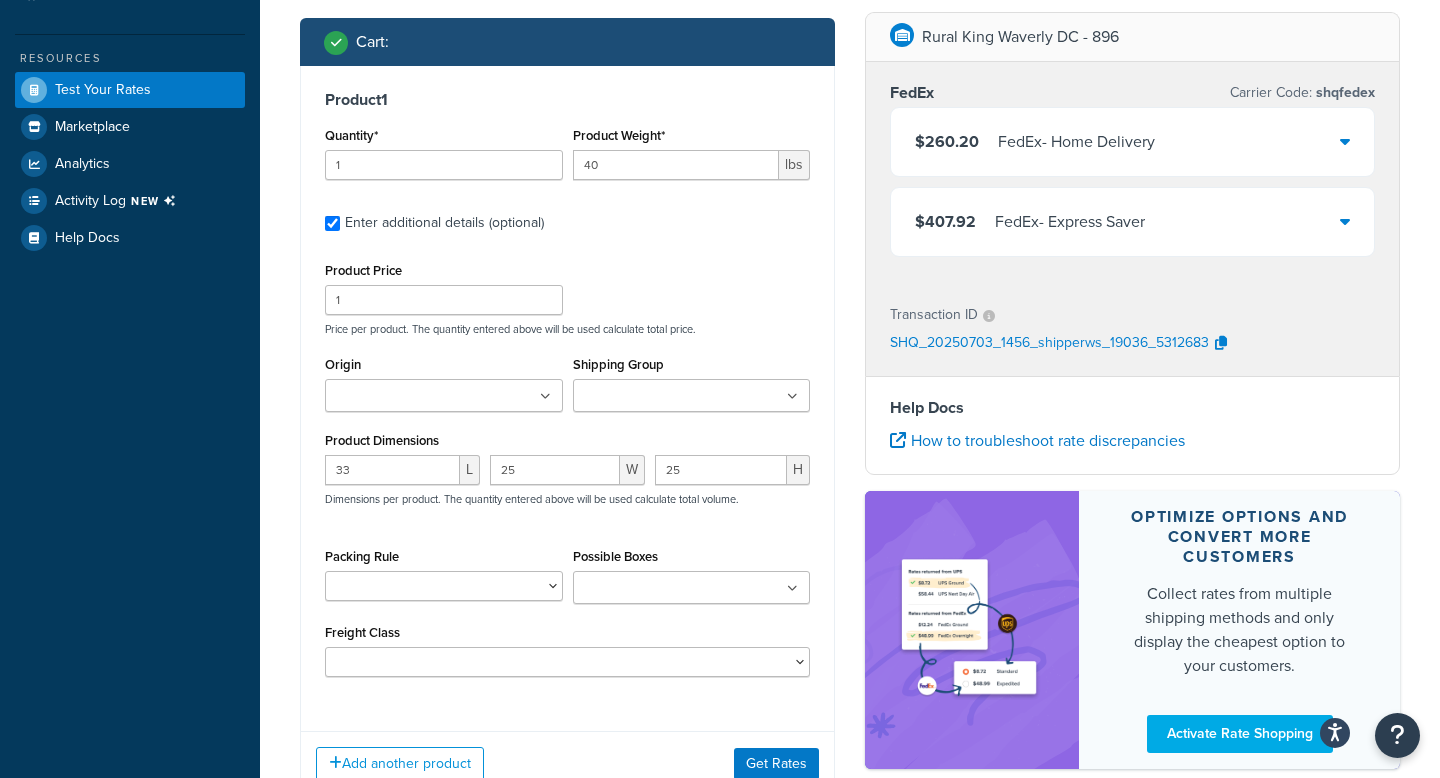 click on "Shipping Group   2022022687 2024012011 2025004753 2025004754 2025004755 2025004756 2025004757 2025004758 2025004759 2025004760 2025004761 2025004762 2025004763 2025004764 2025004765 2025004766 2025004767 2025004768 2025004769 2025004770 2025004771 2025004772 2025004773 2025004774 2025004775 2025004776 2025005148 2025005149 21033273 21033275 22880044 75520584 Freight Class 50 Large Medium shq_Alabama_restrict shq_Alaska_restrict shq_Arizona_restrict shq_Arkansas_restrict shq_California_restrict shq_Colorado_restrict shq_Connecticut_restrict shq_Delaware_restrict shq_Florida_restrict shq_freight_class_100 shq_freight_class_125 shq_freight_class_150 shq_freight_class_175 shq_freight_class_200 shq_freight_class_250 shq_freight_class_300 shq_freight_class_400 shq_freight_class_50 shq_freight_class_55 shq_freight_class_60 shq_freight_class_65 shq_freight_class_70 shq_freight_class_85 shq_freight_class_92.5 shq_freight_only shq_Georgia_restrict shq_Hawaii_restrict shq_Idaho_restrict shq_Illinois_restrict Small" at bounding box center [692, 381] 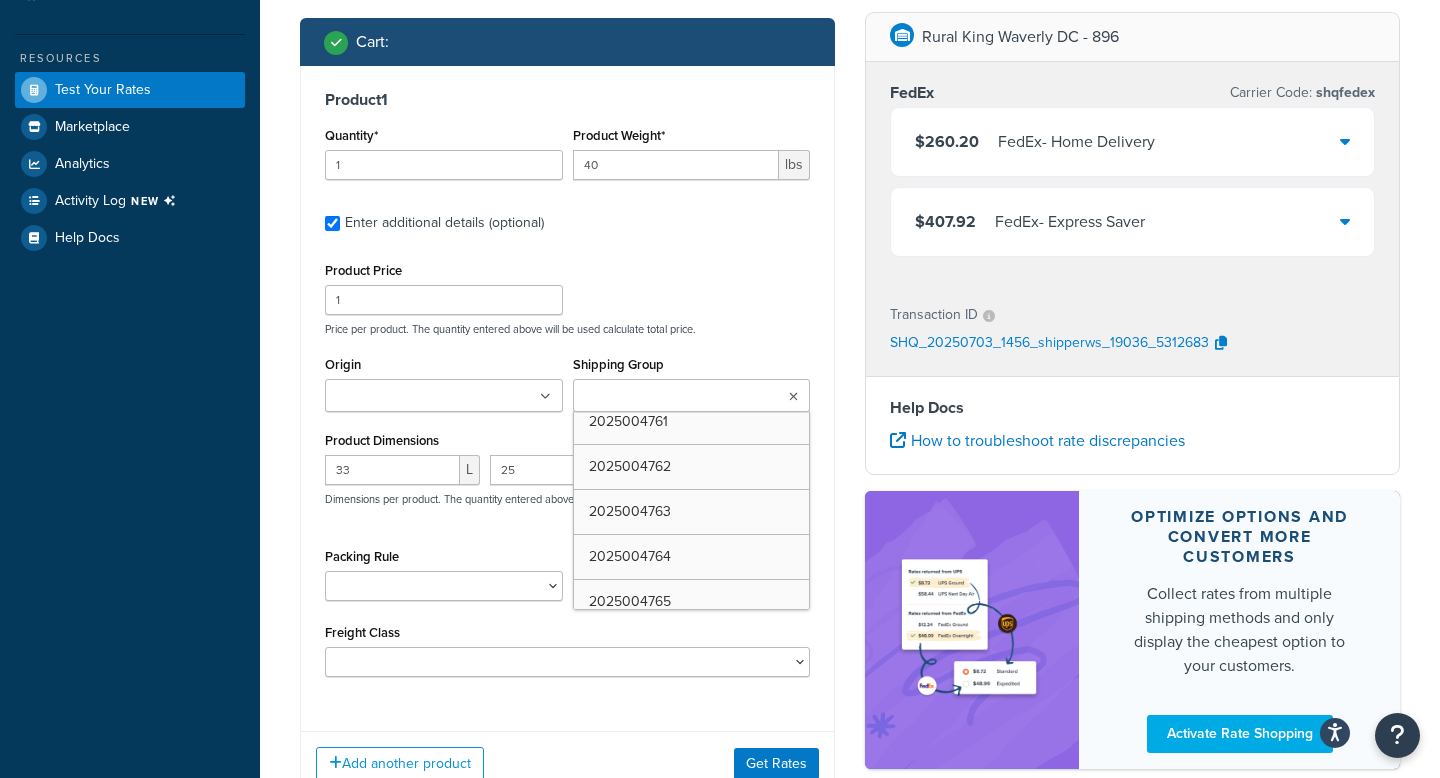 scroll, scrollTop: 545, scrollLeft: 0, axis: vertical 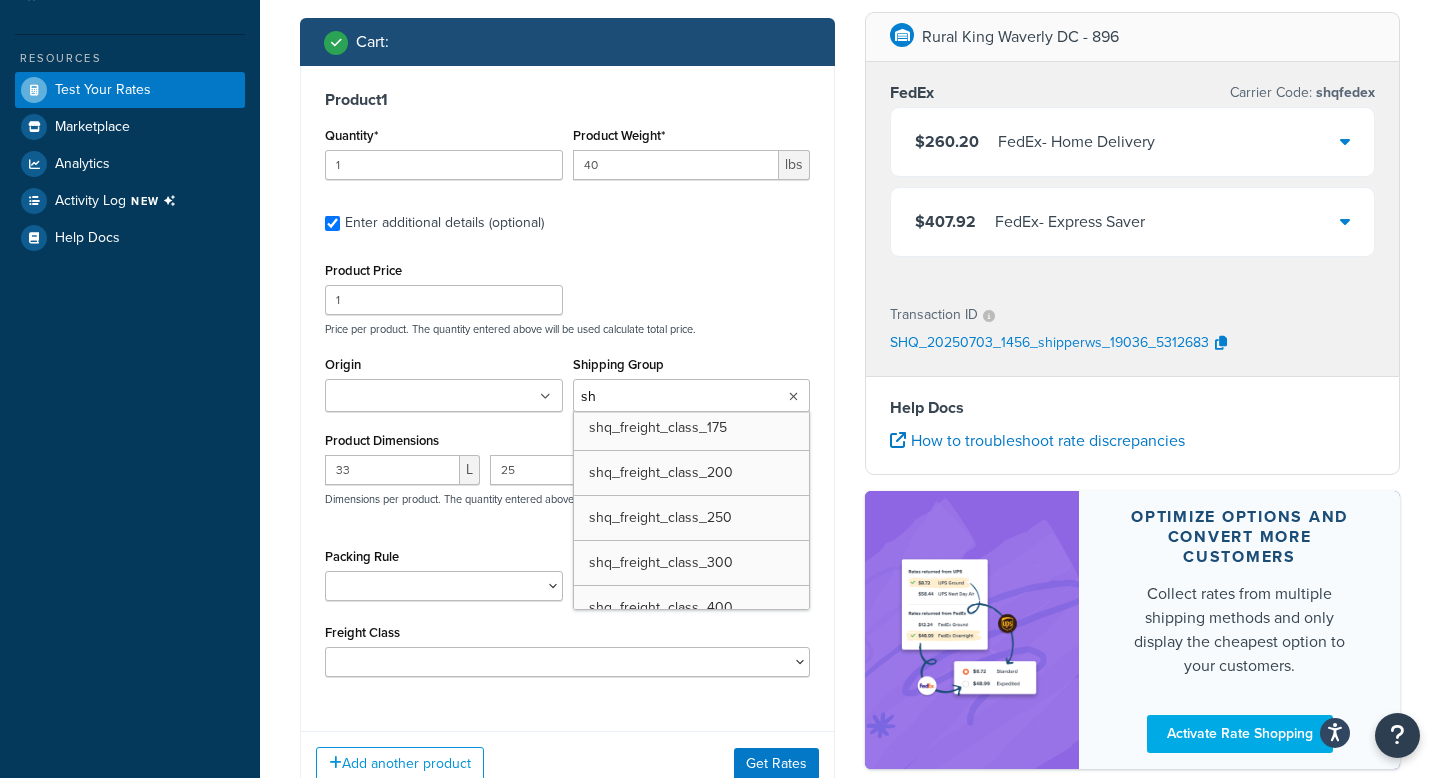 type on "shq" 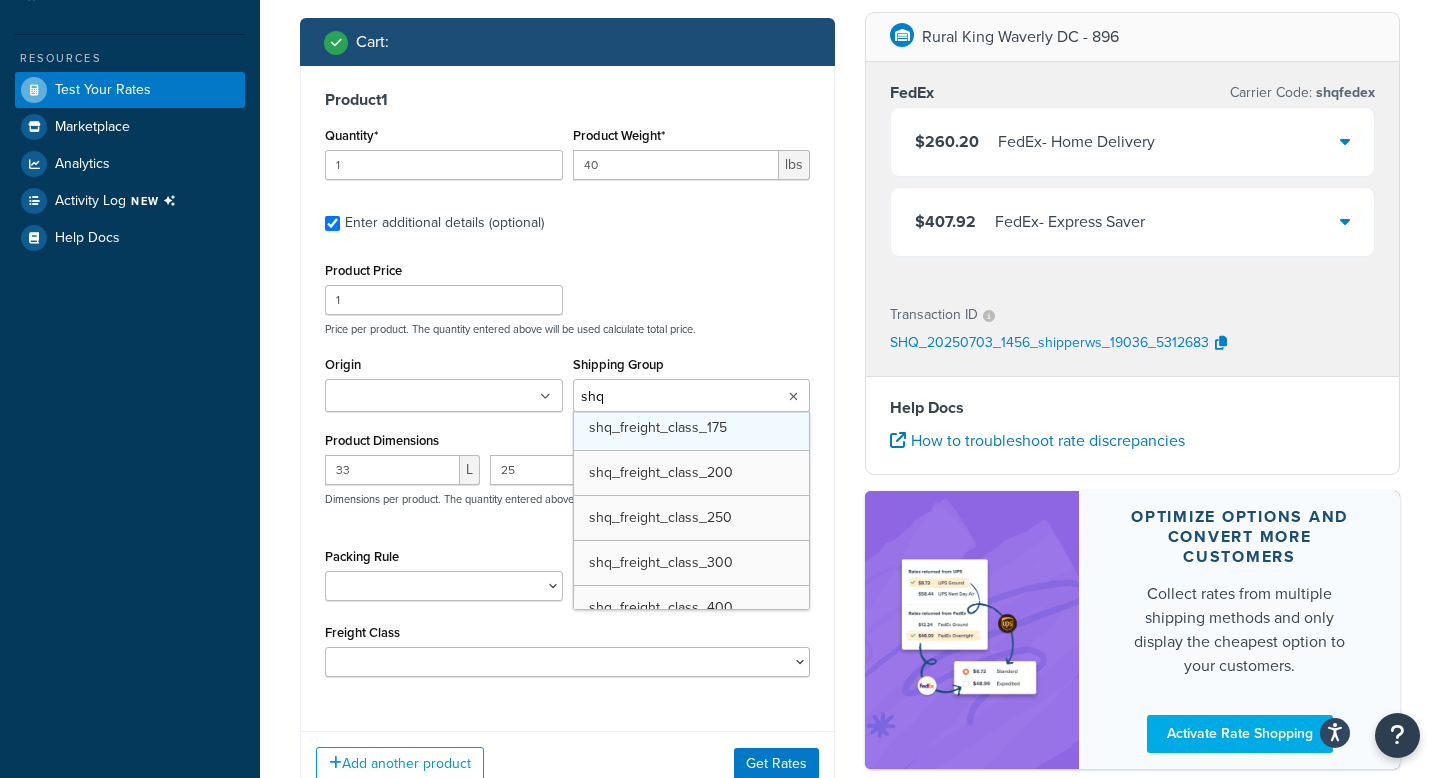 type 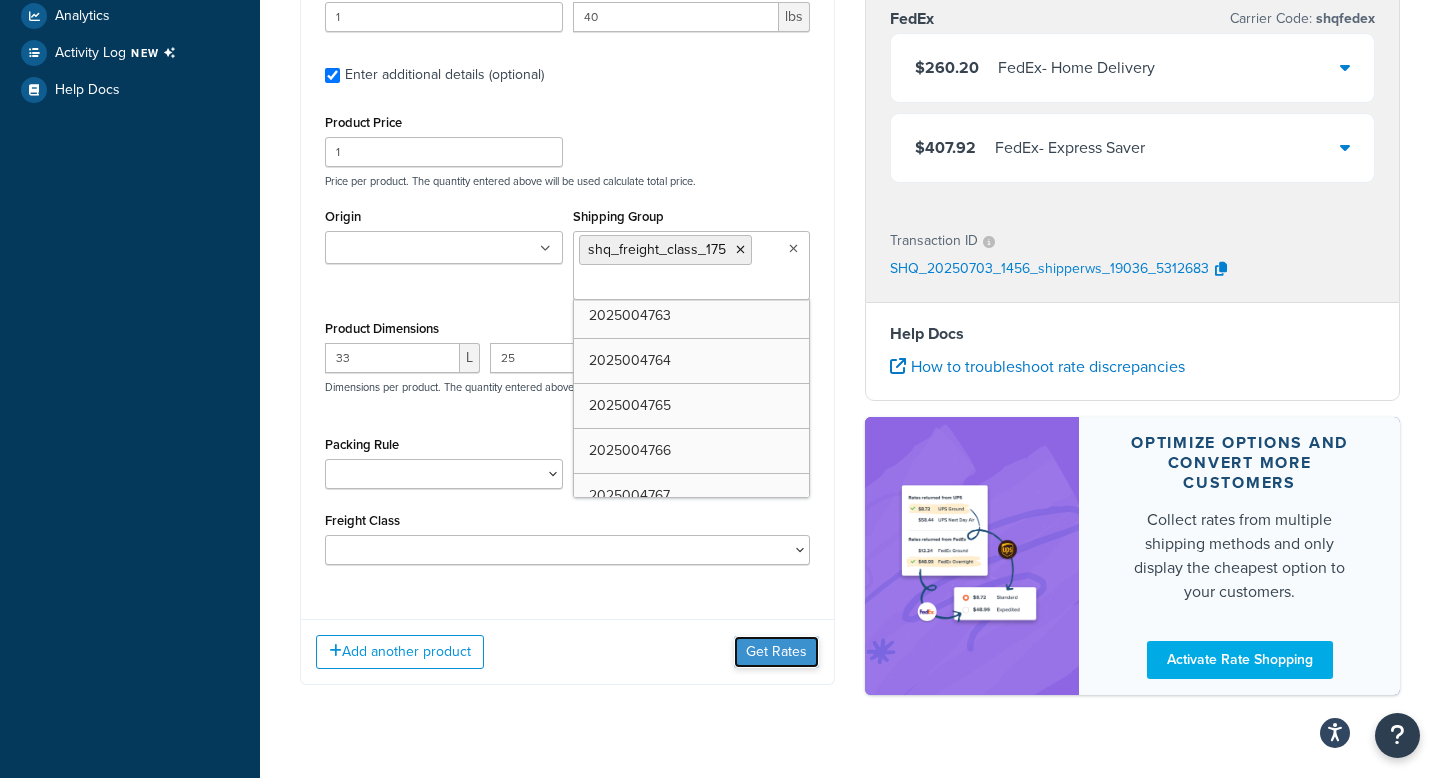 click on "Get Rates" at bounding box center (776, 652) 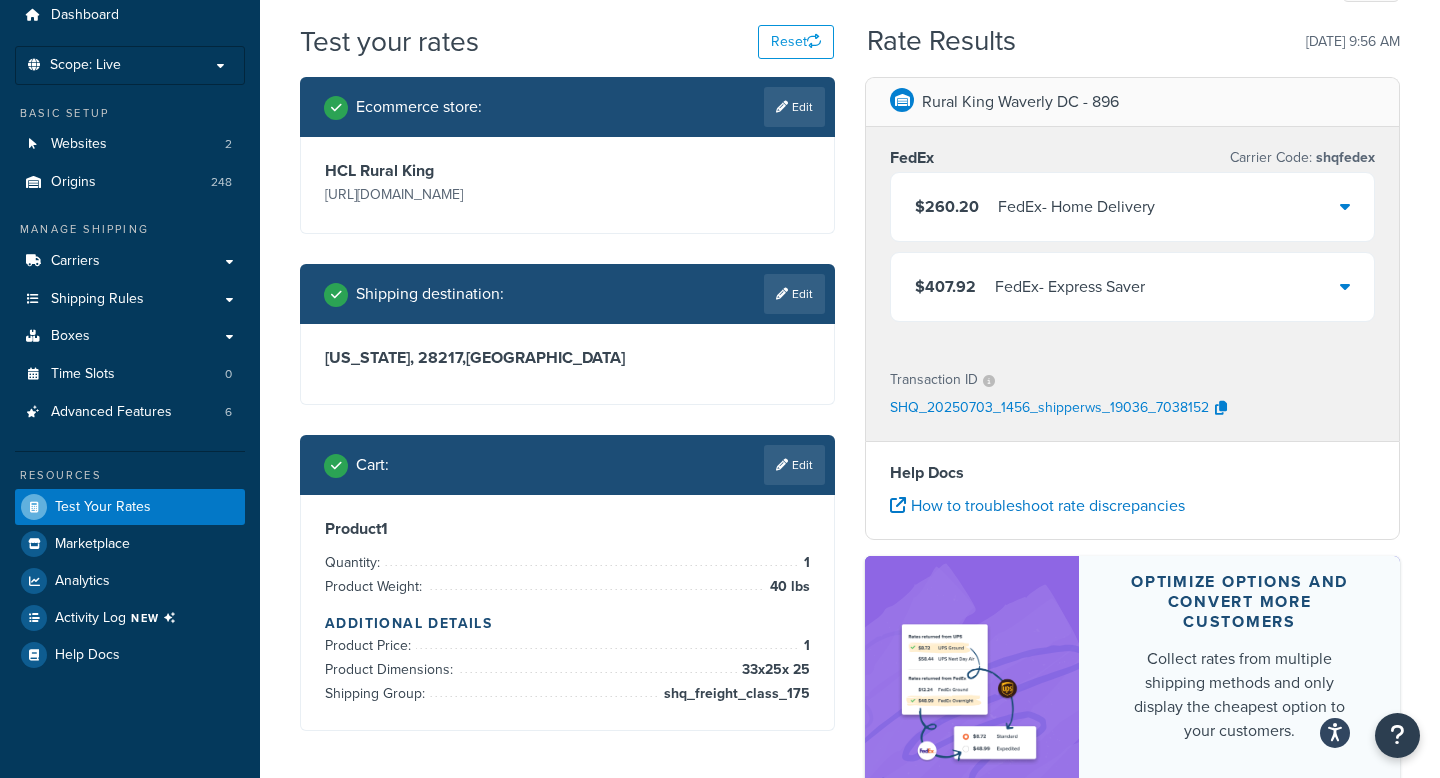 scroll, scrollTop: 188, scrollLeft: 0, axis: vertical 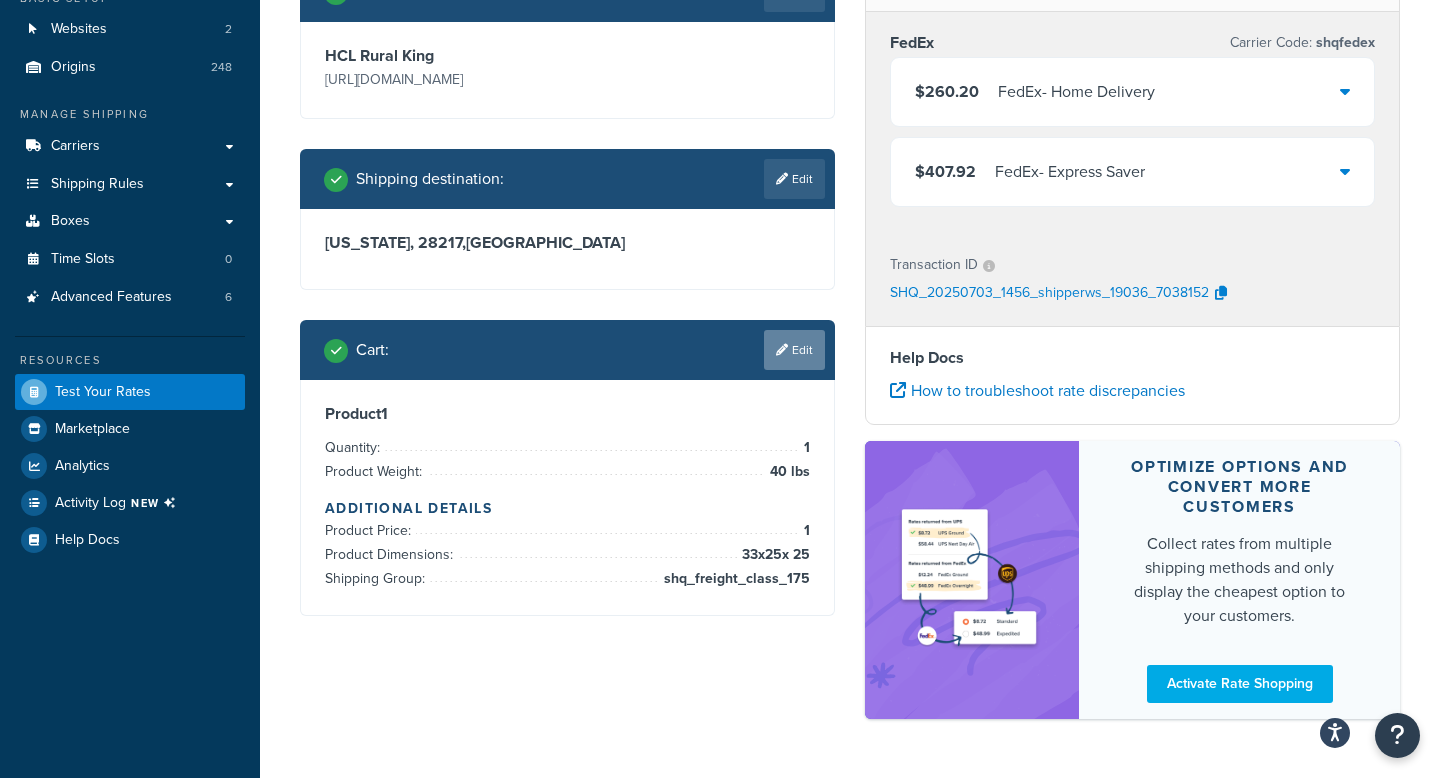 click on "Edit" at bounding box center [794, 350] 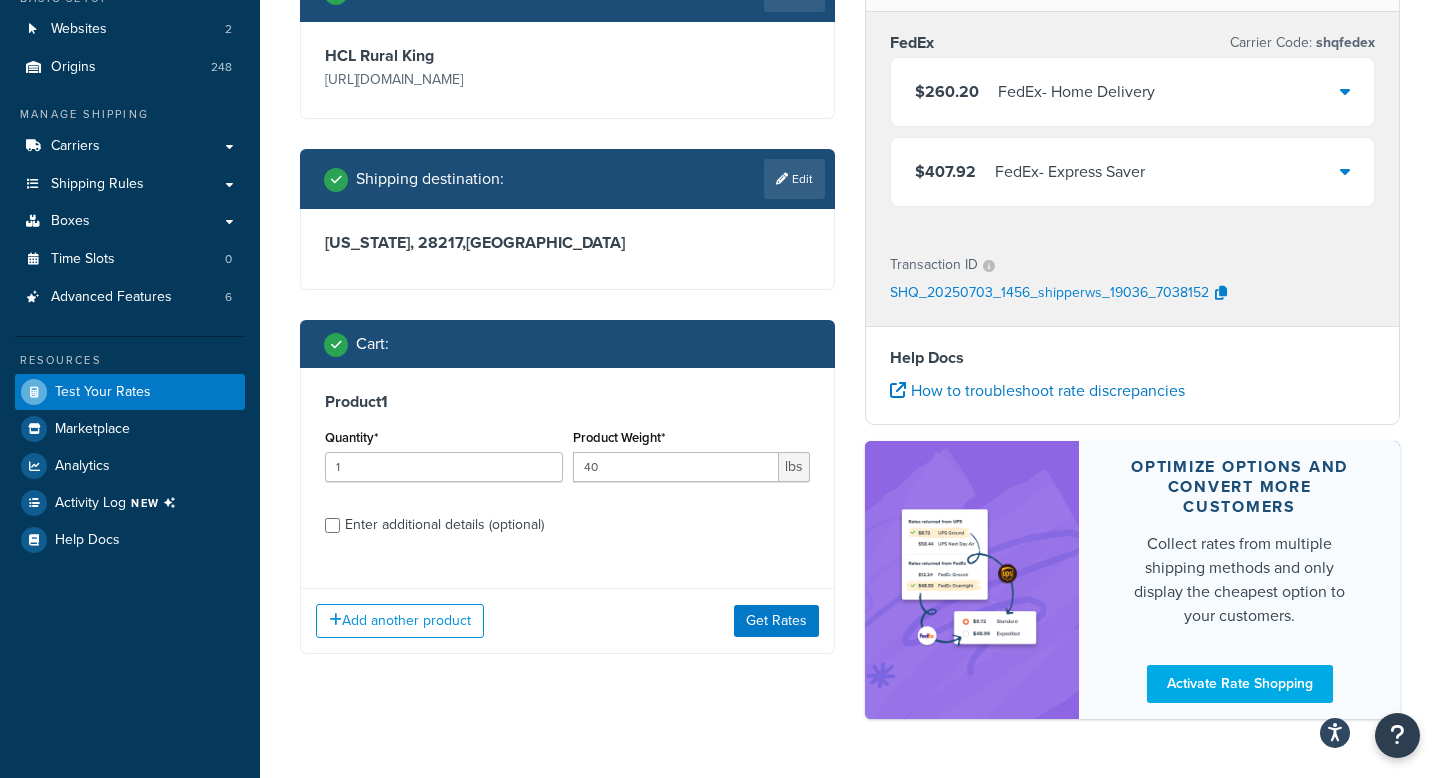 click on "Enter additional details (optional)" at bounding box center (444, 525) 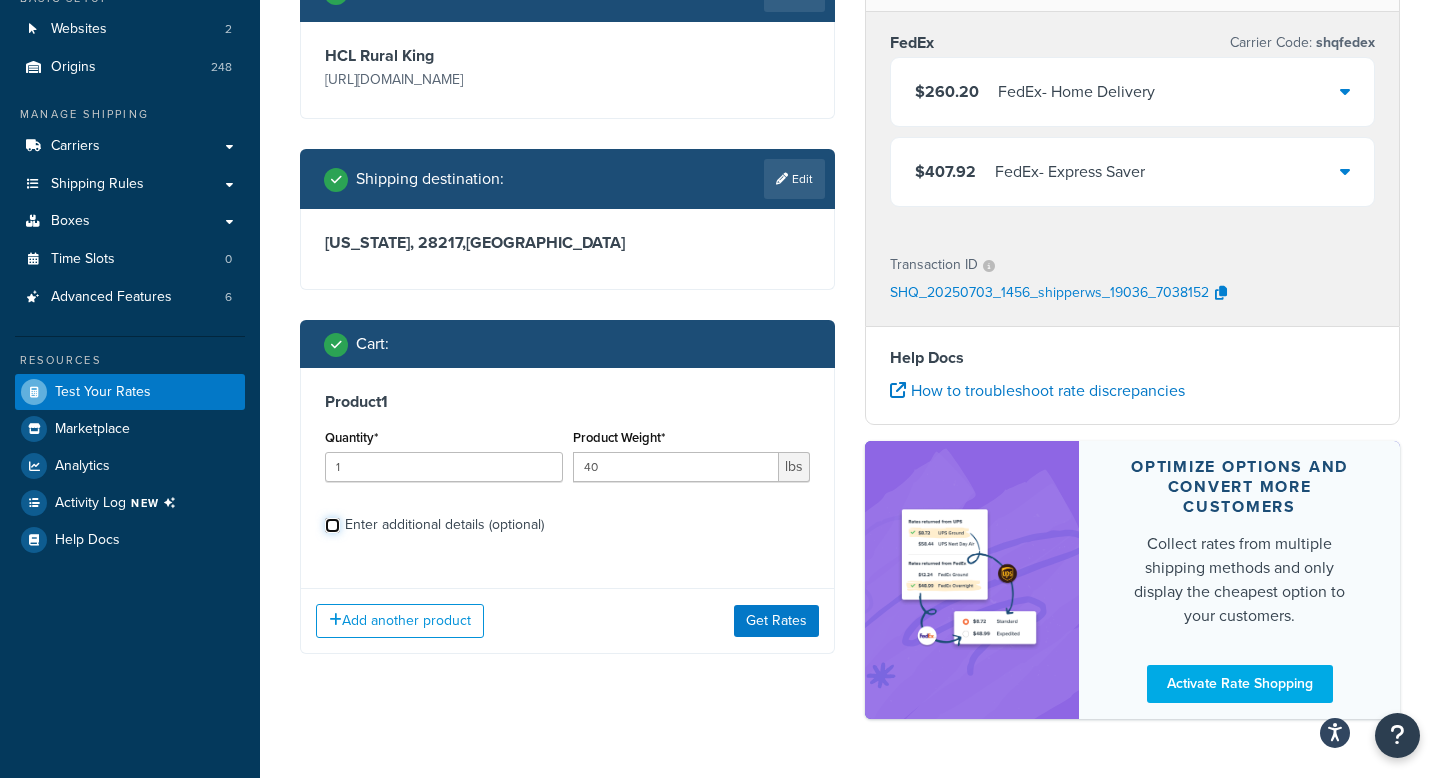 click on "Enter additional details (optional)" at bounding box center (332, 525) 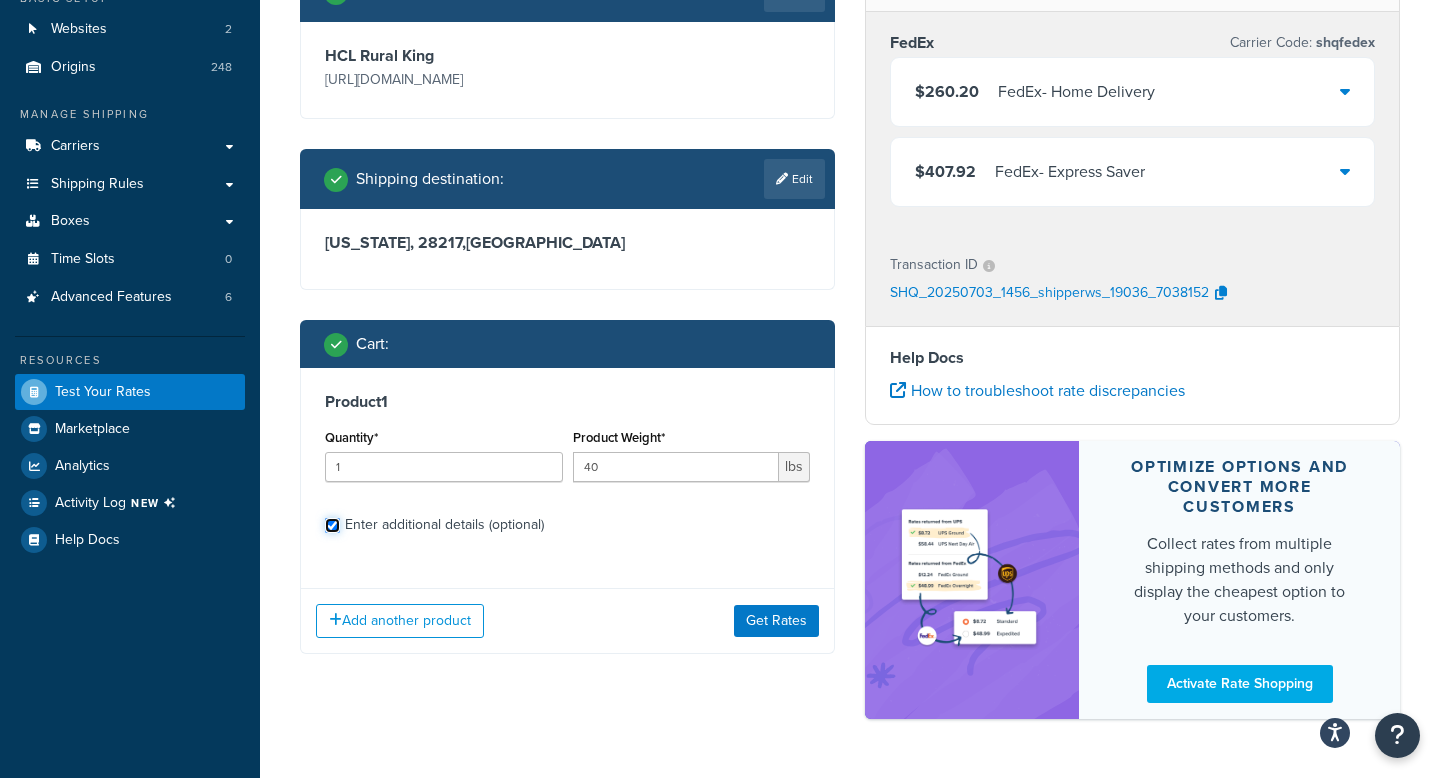 checkbox on "true" 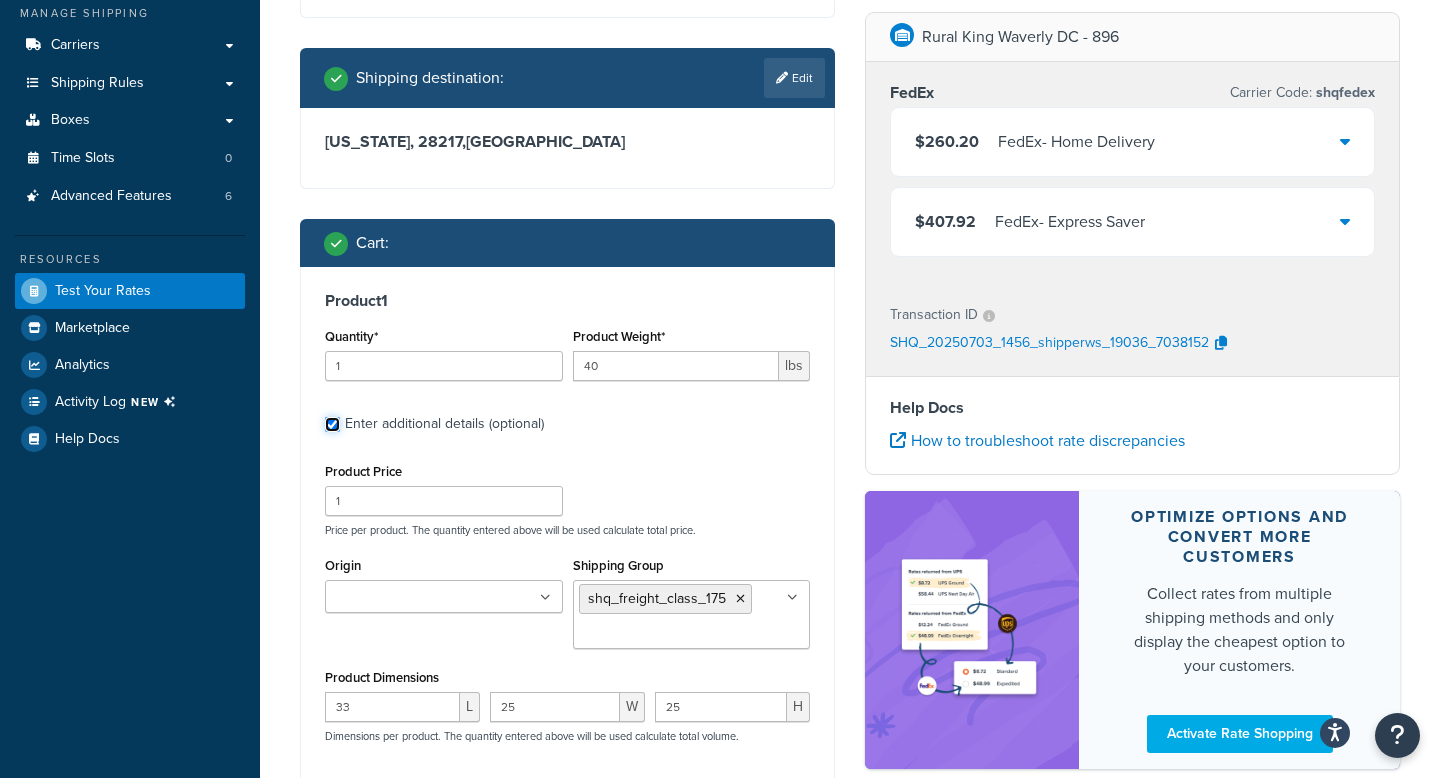 scroll, scrollTop: 341, scrollLeft: 0, axis: vertical 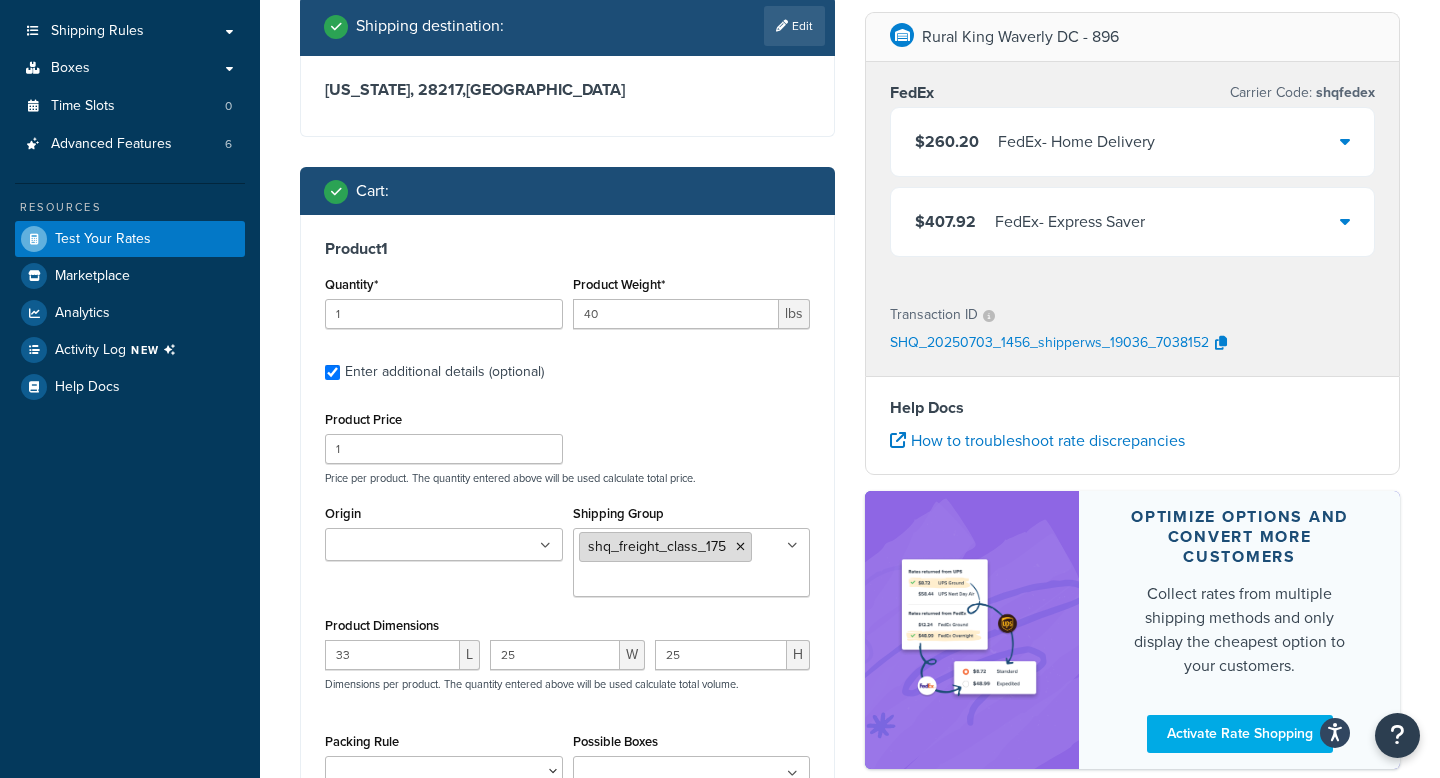 click at bounding box center [740, 547] 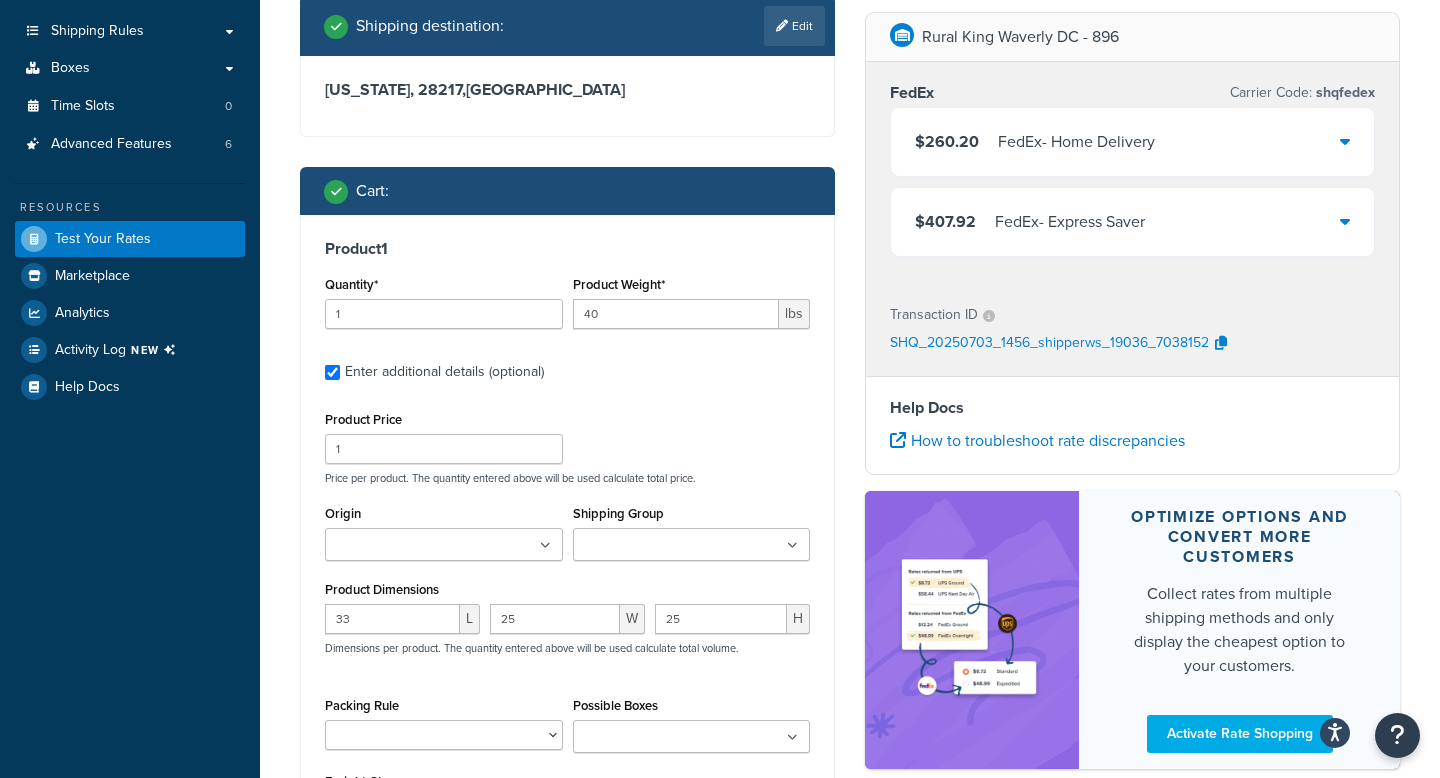click on "Rural King Waverly DC - 896 FedEx Carrier Code:   shqfedex $260.20 FedEx  -   Home Delivery $407.92 FedEx  -   Express Saver Transaction ID  SHQ_20250703_1456_shipperws_19036_7038152 Help Docs How to troubleshoot rate discrepancies Optimize options and convert more customers Collect rates from multiple shipping methods and only display the cheapest option to your customers. Activate Rate Shopping" at bounding box center (1132, 400) 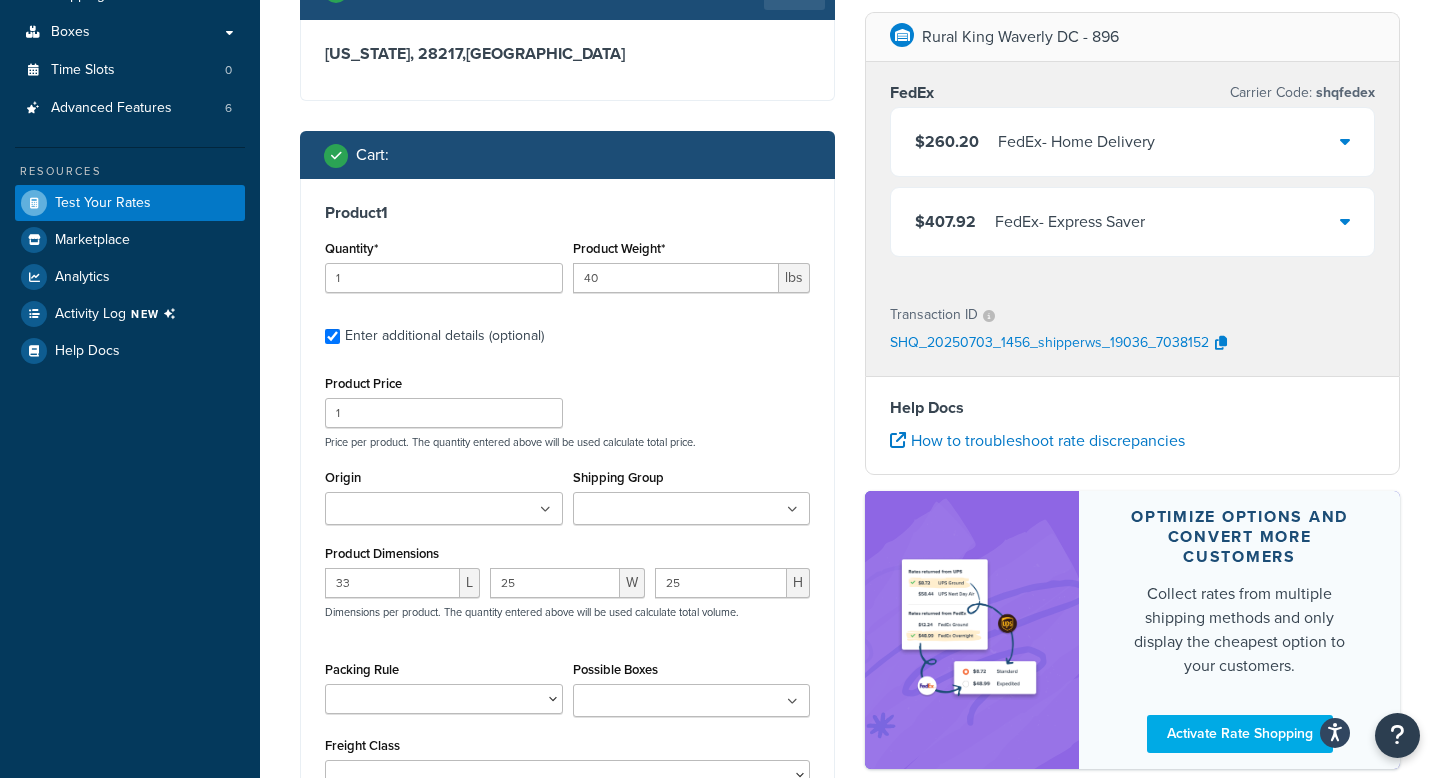 scroll, scrollTop: 379, scrollLeft: 0, axis: vertical 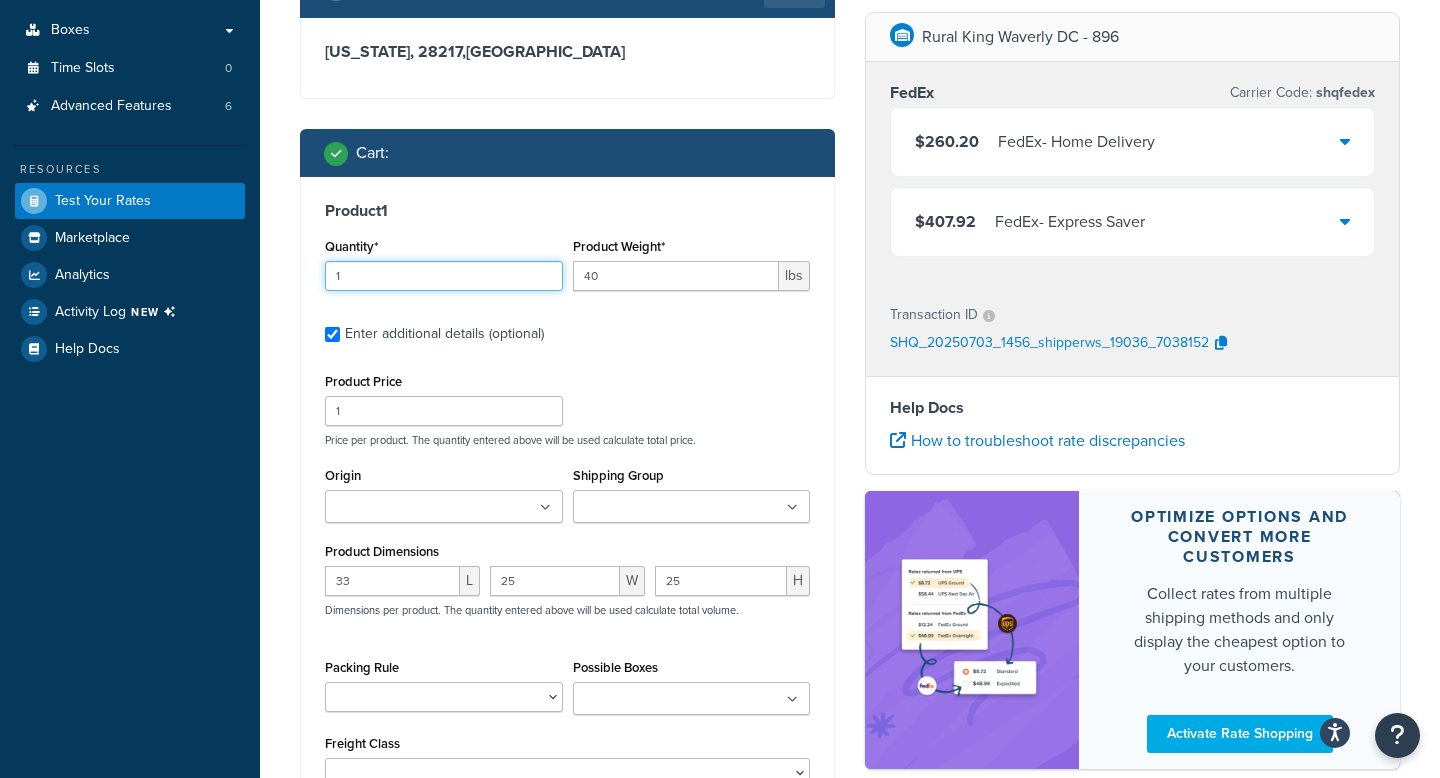 click on "1" at bounding box center [444, 276] 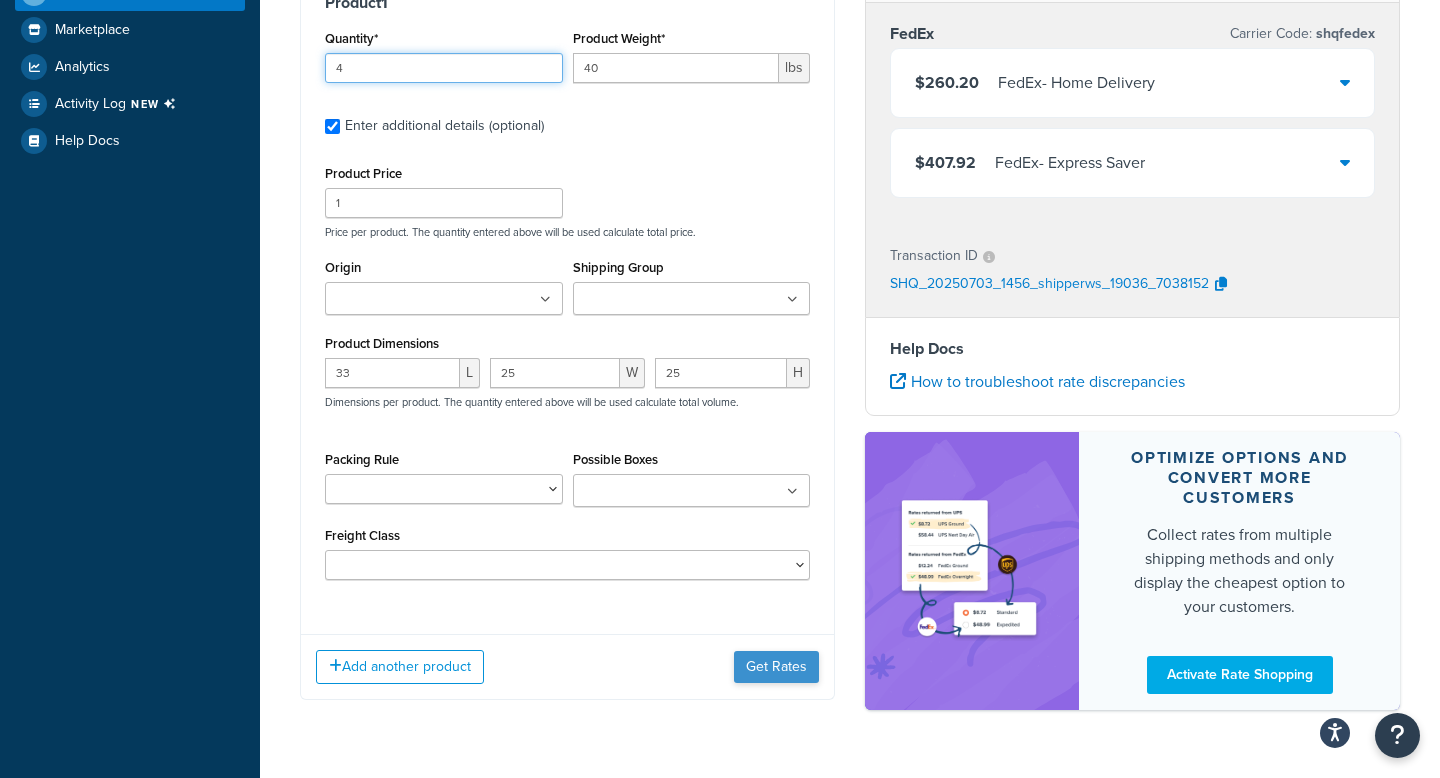 type on "4" 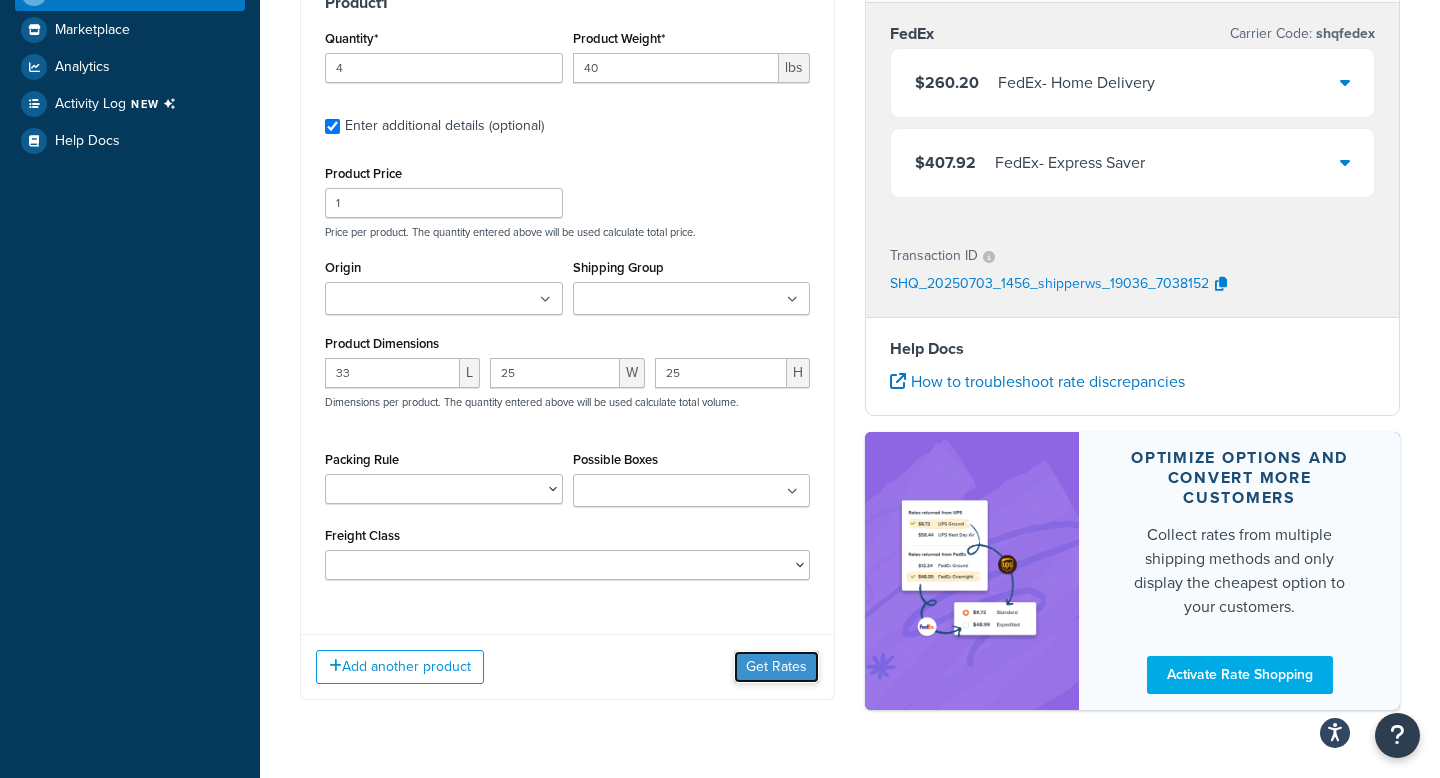 click on "Get Rates" at bounding box center (776, 667) 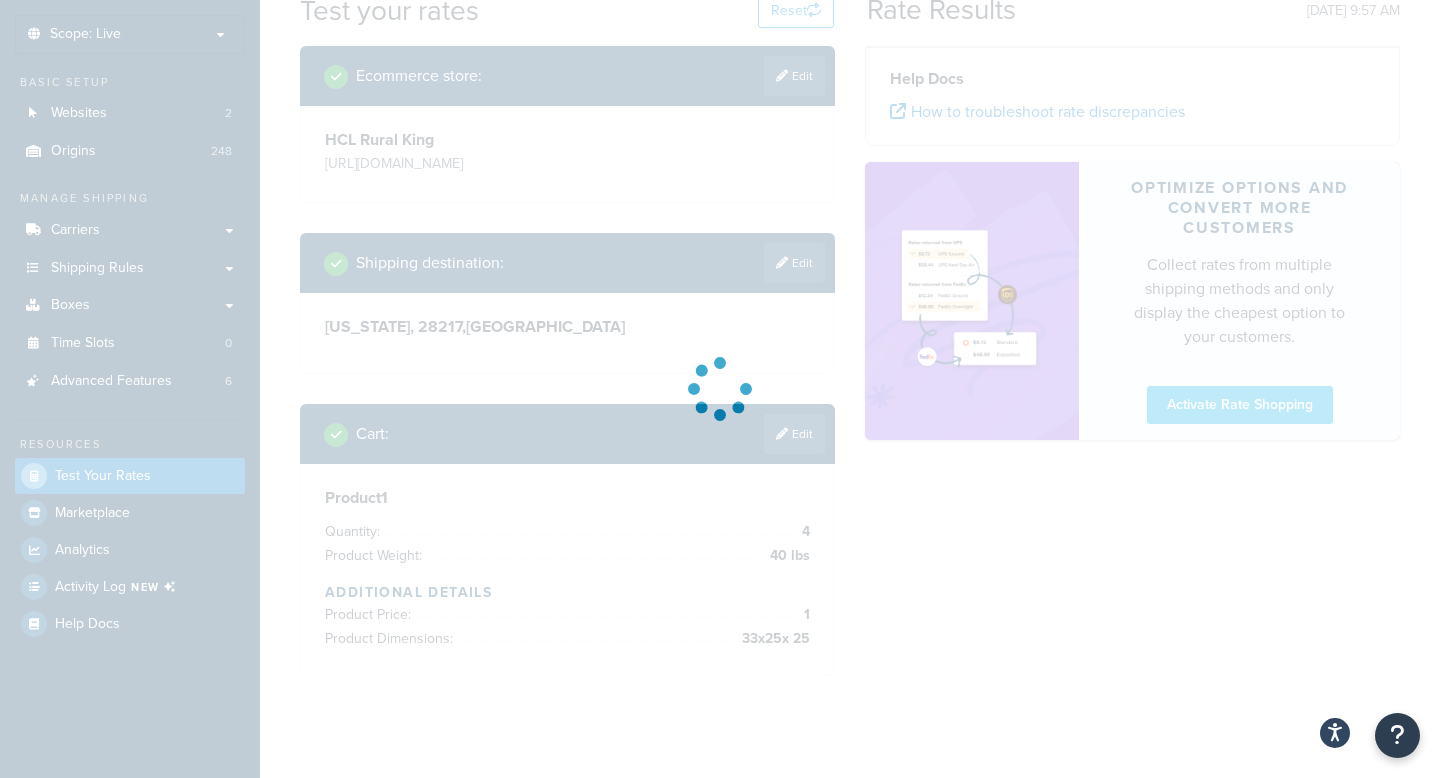 scroll, scrollTop: 0, scrollLeft: 0, axis: both 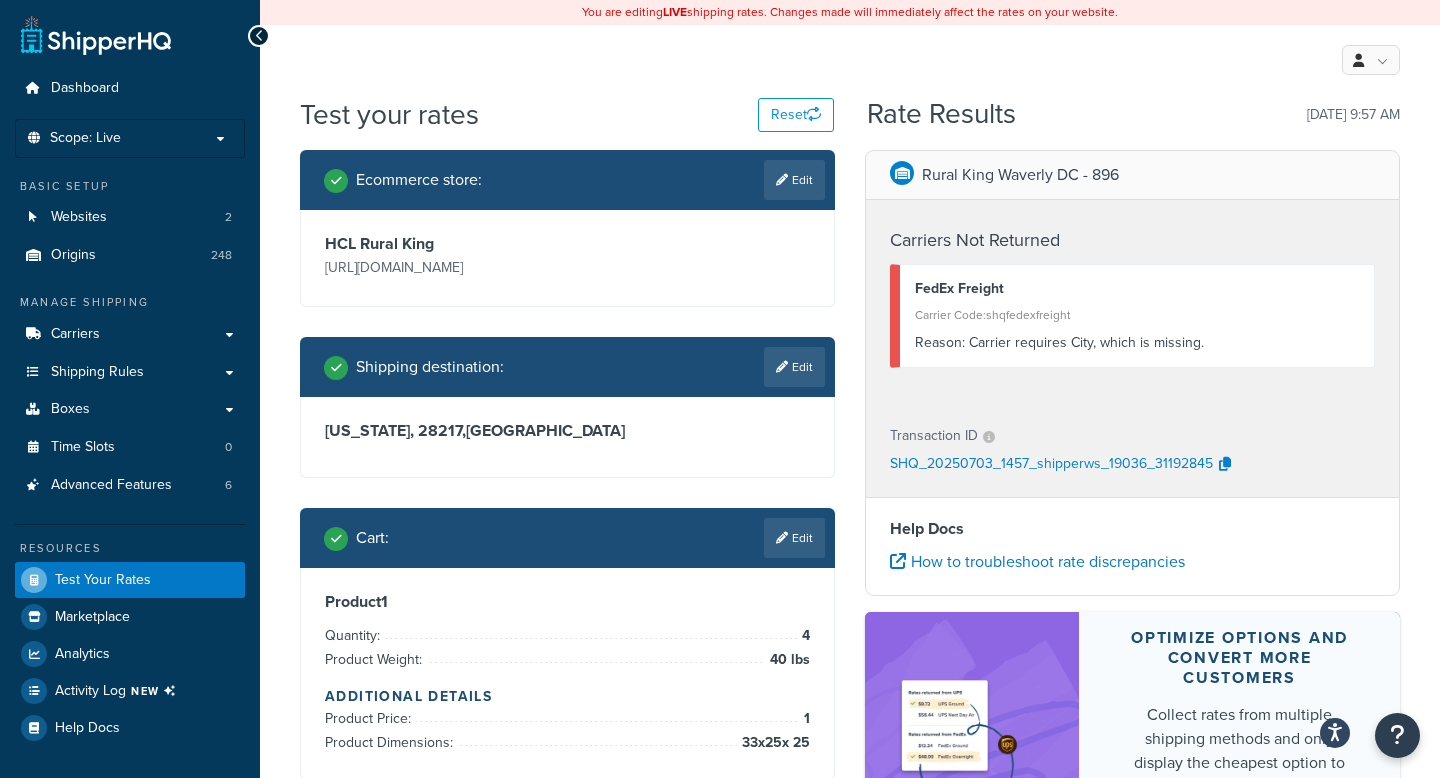 click on "Carrier Code:  shqfedexfreight" at bounding box center (1137, 315) 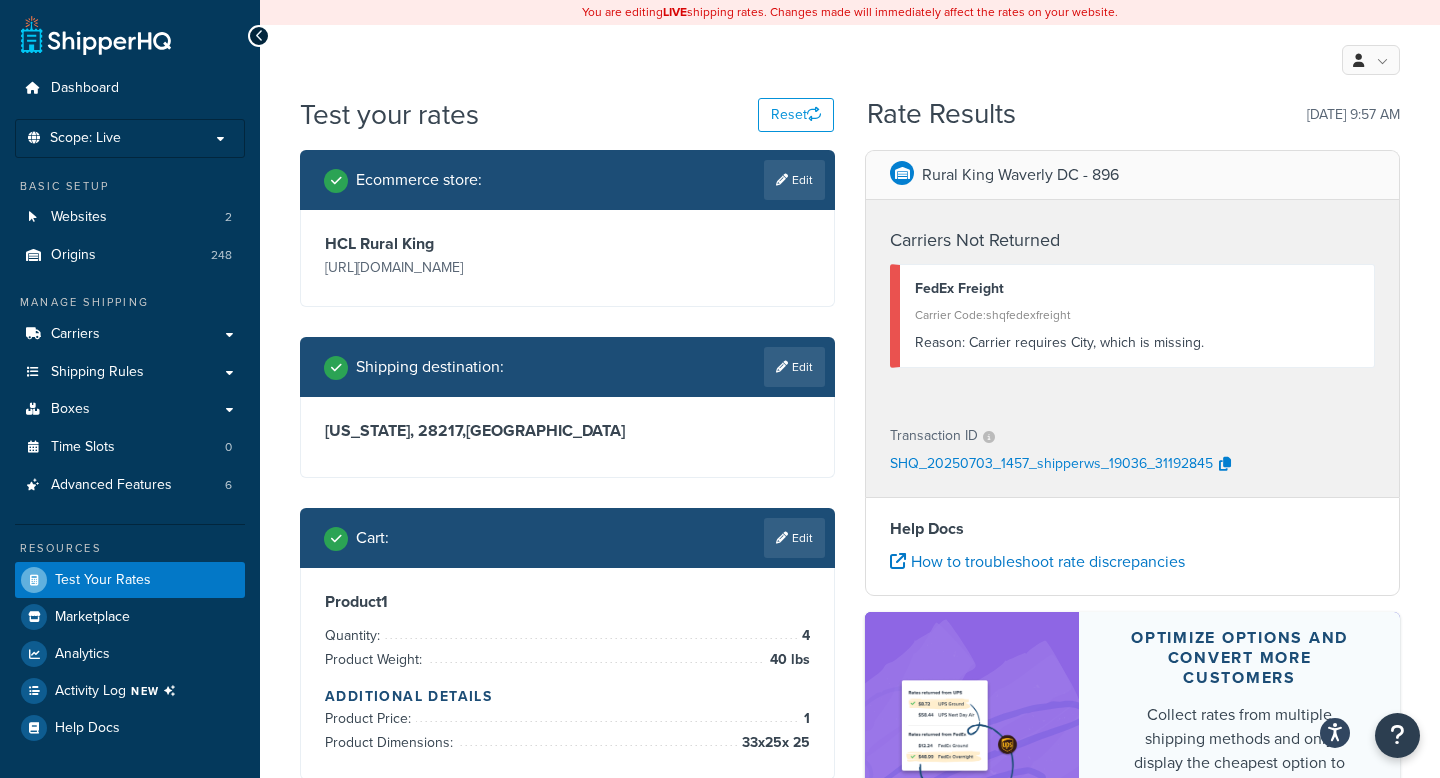 click on "Shipping destination :  Edit" at bounding box center [567, 367] 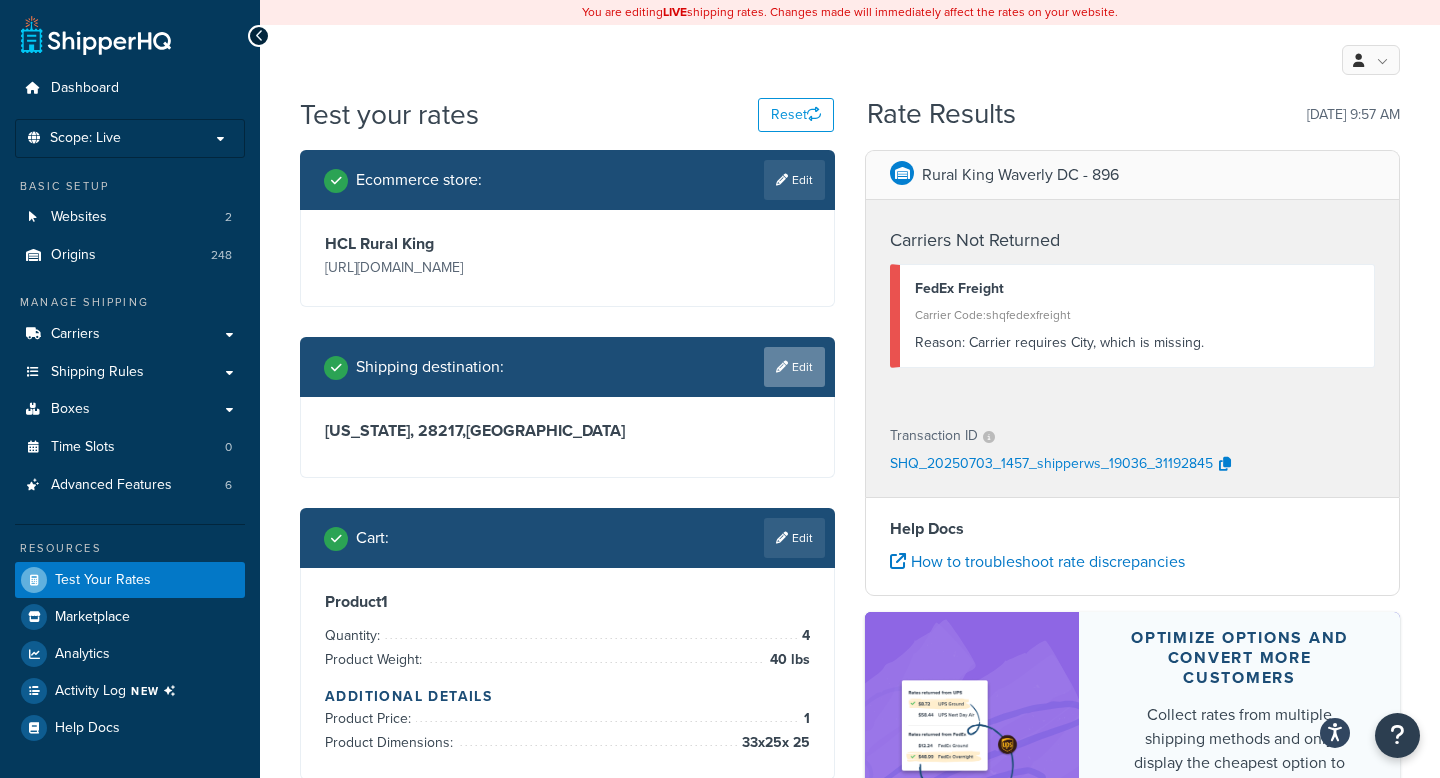click on "Edit" at bounding box center [794, 367] 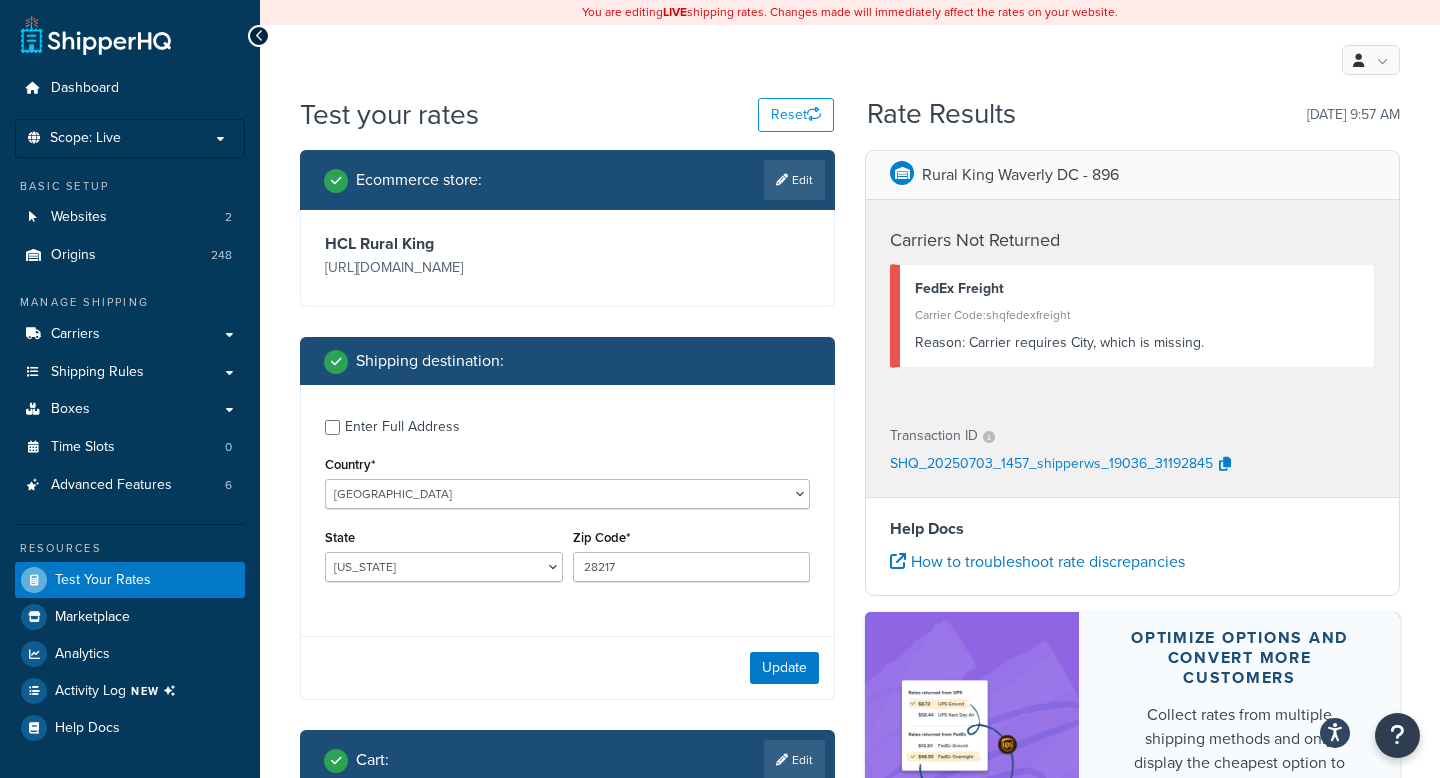 click on "Enter Full Address" at bounding box center (402, 427) 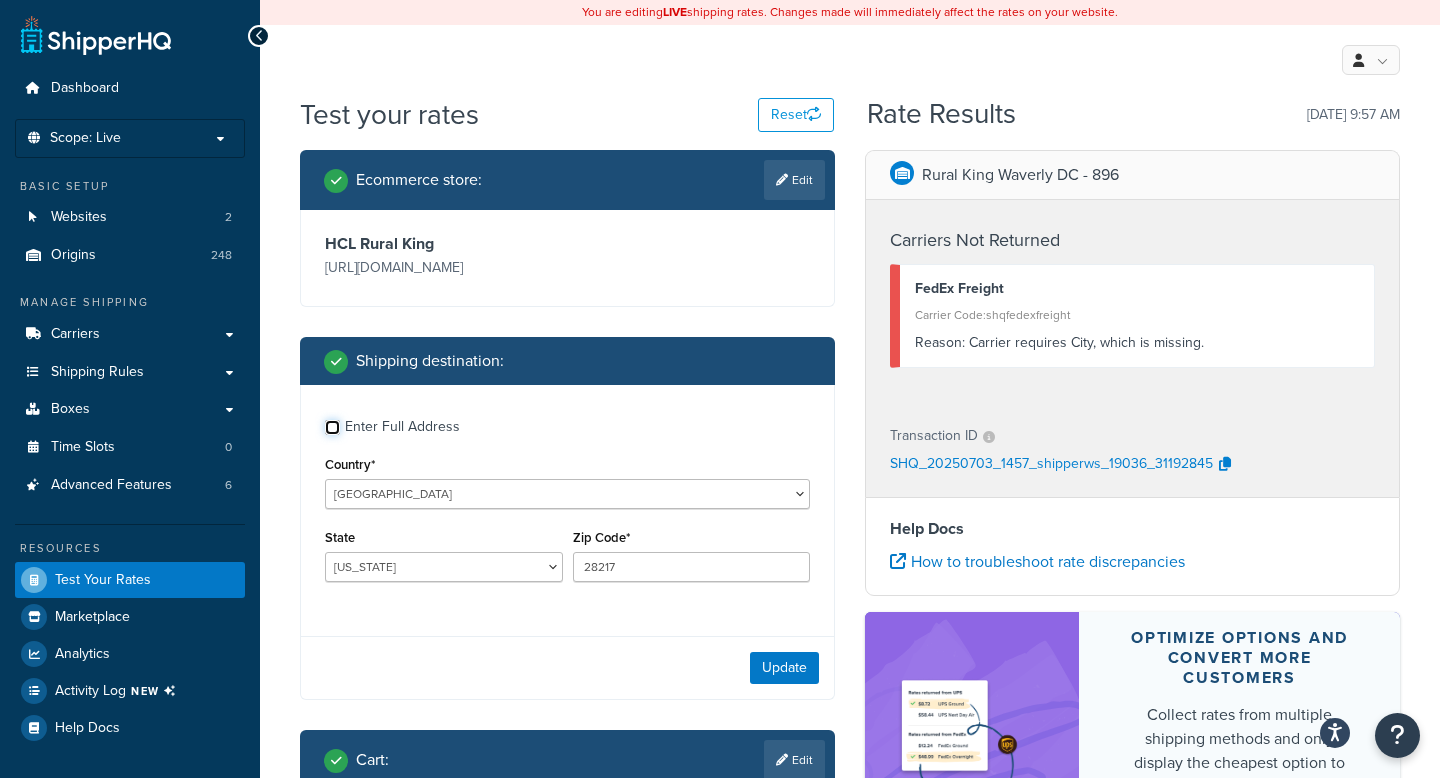 click on "Enter Full Address" at bounding box center [332, 427] 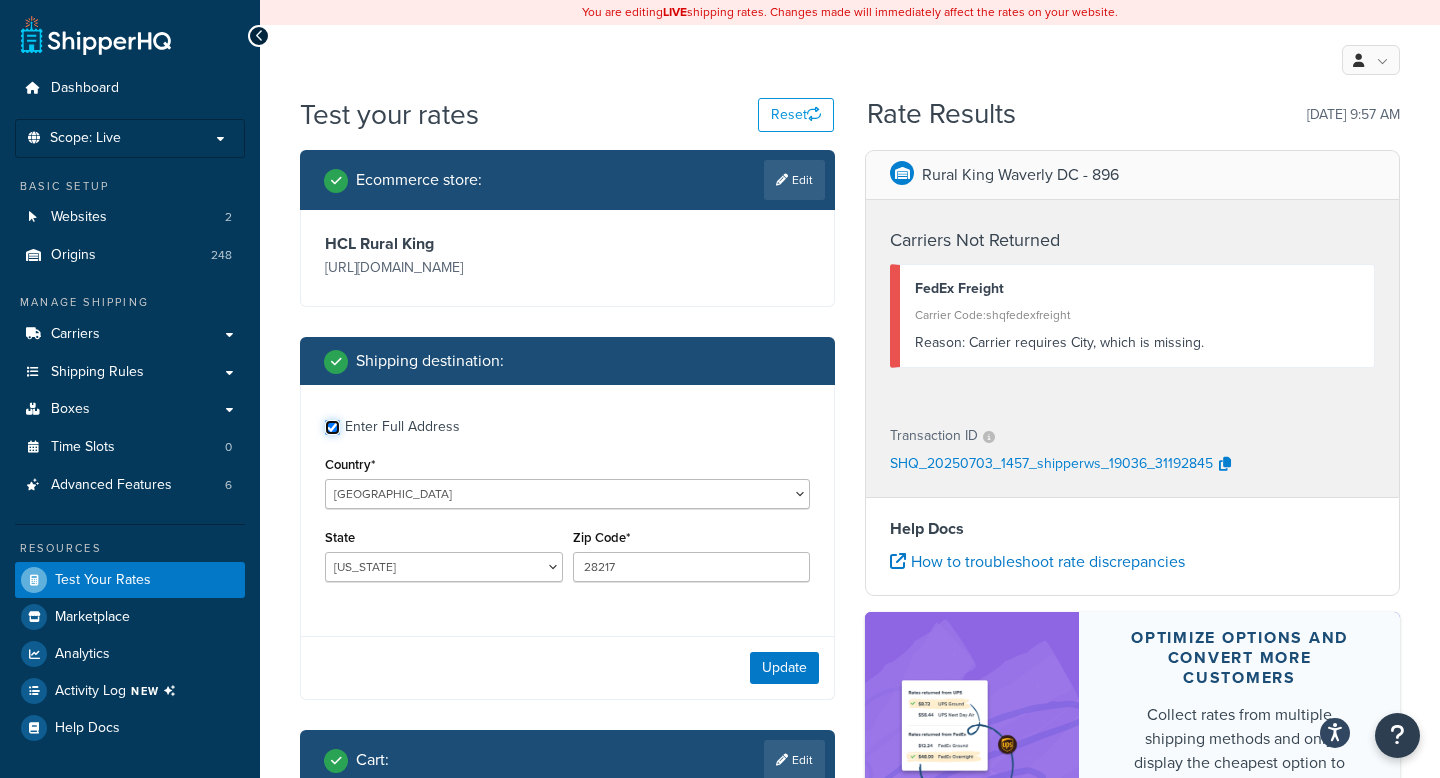 checkbox on "true" 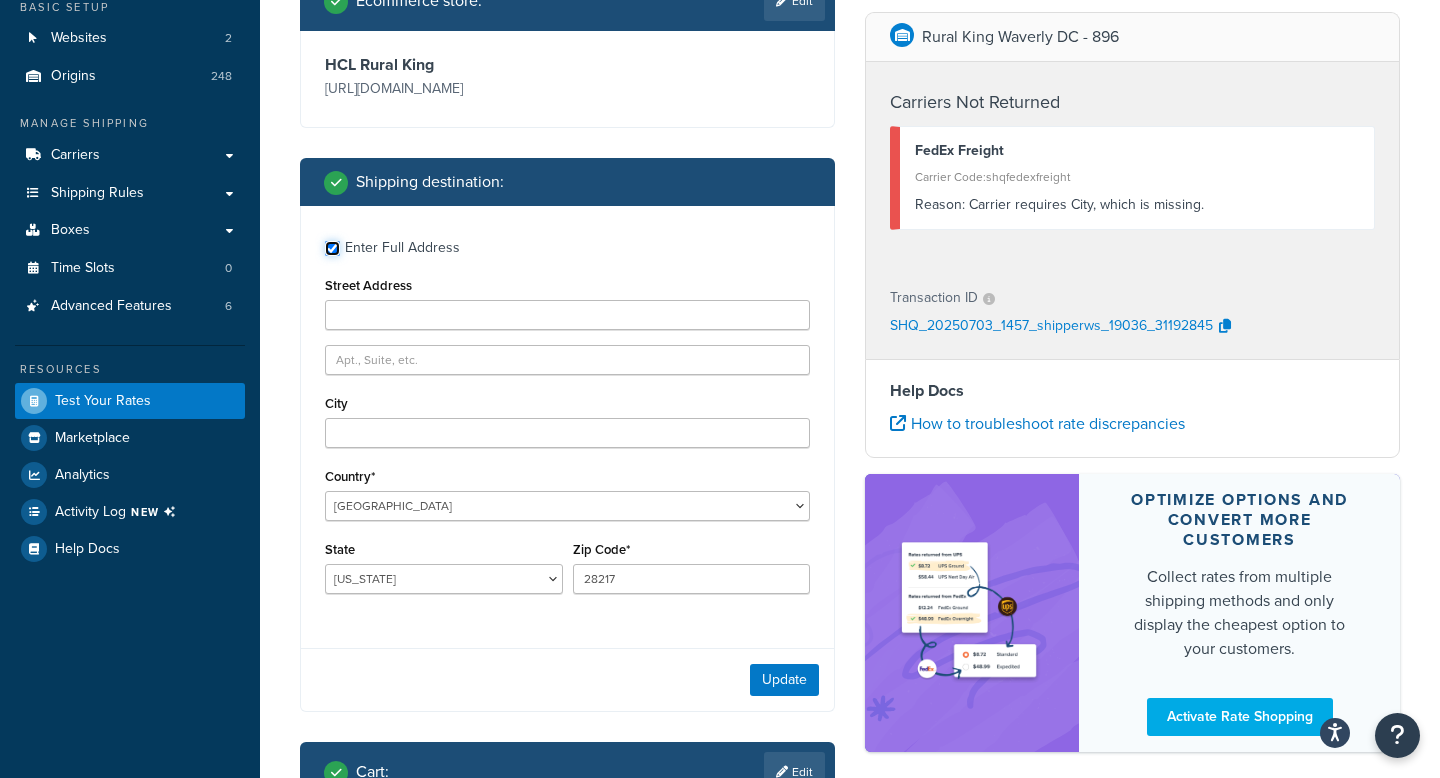 scroll, scrollTop: 193, scrollLeft: 0, axis: vertical 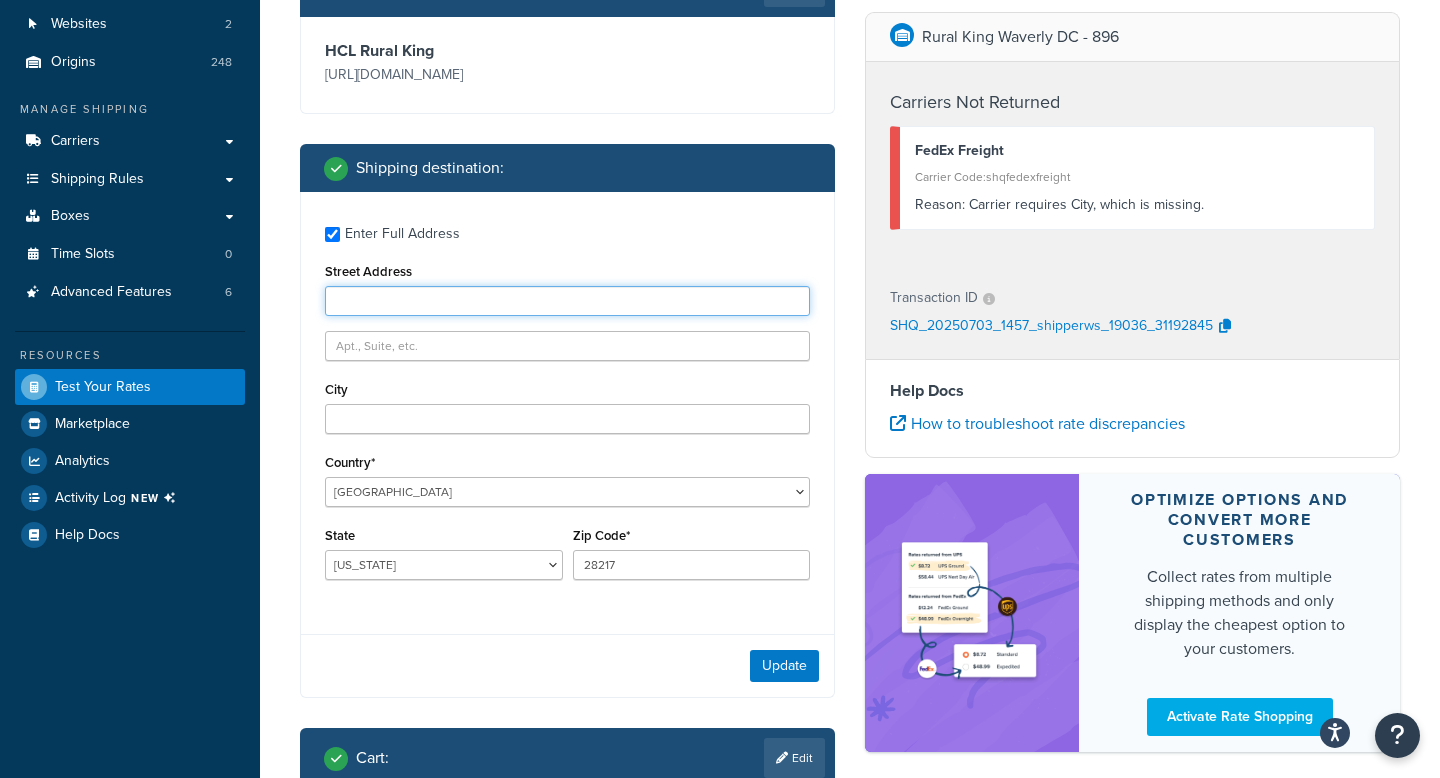 click on "Street Address" at bounding box center (567, 301) 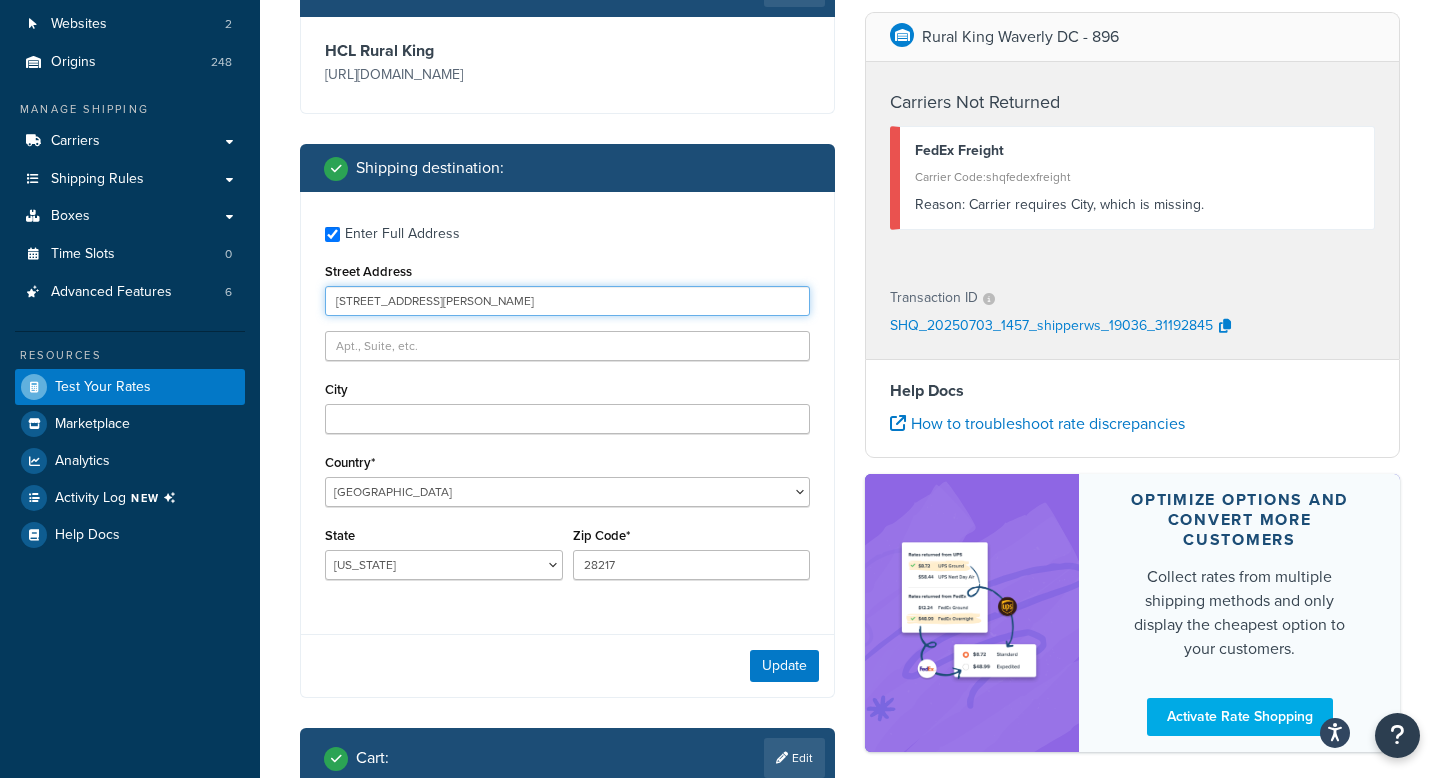 type on "5509 Queen Anne Rd" 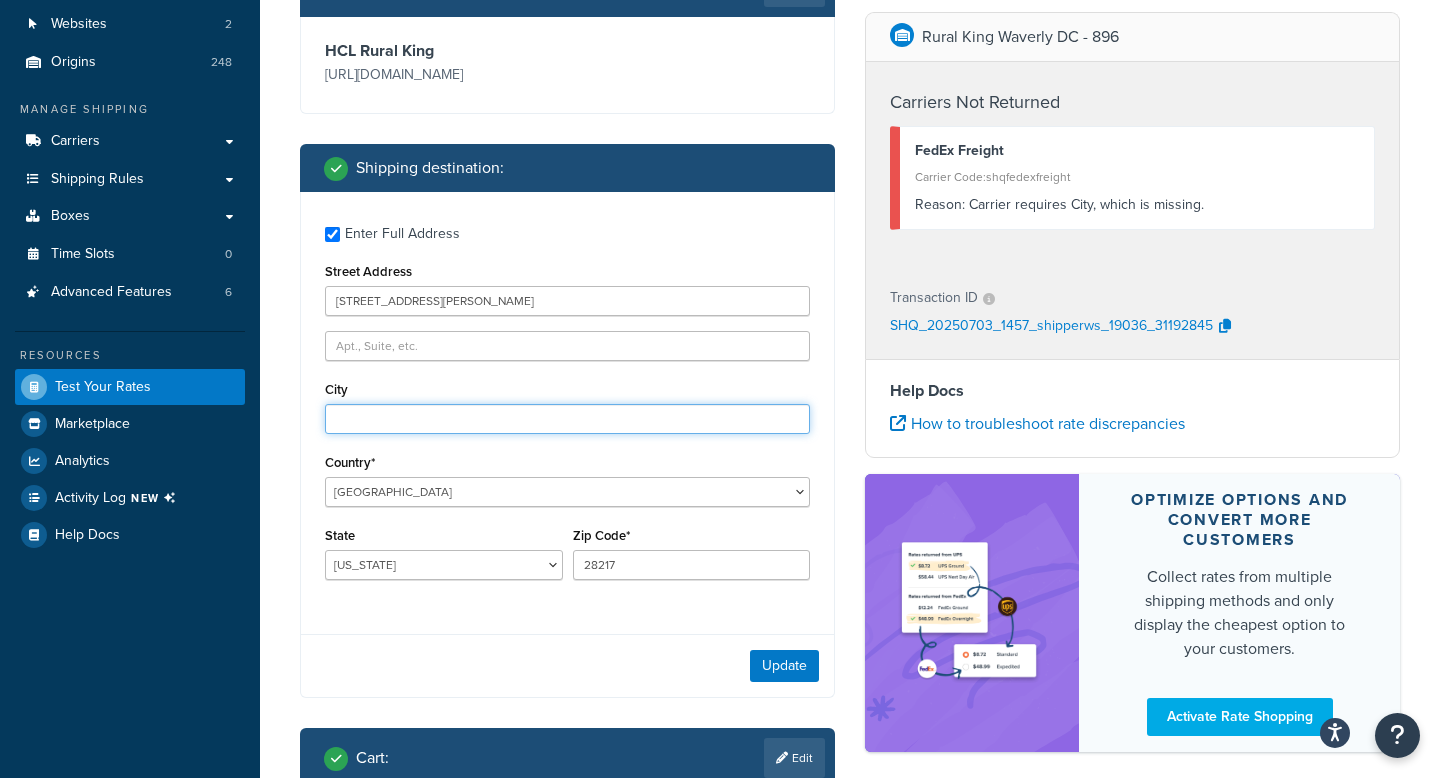 click on "City" at bounding box center [567, 419] 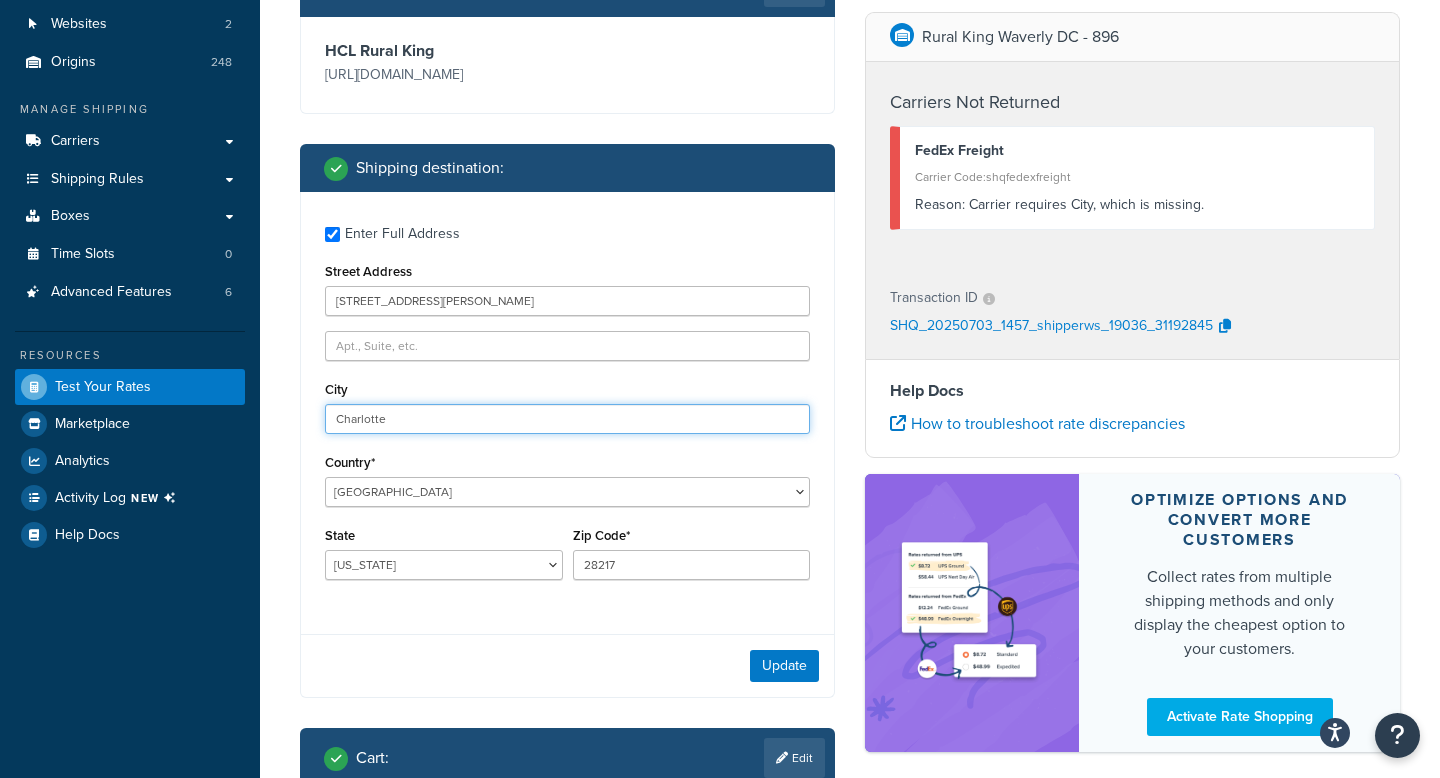 type on "Charlotte" 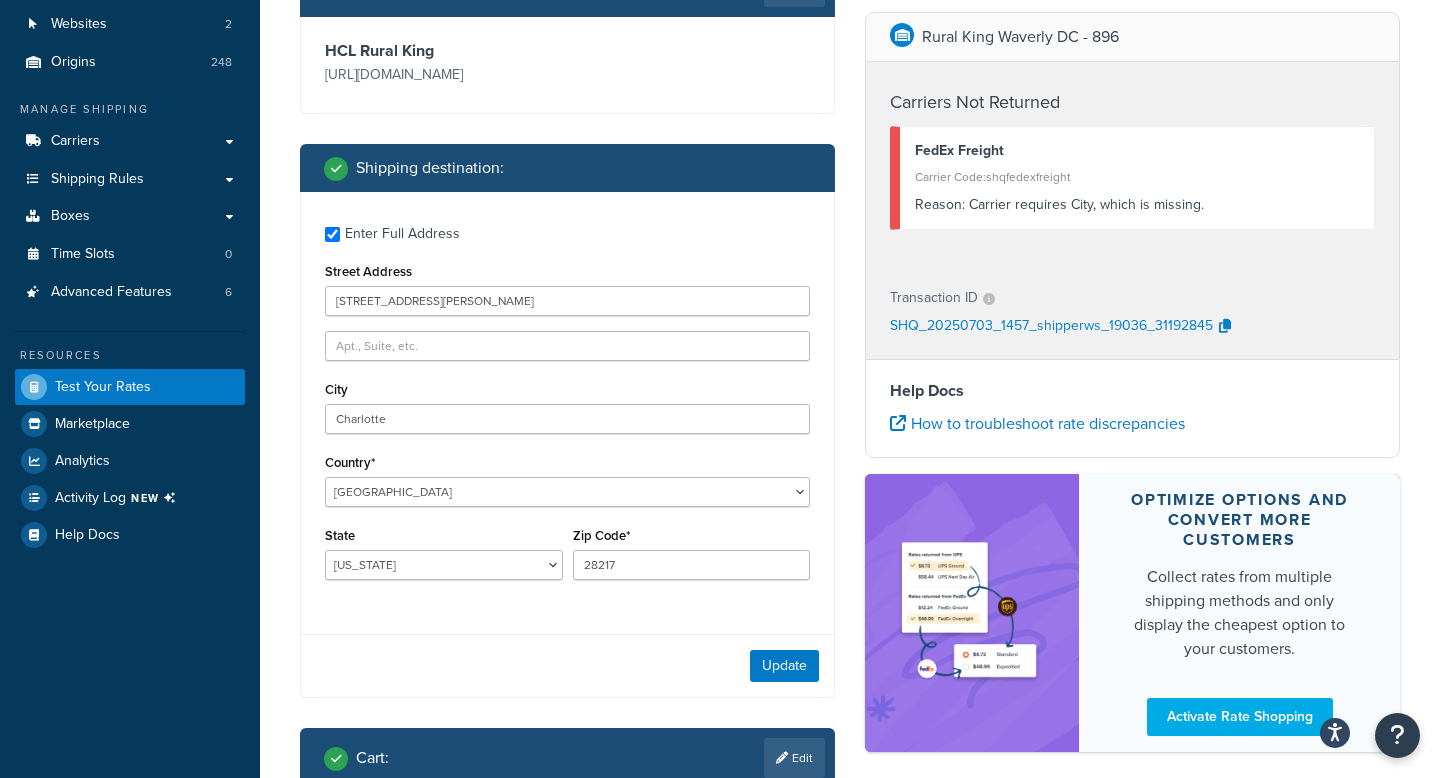click on "Zip Code*   28217" at bounding box center [692, 551] 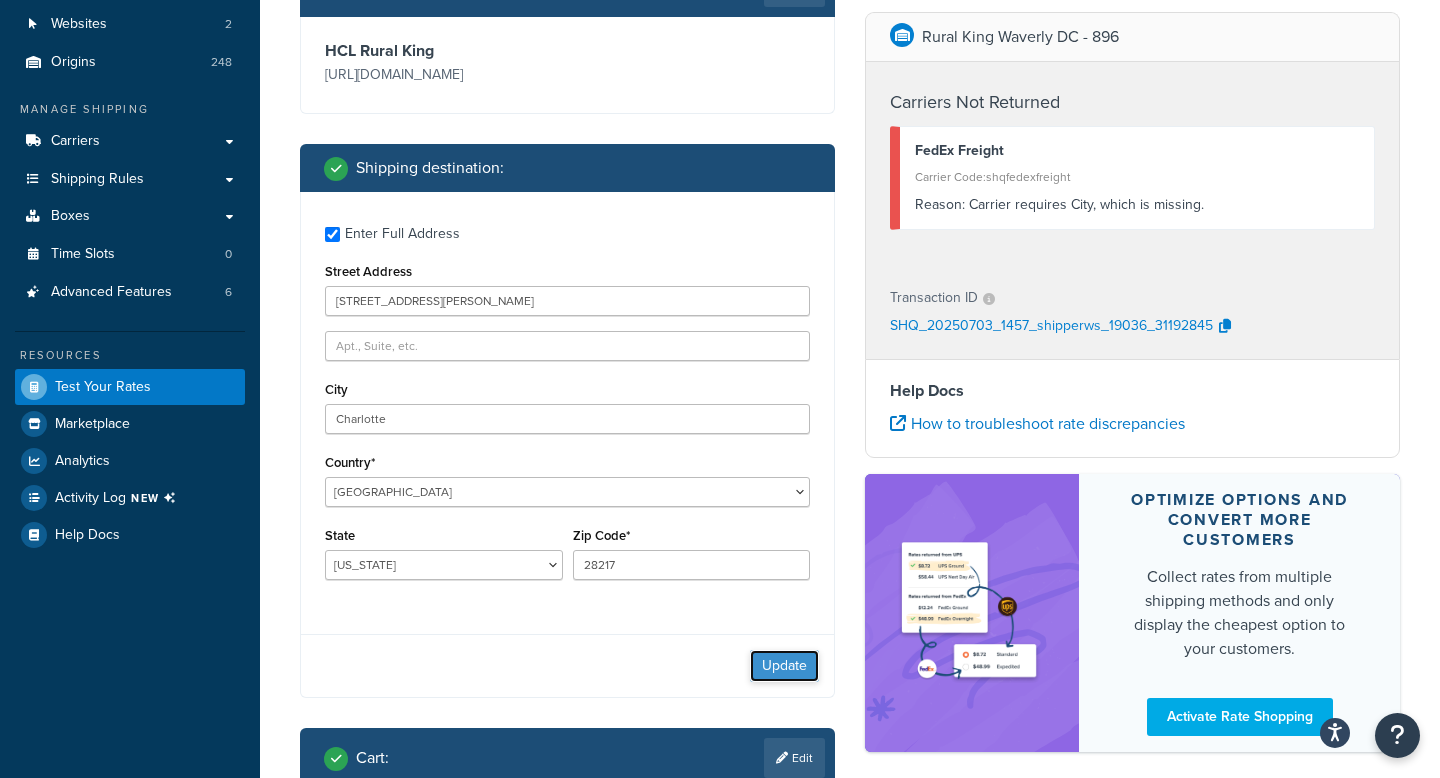 click on "Update" at bounding box center (784, 666) 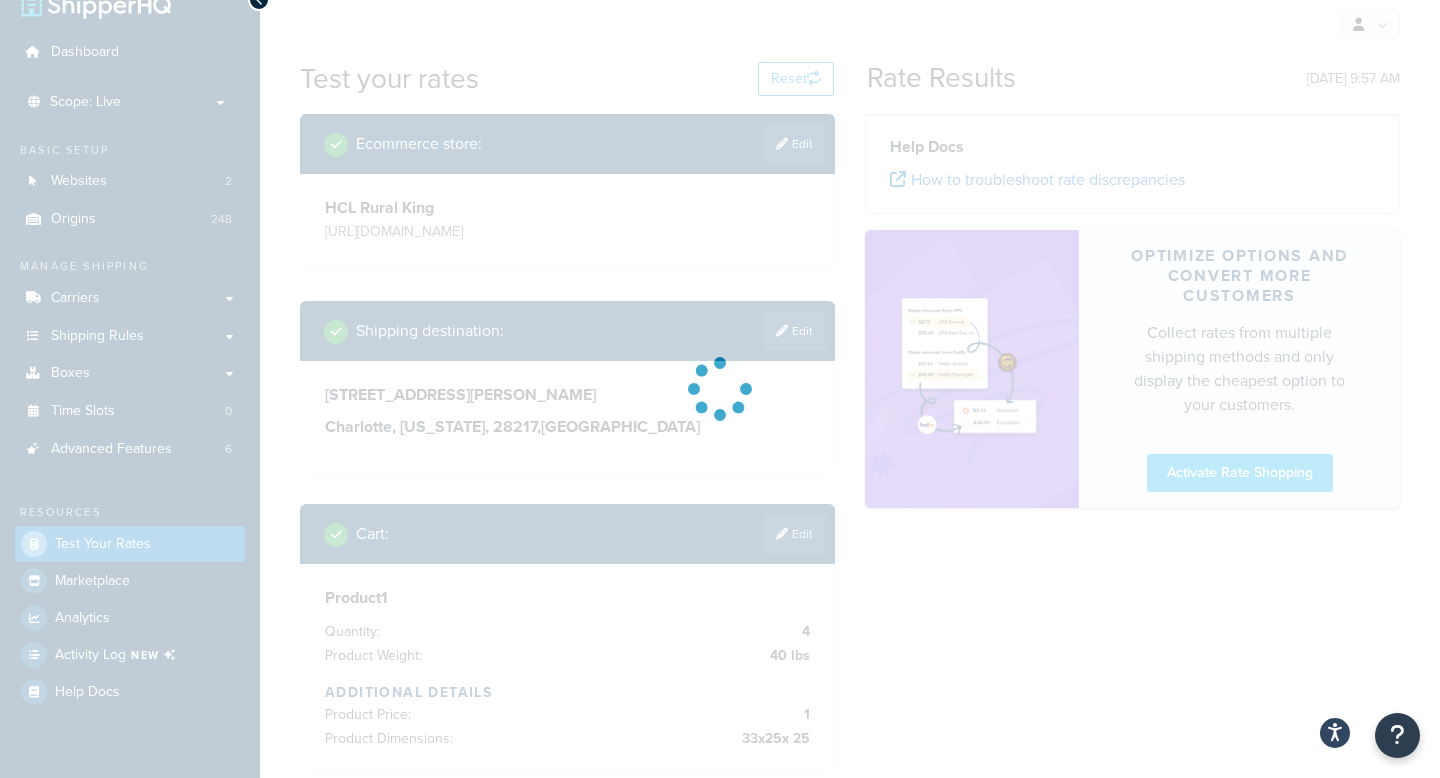 scroll, scrollTop: 0, scrollLeft: 0, axis: both 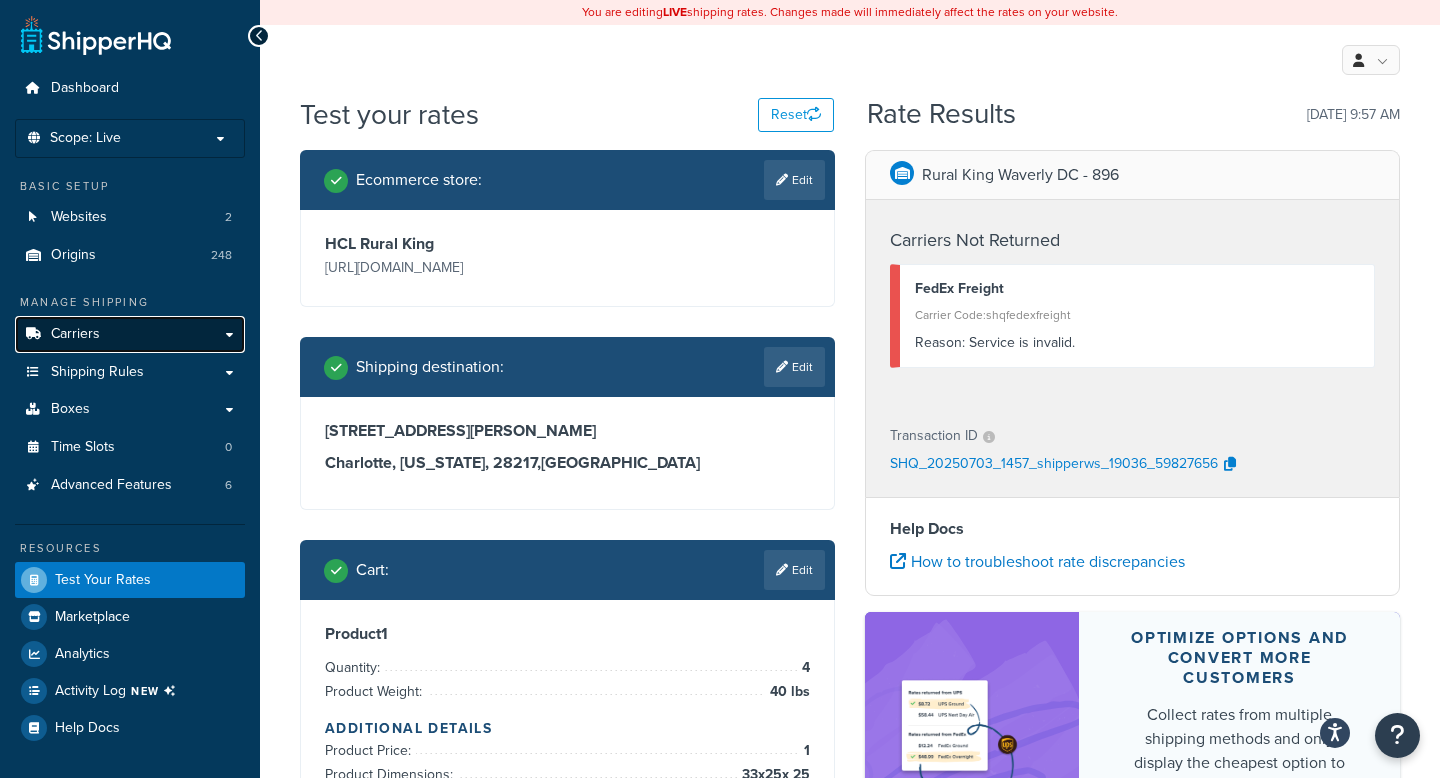 click on "Carriers" at bounding box center (130, 334) 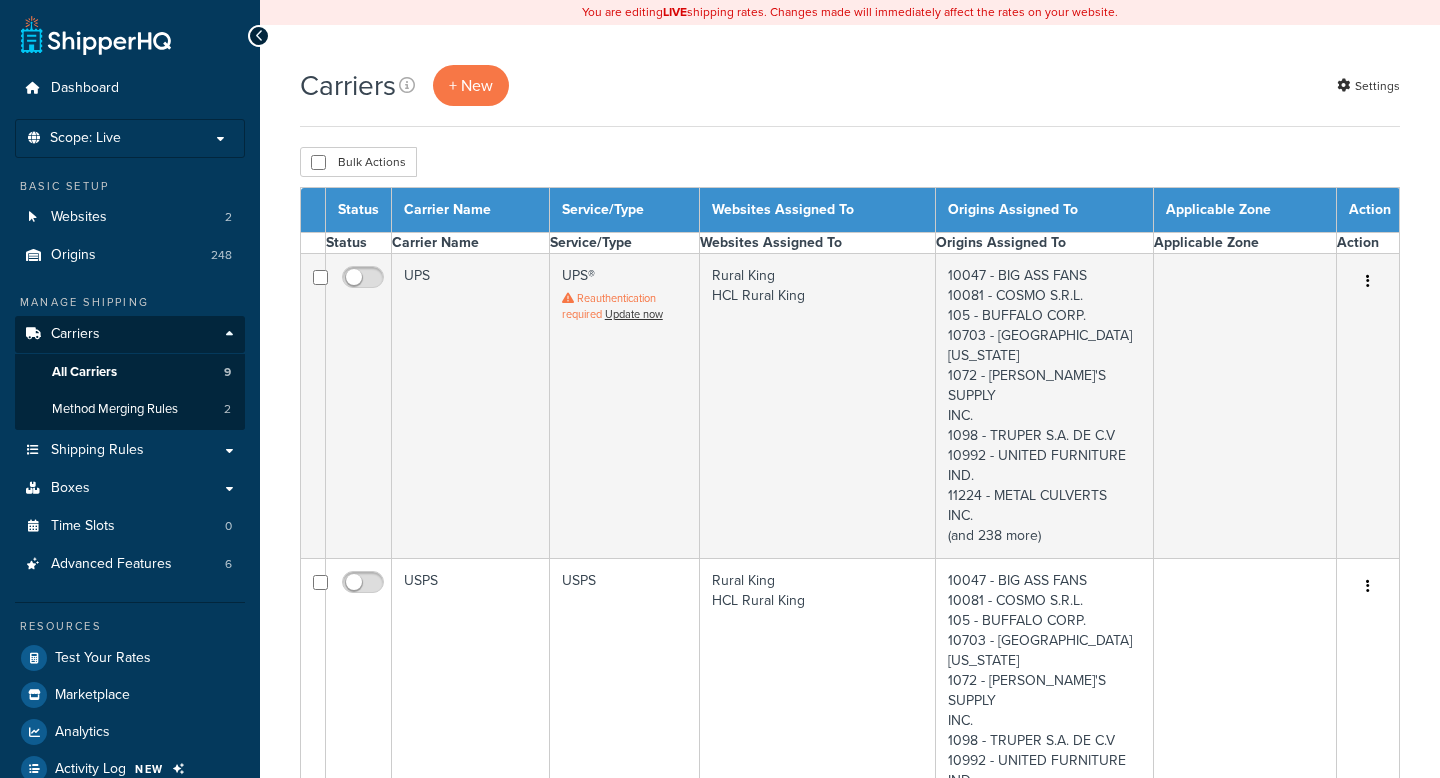 scroll, scrollTop: 0, scrollLeft: 0, axis: both 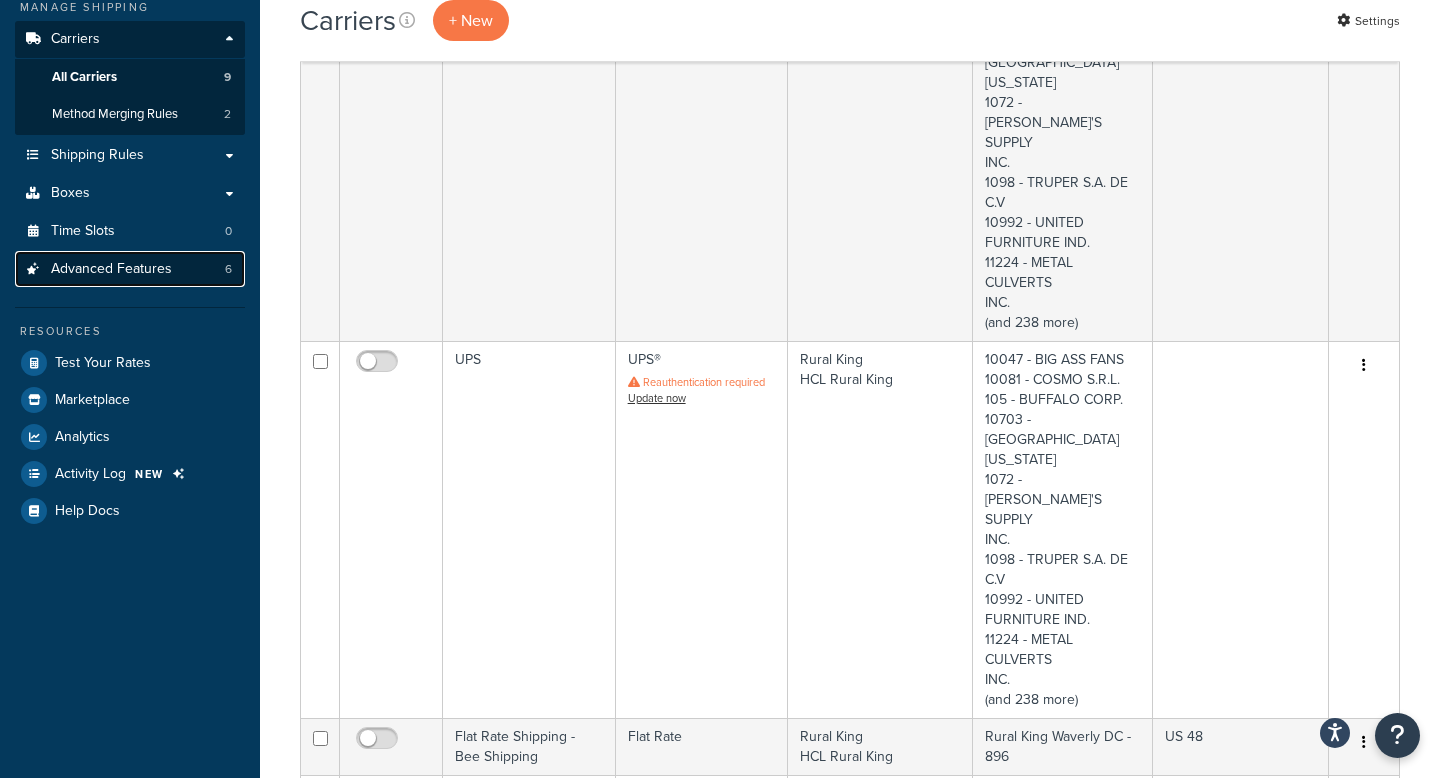 click on "Advanced Features" at bounding box center [111, 269] 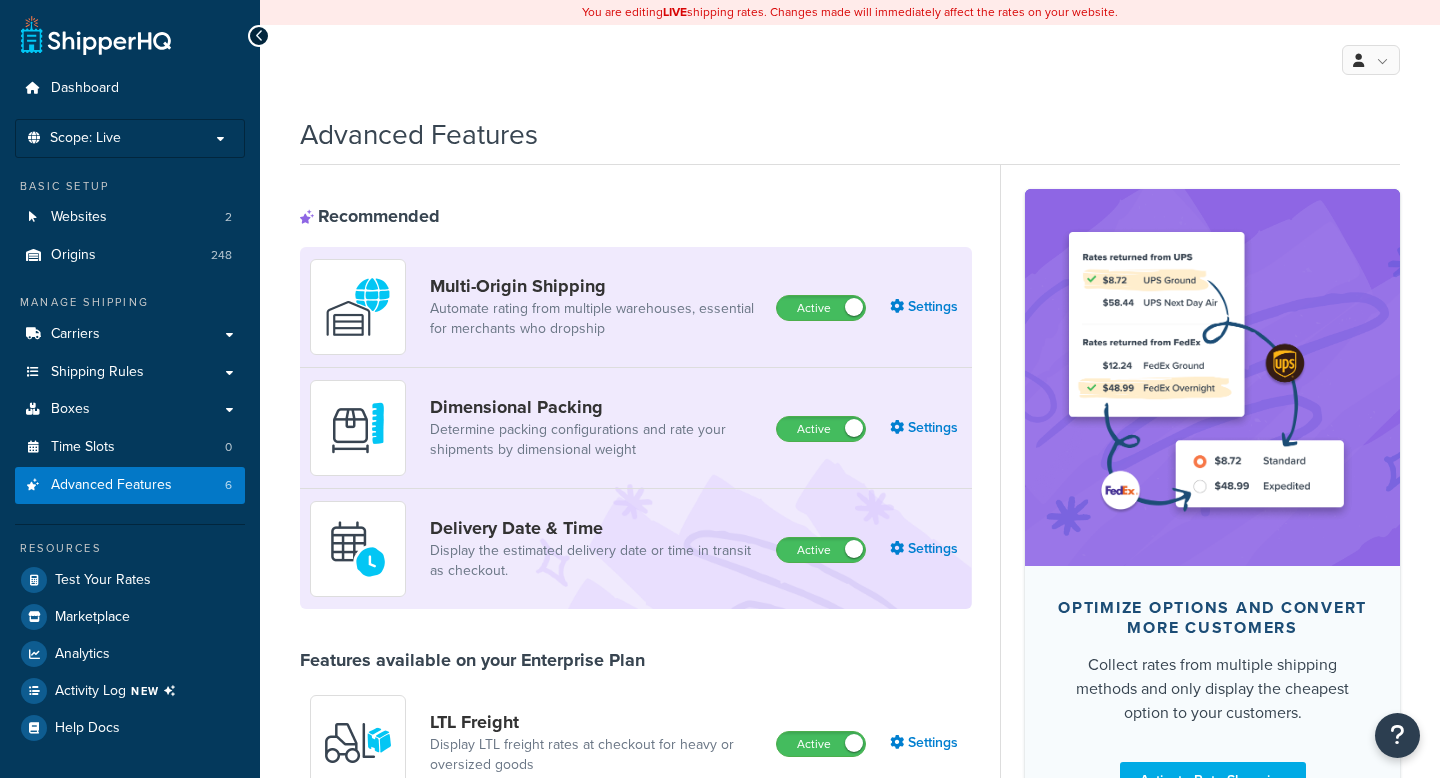 scroll, scrollTop: 0, scrollLeft: 0, axis: both 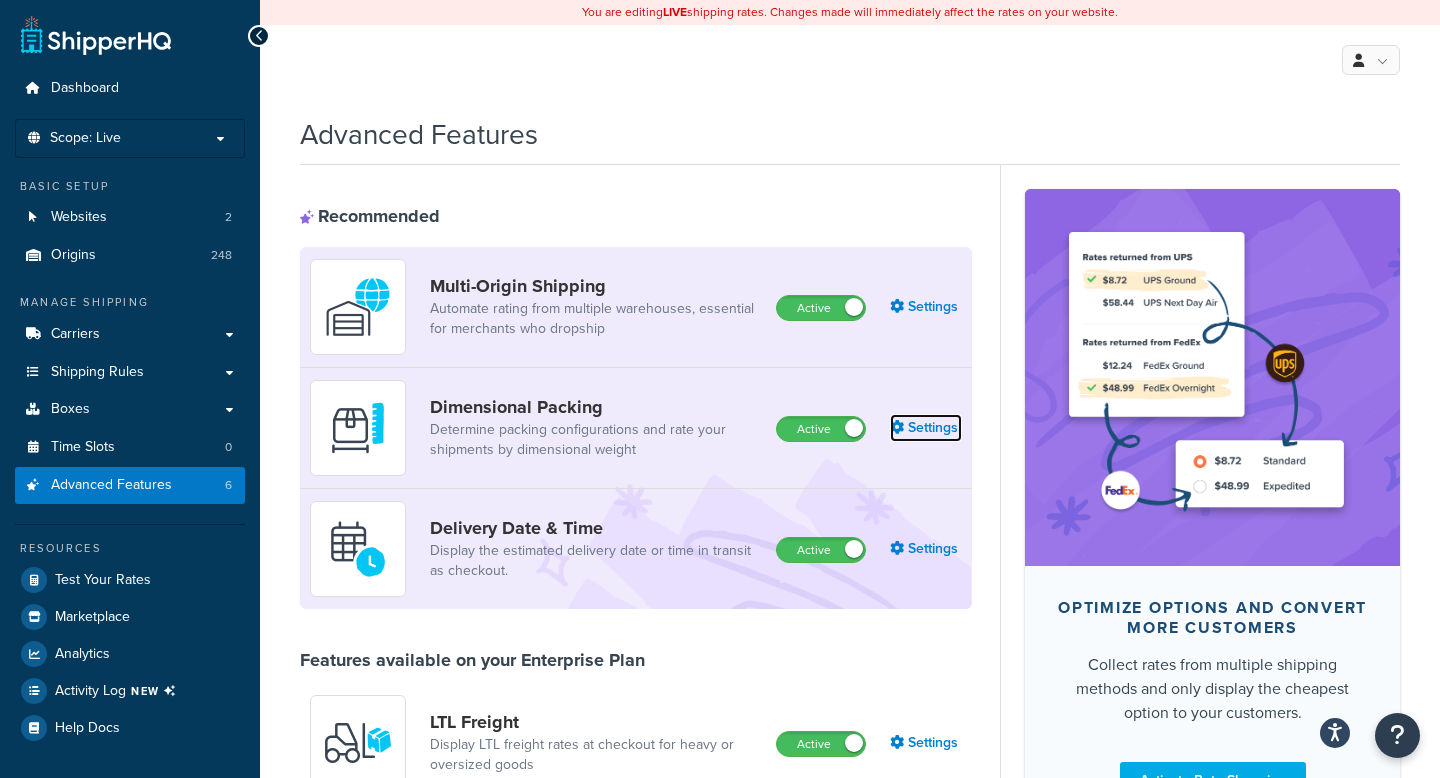 click on "Settings" at bounding box center (926, 428) 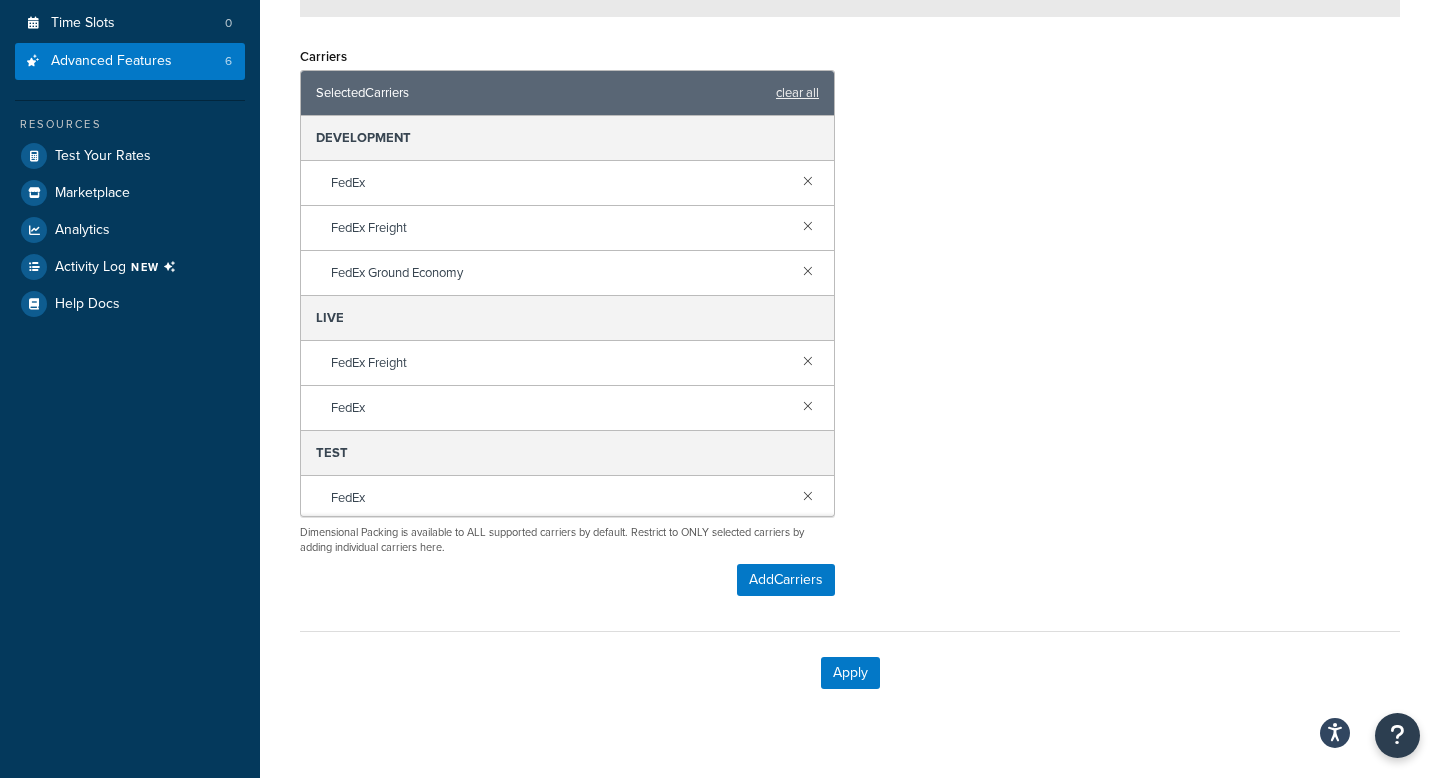 scroll, scrollTop: 460, scrollLeft: 0, axis: vertical 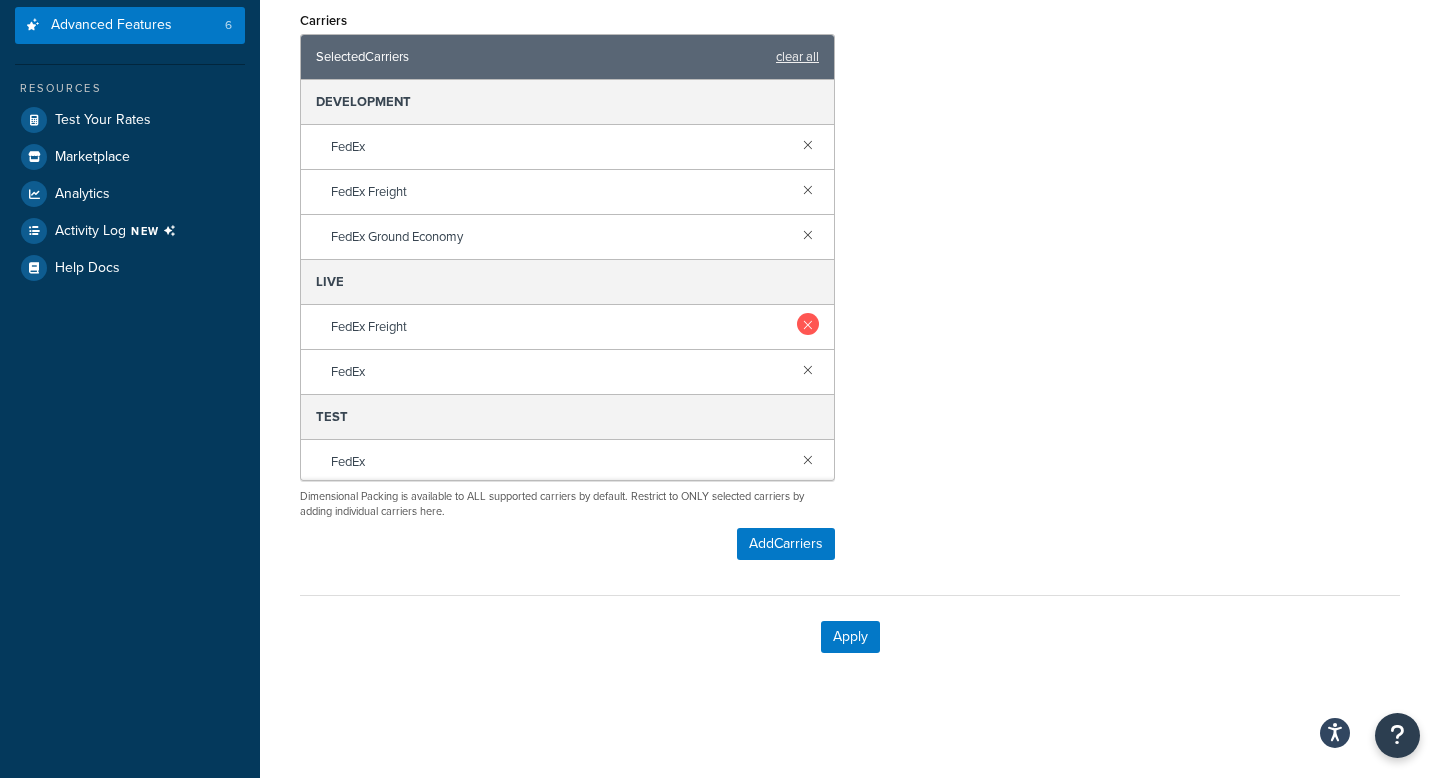 click at bounding box center [808, 324] 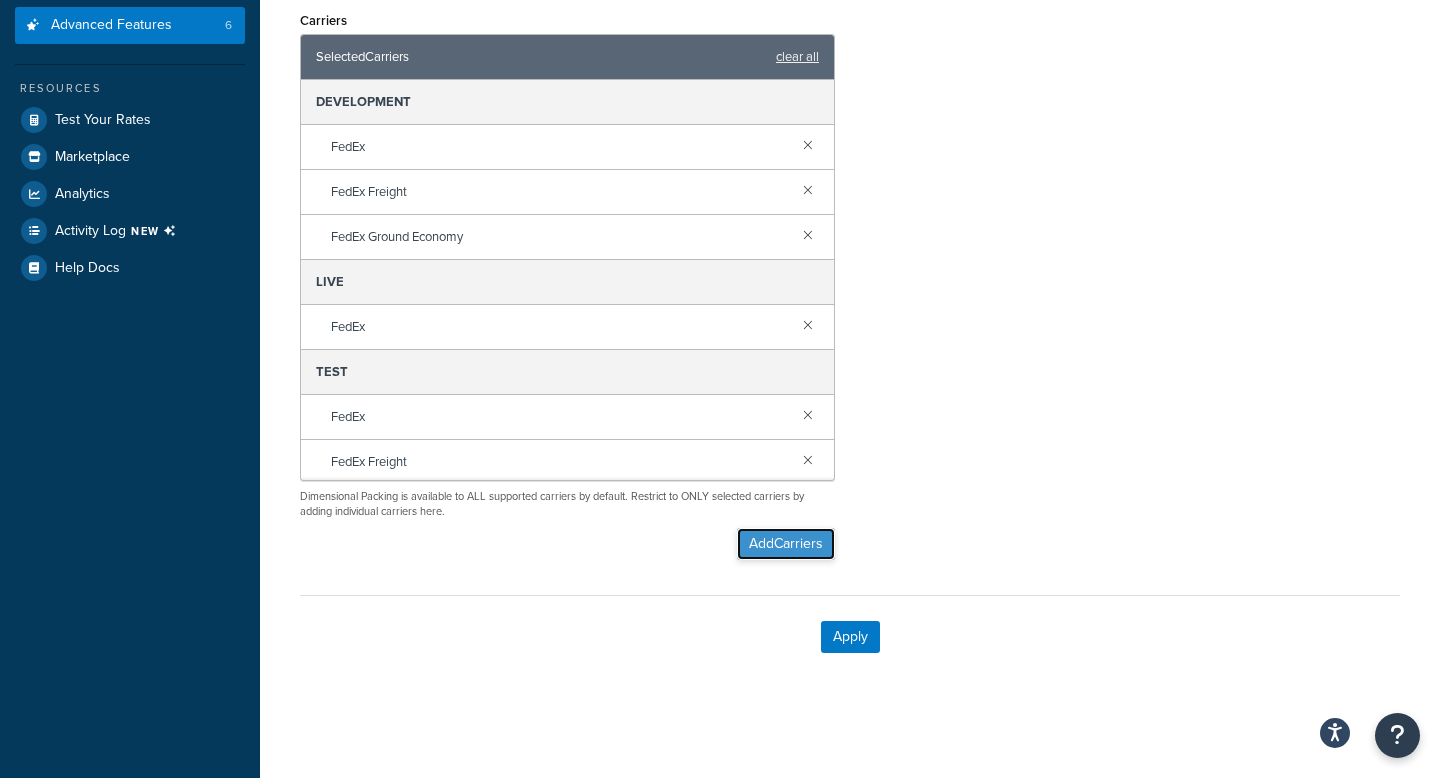 click on "Add  Carriers" at bounding box center [786, 544] 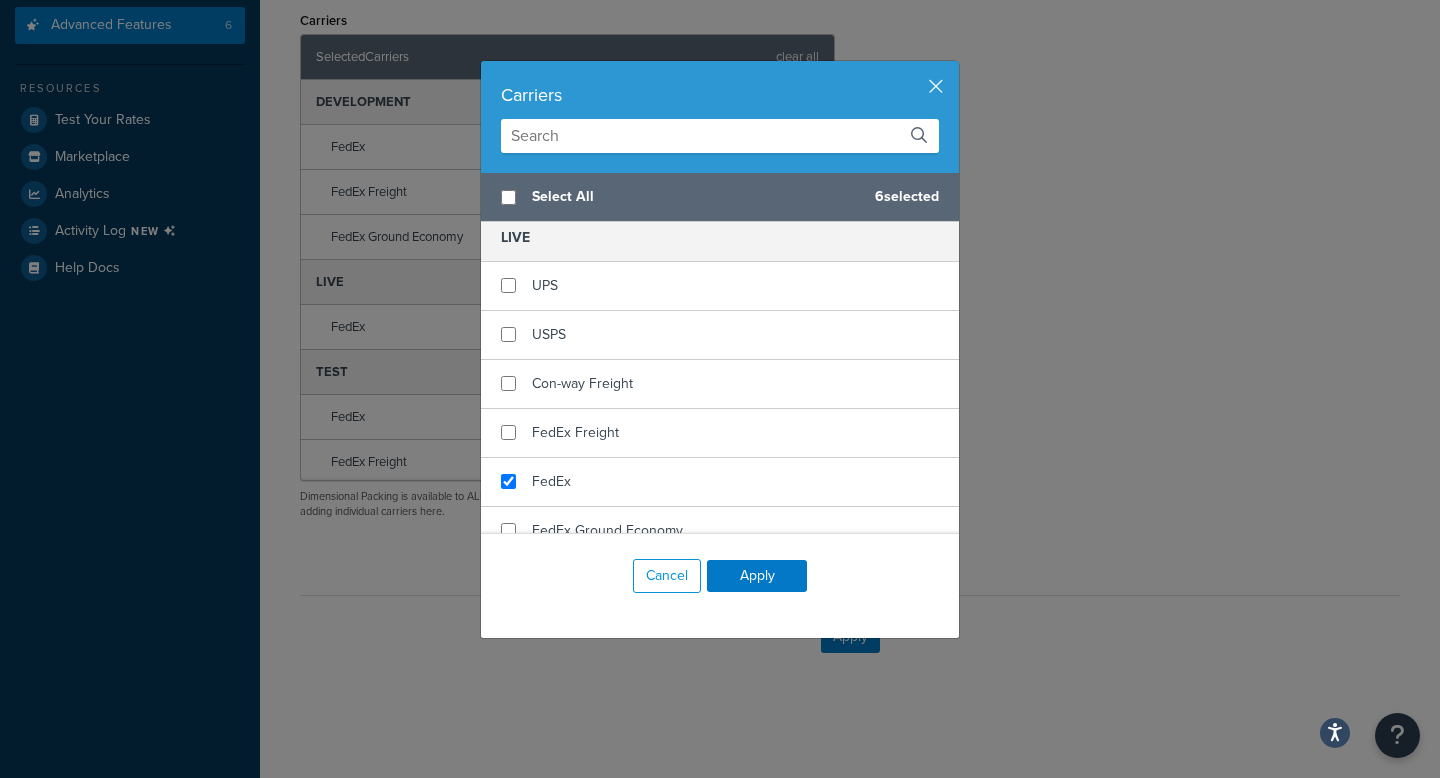 scroll, scrollTop: 422, scrollLeft: 0, axis: vertical 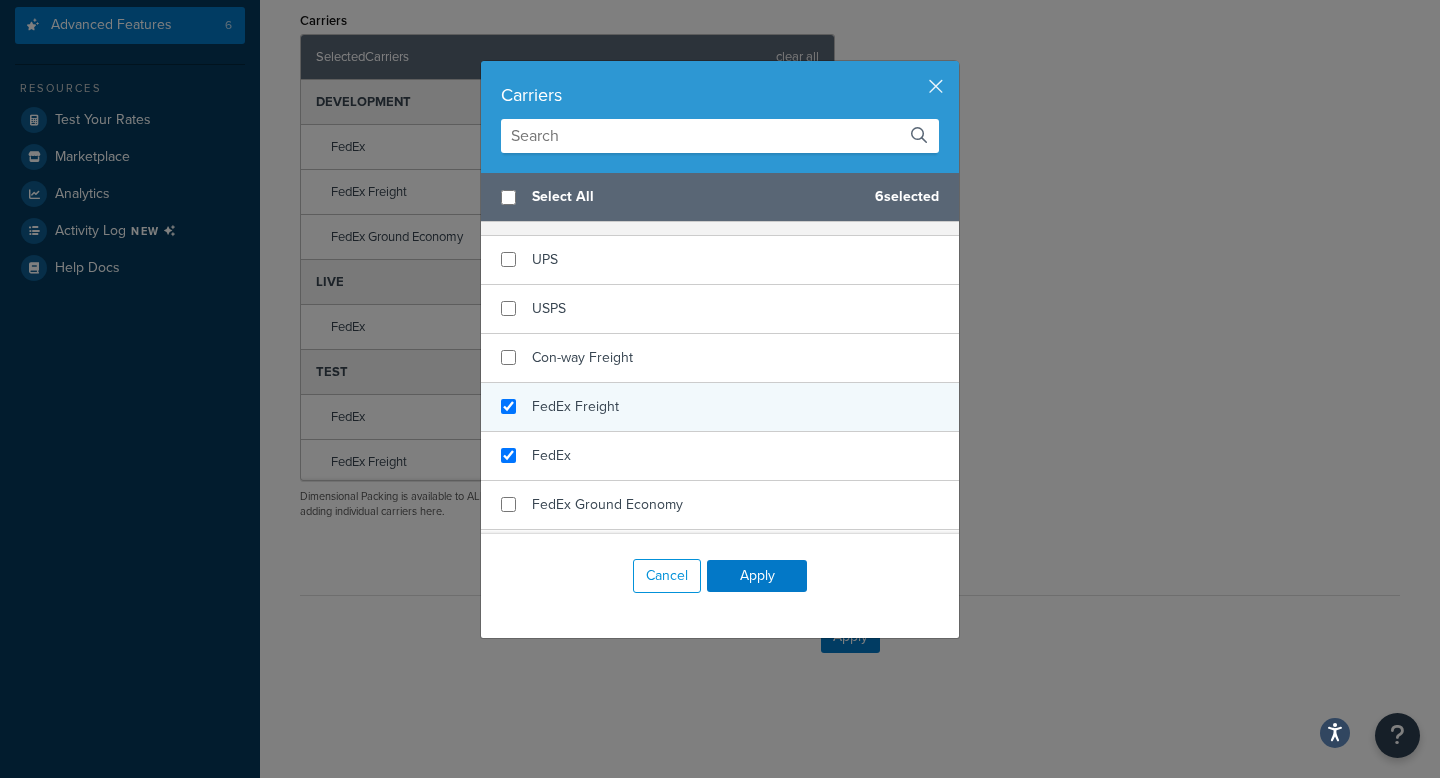 checkbox on "true" 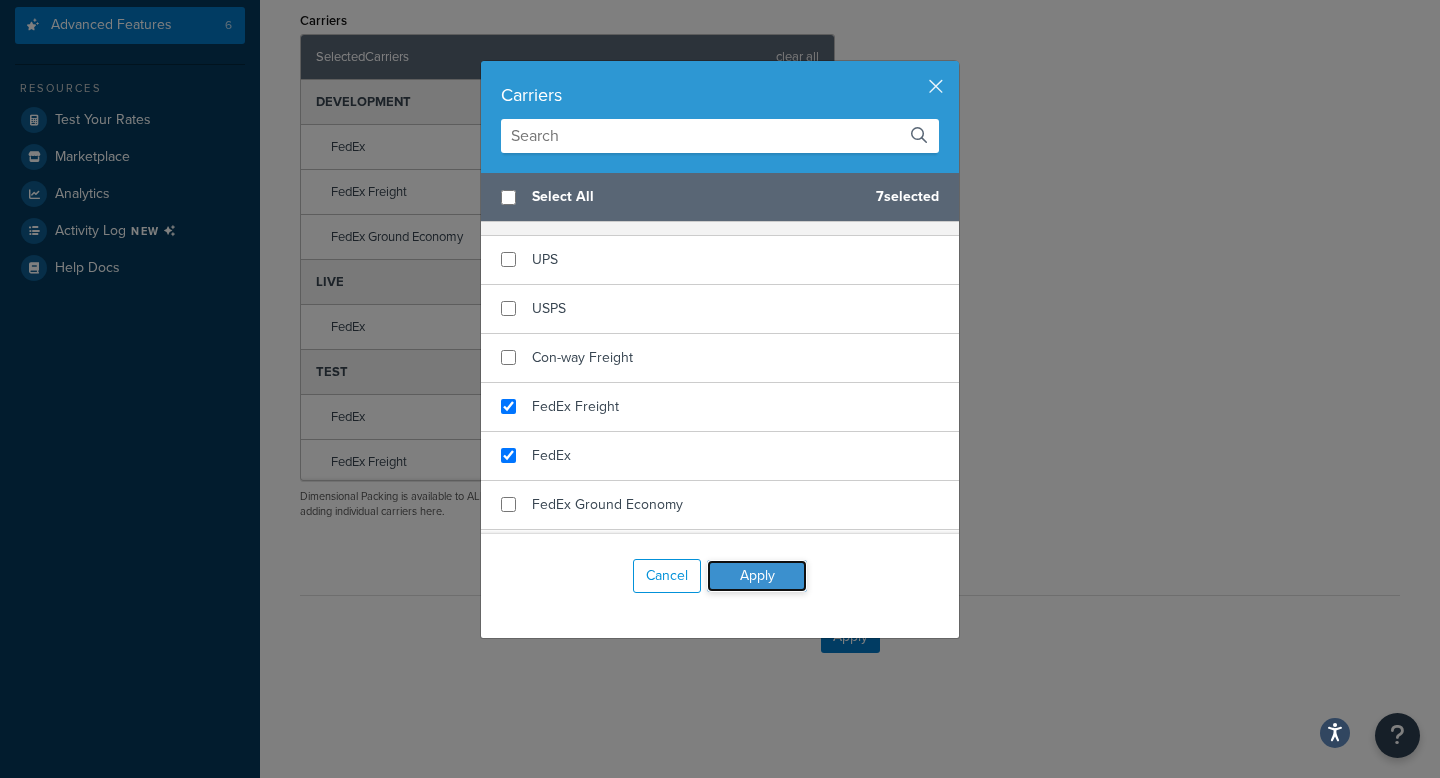 click on "Apply" at bounding box center (757, 576) 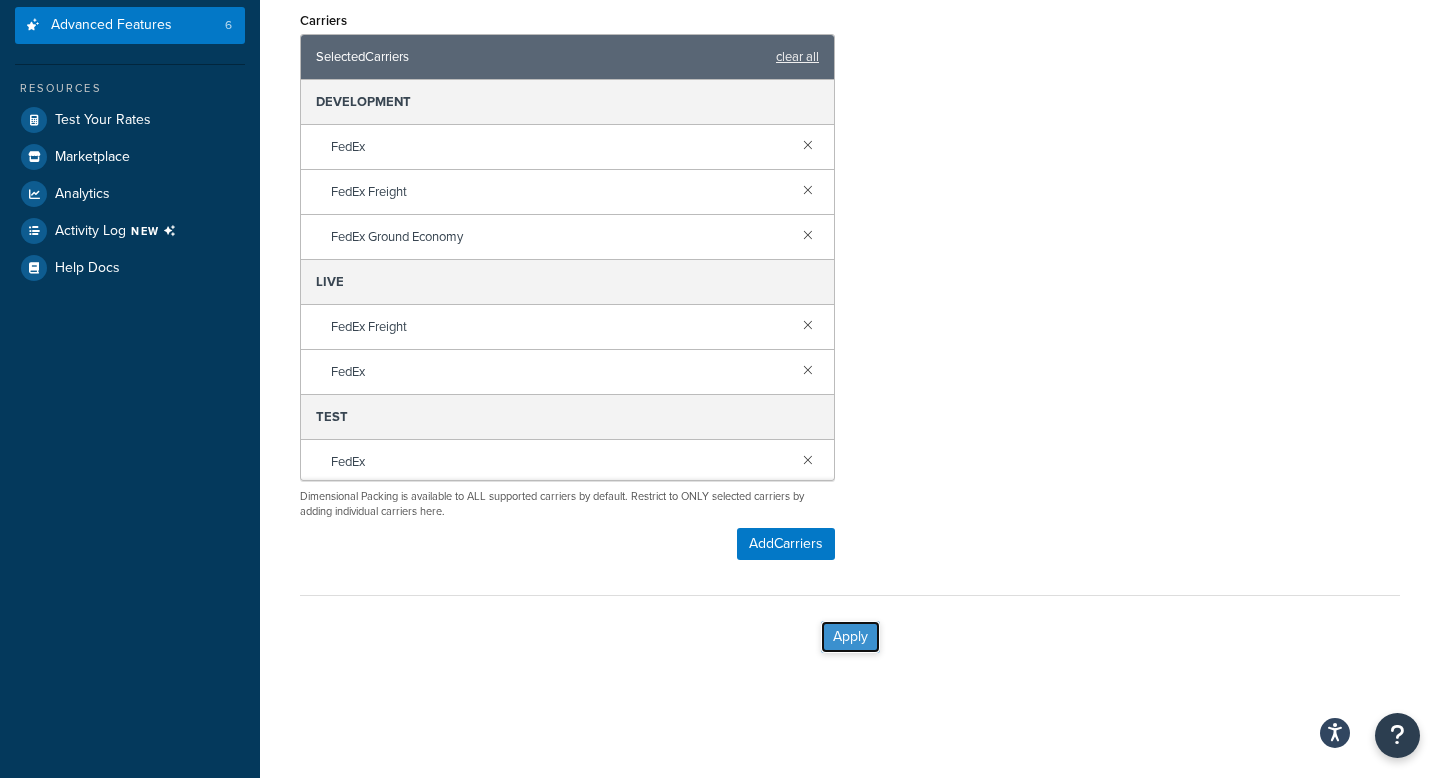 click on "Apply" at bounding box center (850, 637) 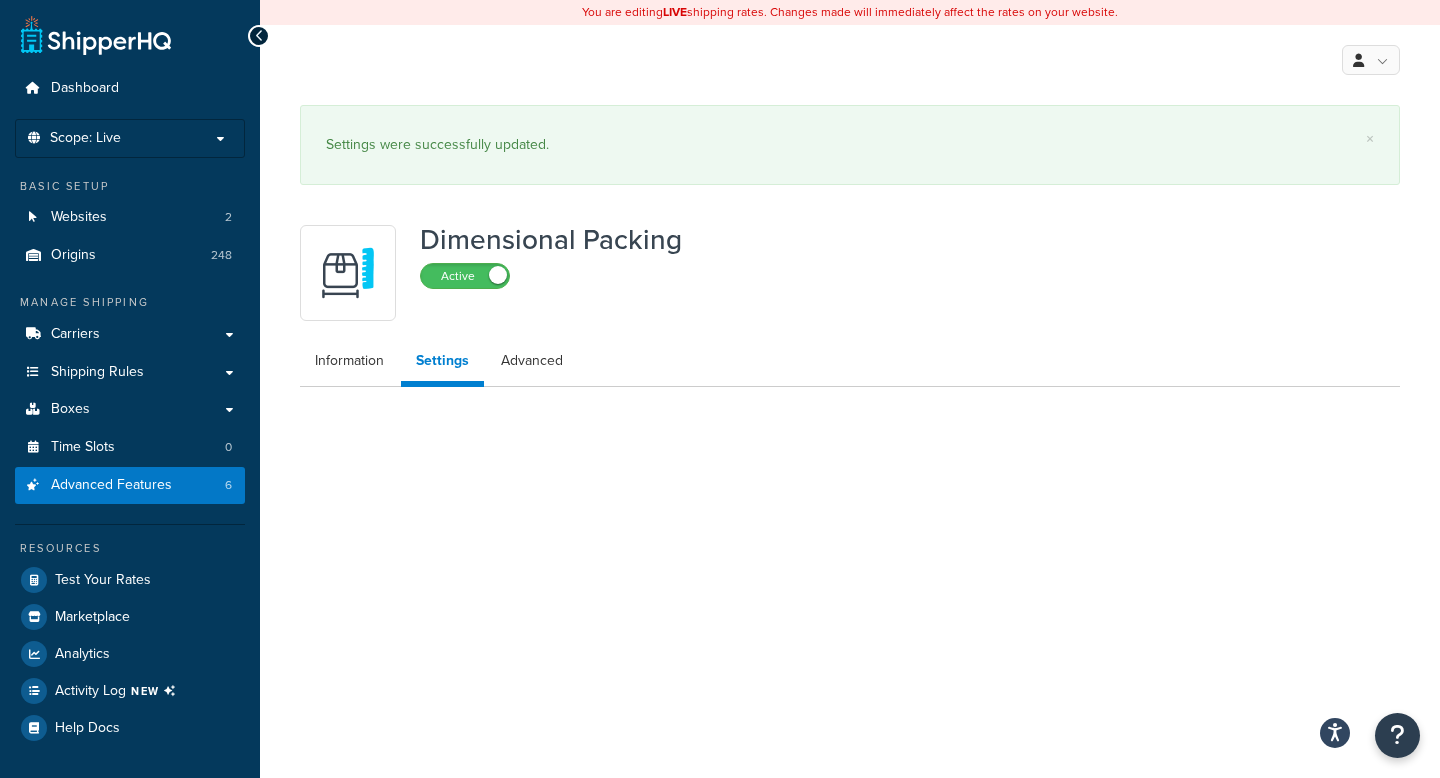 scroll, scrollTop: 0, scrollLeft: 0, axis: both 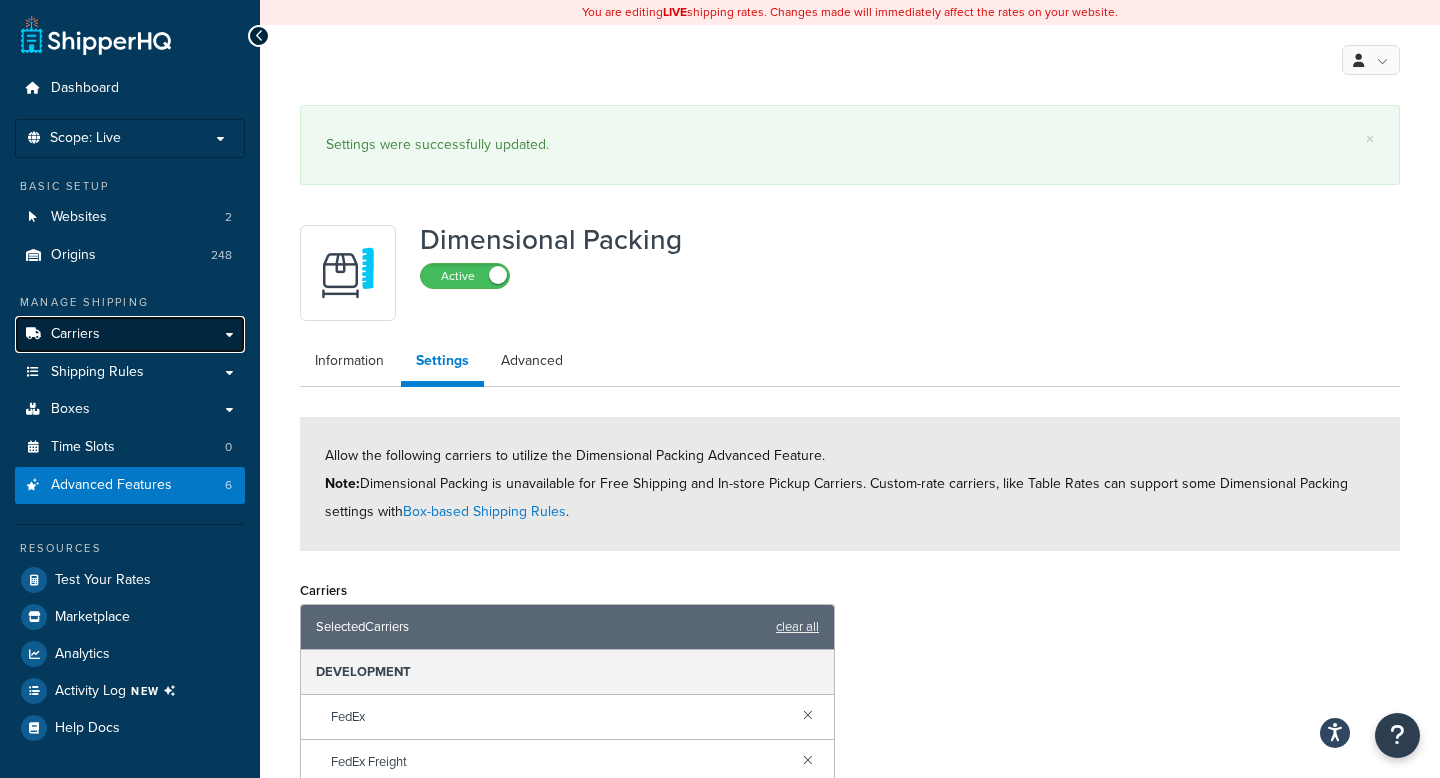 click on "Carriers" at bounding box center [130, 334] 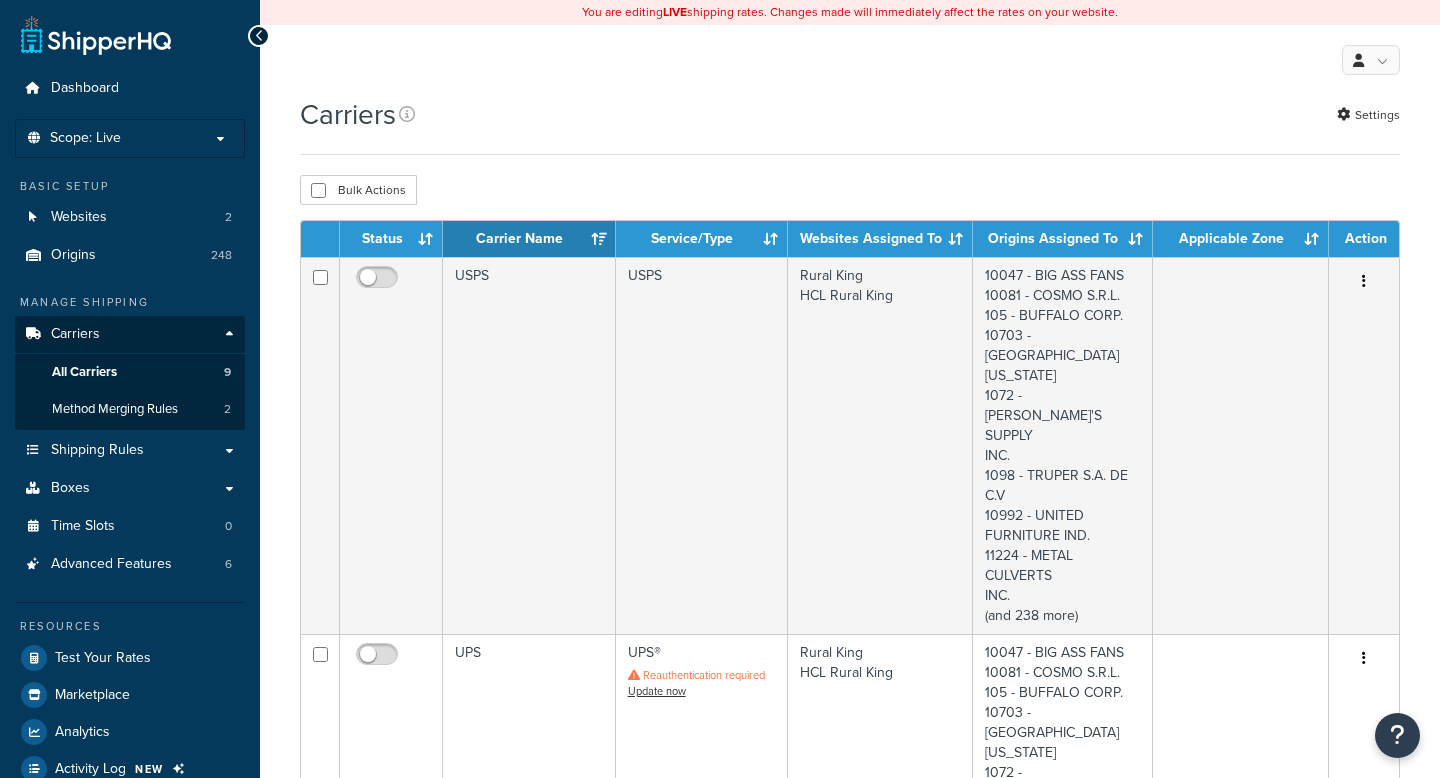 scroll, scrollTop: 0, scrollLeft: 0, axis: both 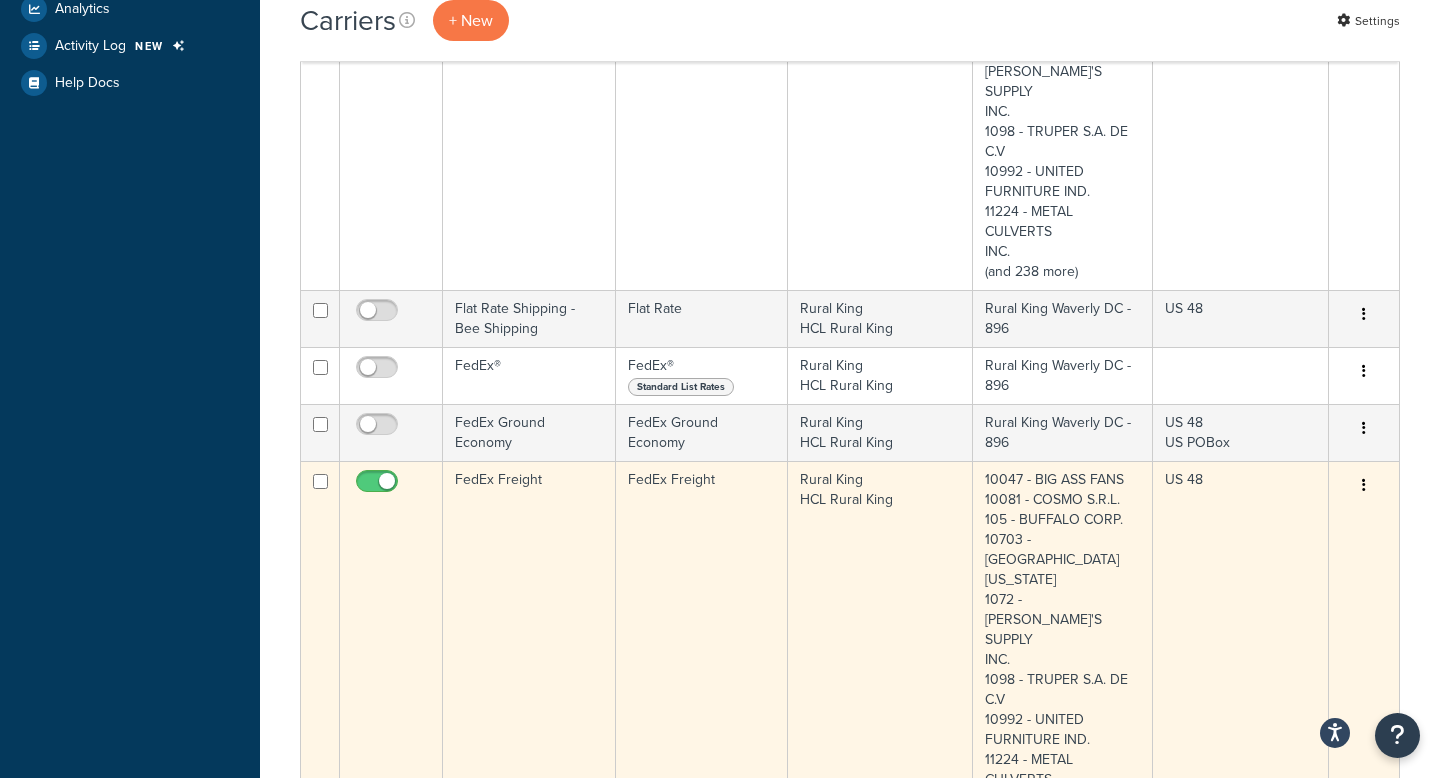 click at bounding box center (379, 486) 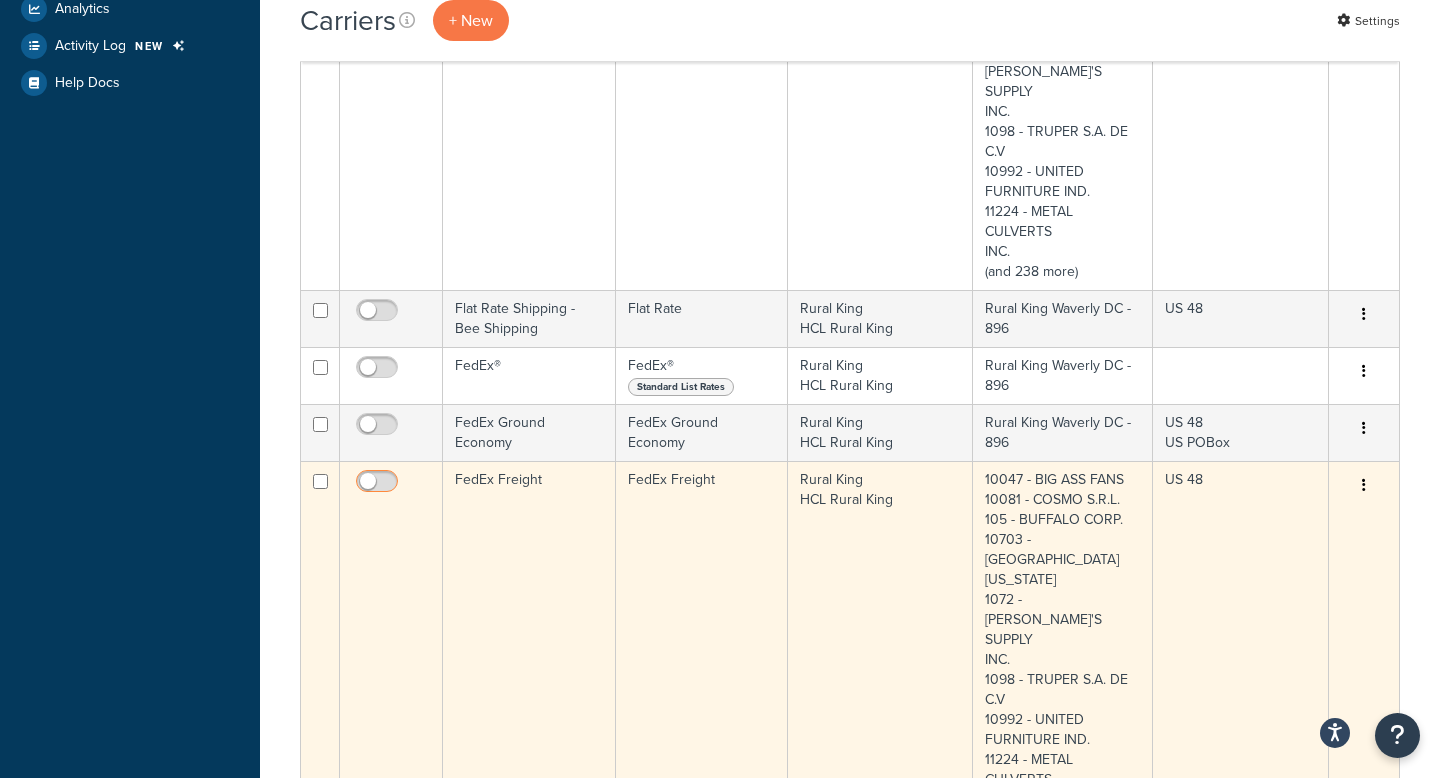 click at bounding box center (379, 486) 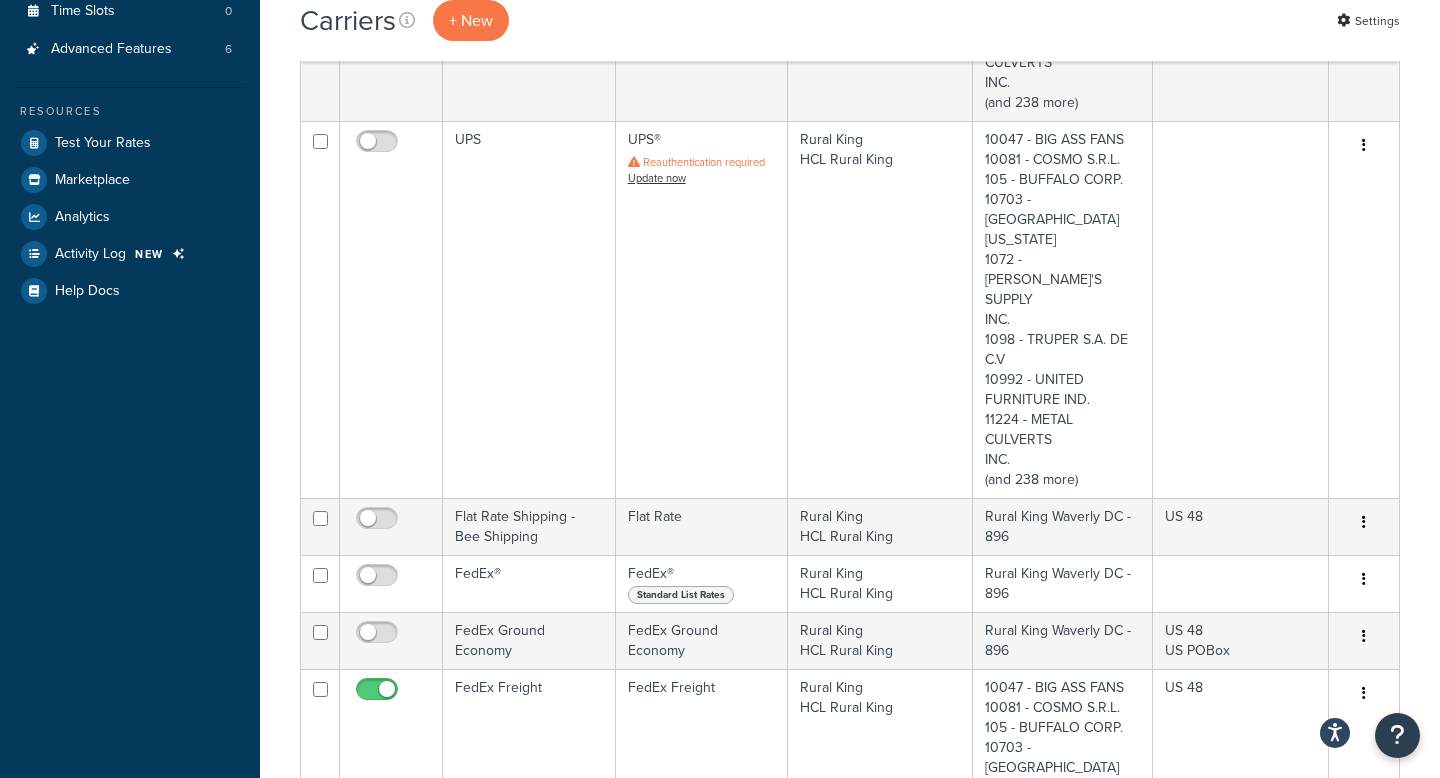 scroll, scrollTop: 507, scrollLeft: 0, axis: vertical 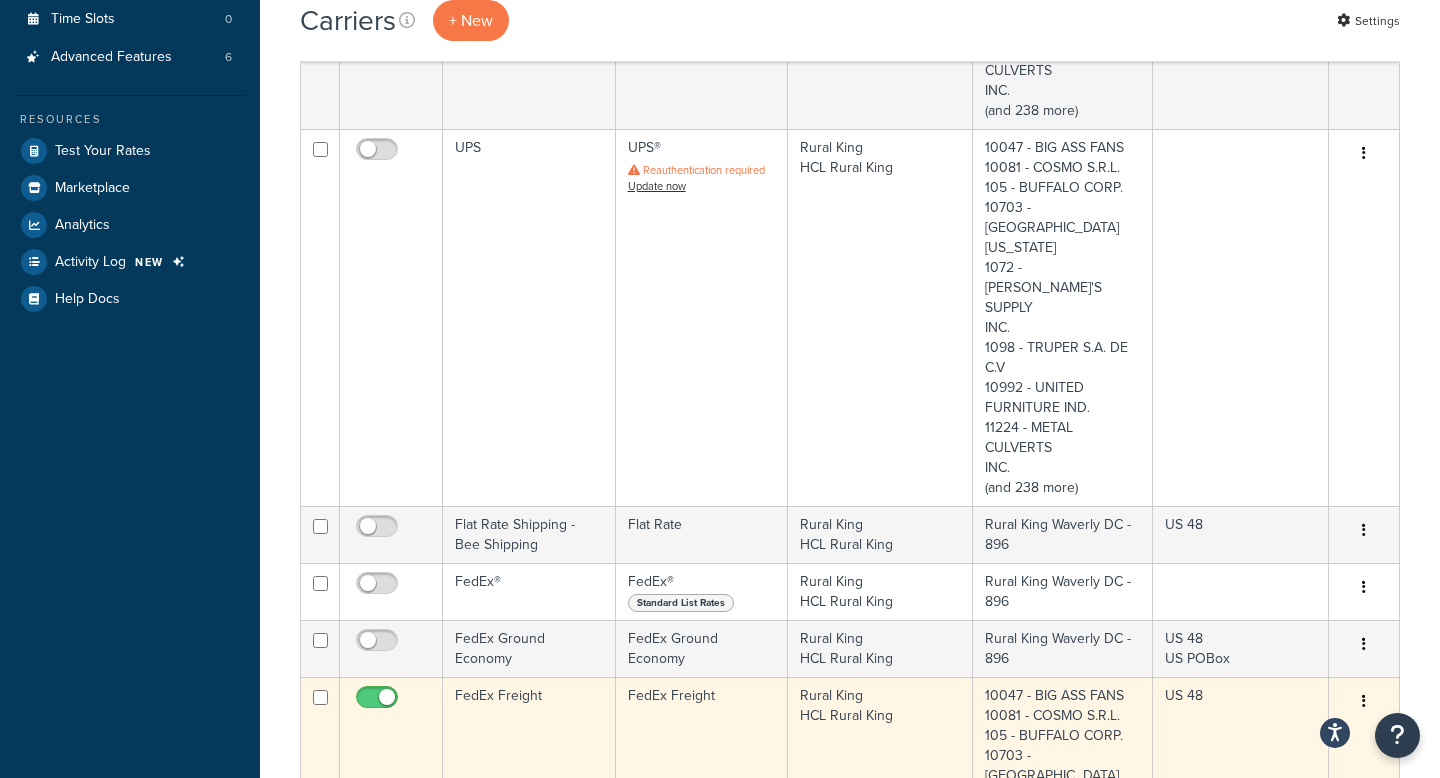 click on "FedEx Freight" at bounding box center (529, 865) 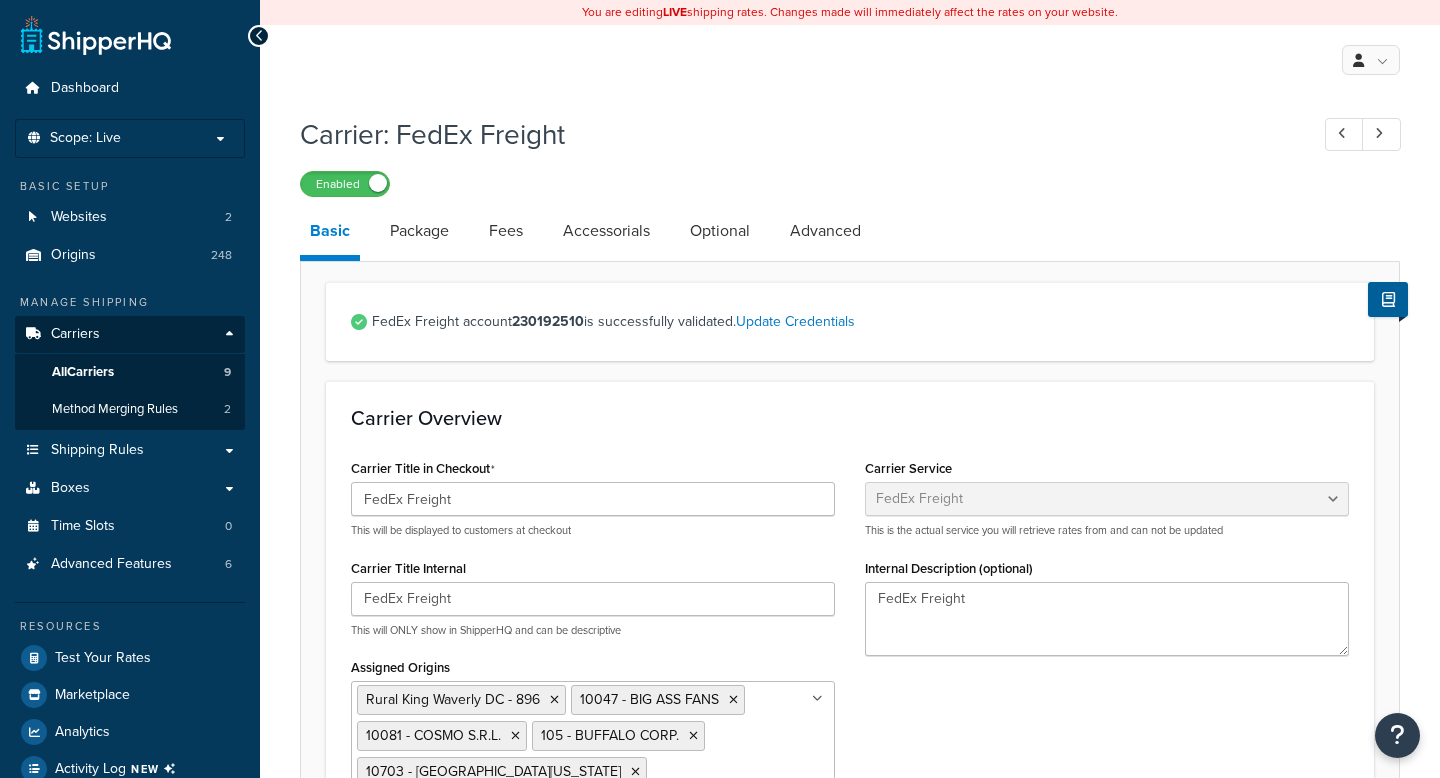 select on "fedExFreight" 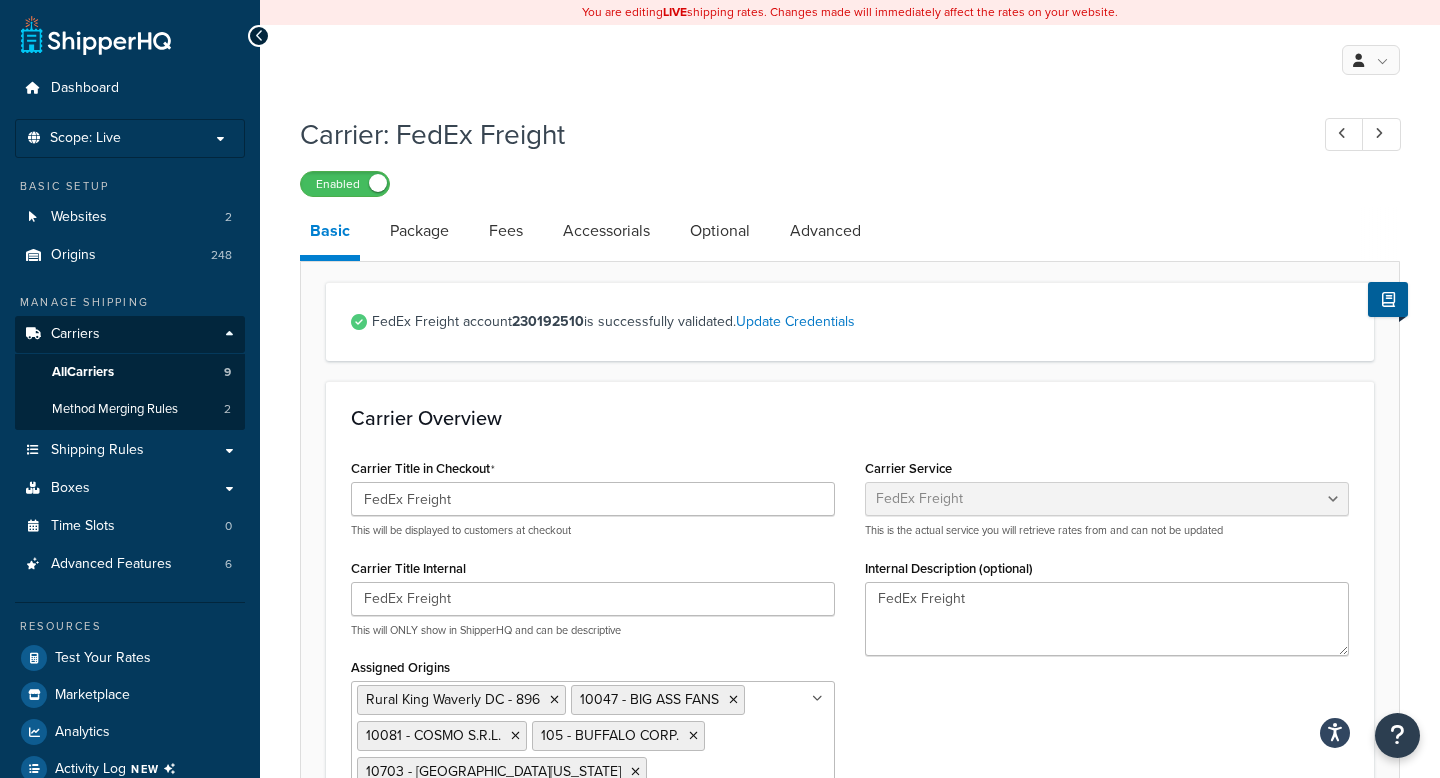 scroll, scrollTop: 0, scrollLeft: 0, axis: both 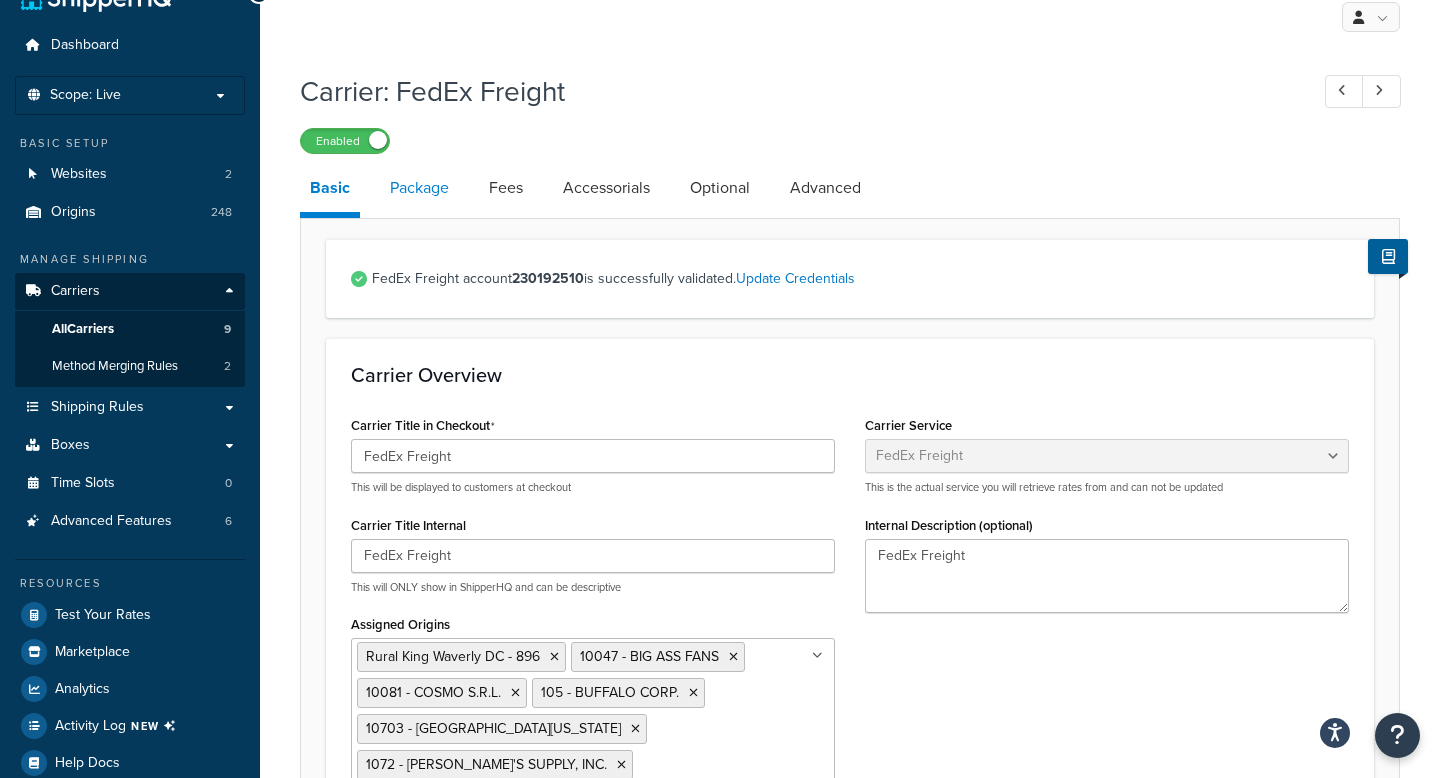 click on "Package" at bounding box center (419, 188) 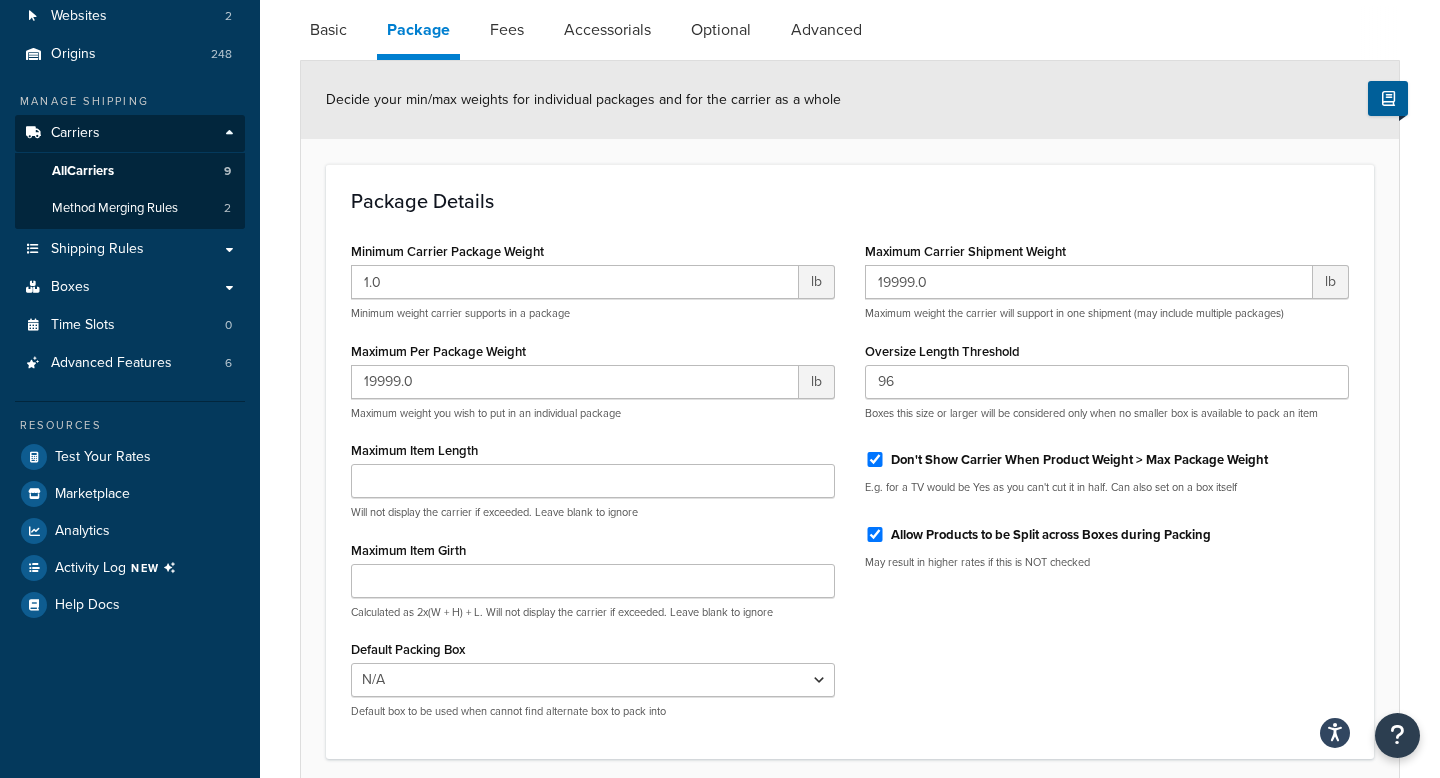 scroll, scrollTop: 206, scrollLeft: 0, axis: vertical 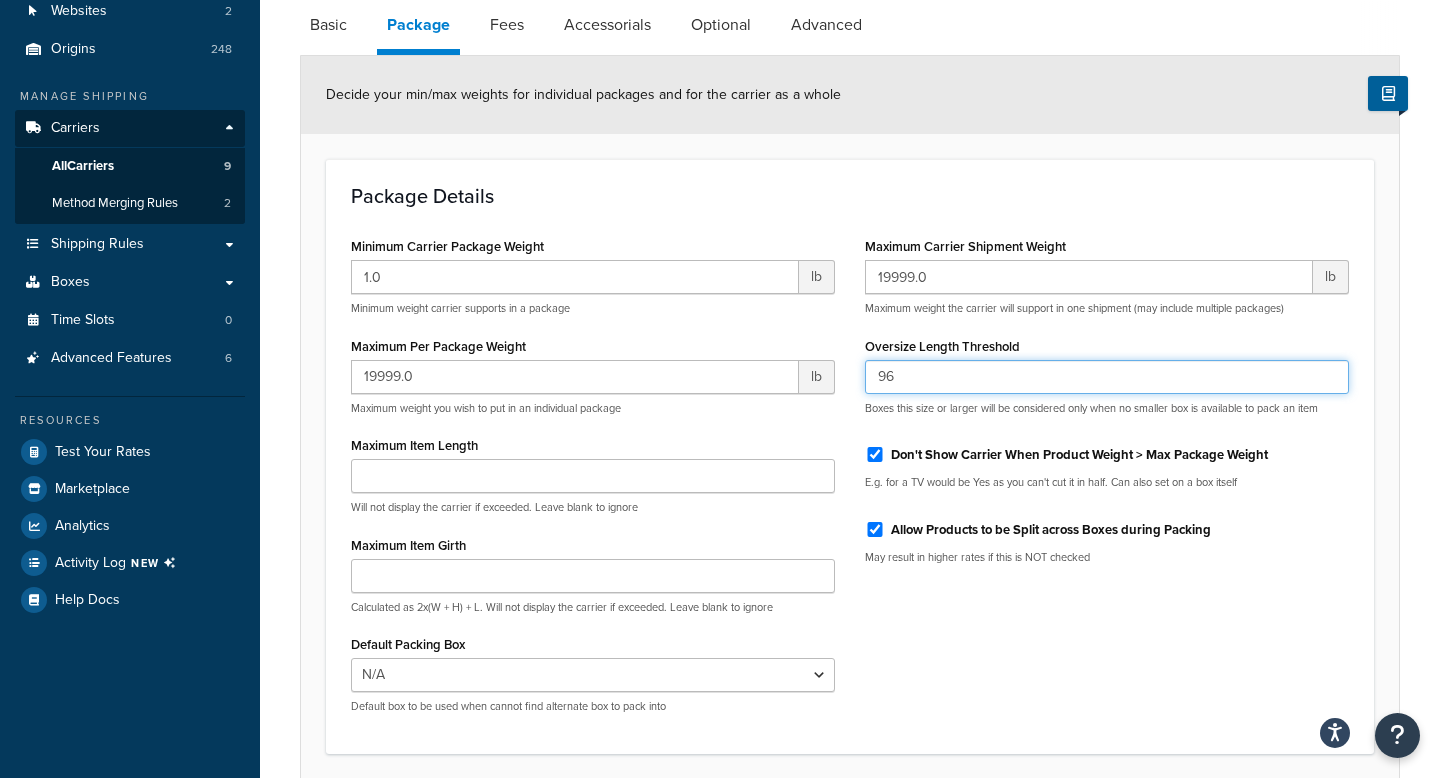 click on "96" at bounding box center [1107, 377] 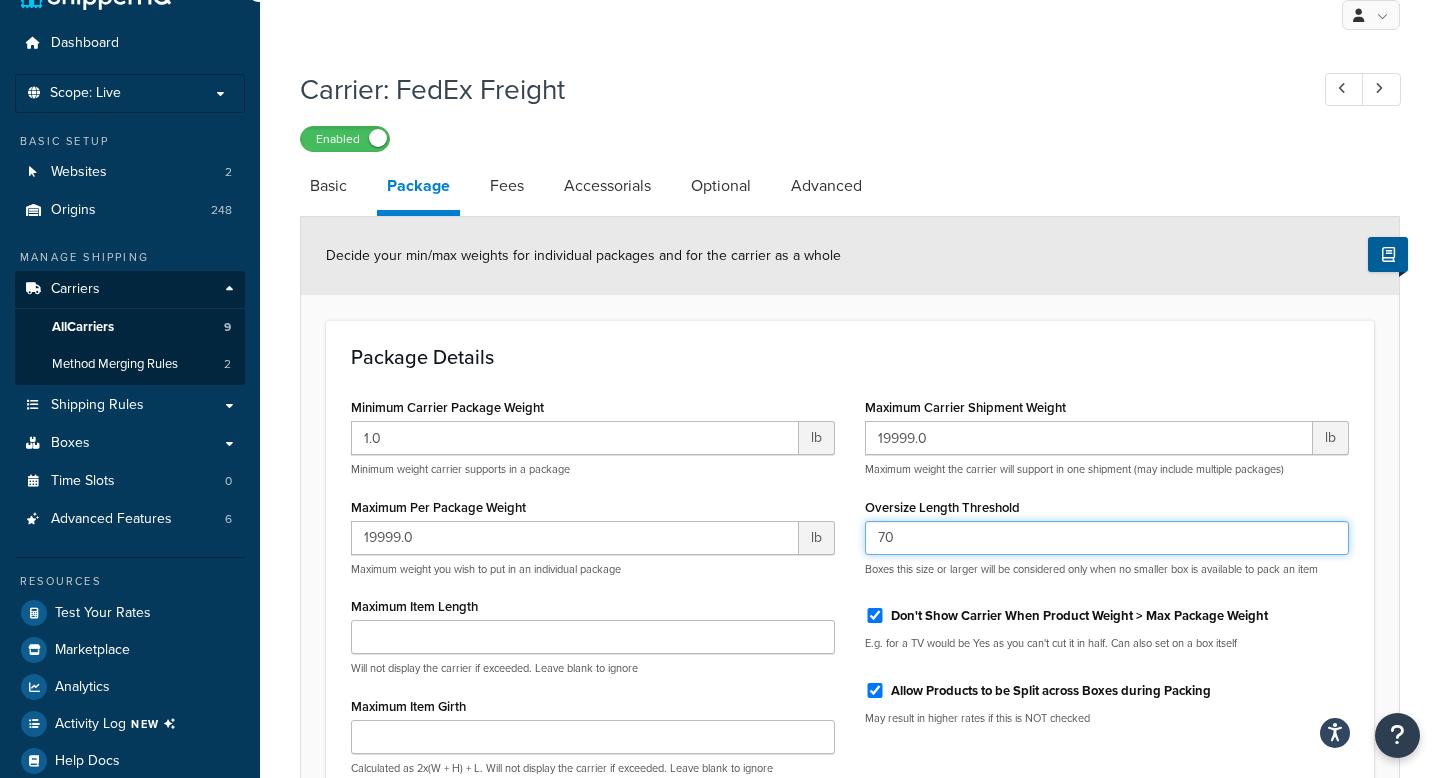scroll, scrollTop: 367, scrollLeft: 0, axis: vertical 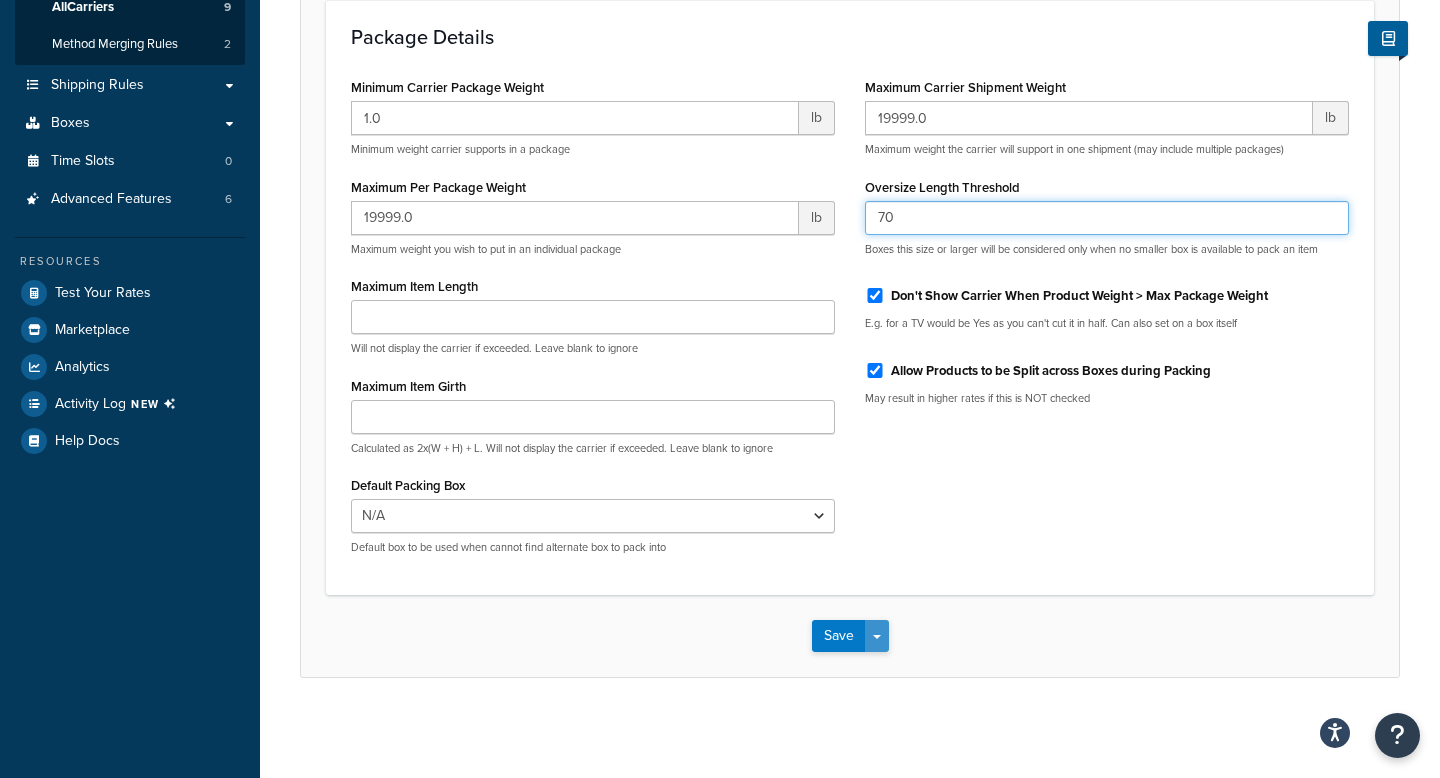 type on "70" 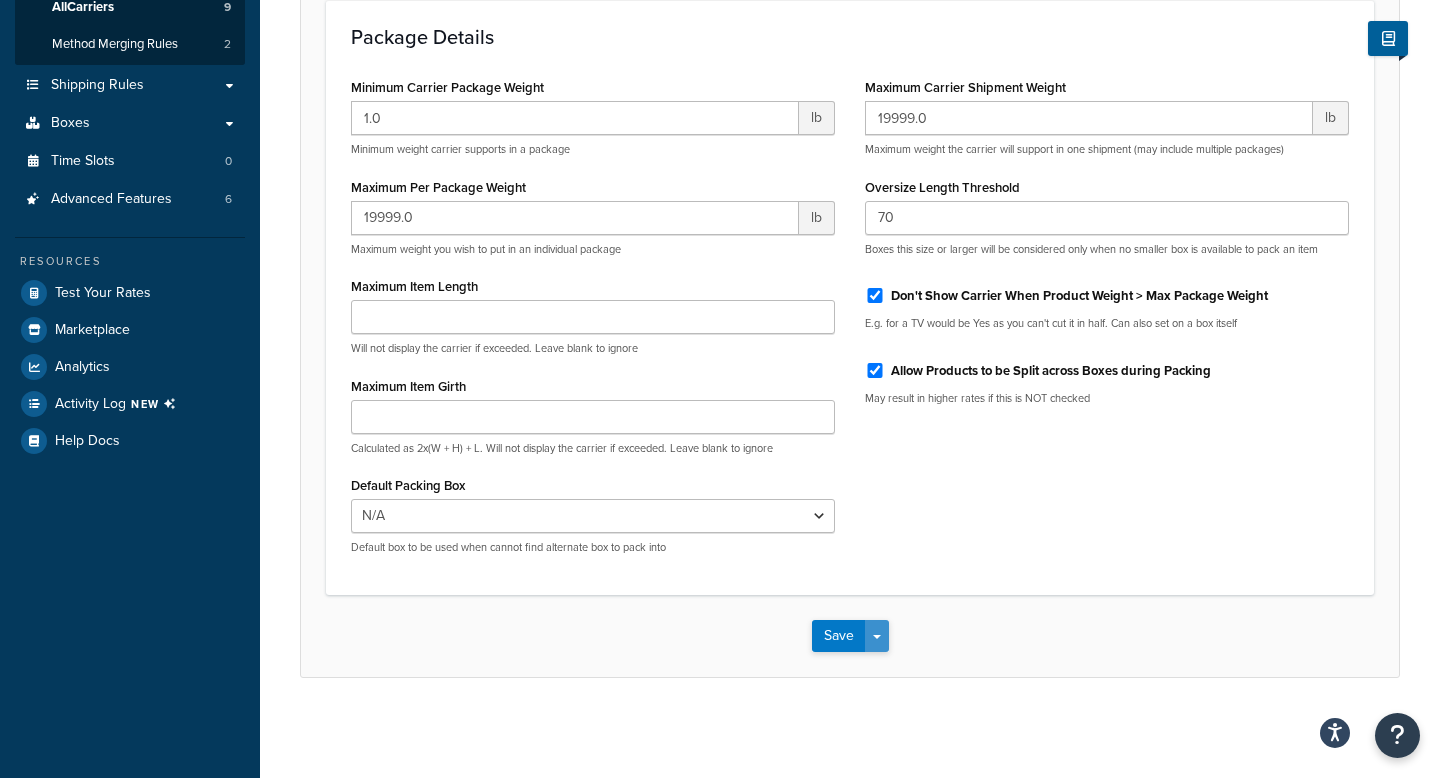 click on "Save Dropdown" at bounding box center [877, 636] 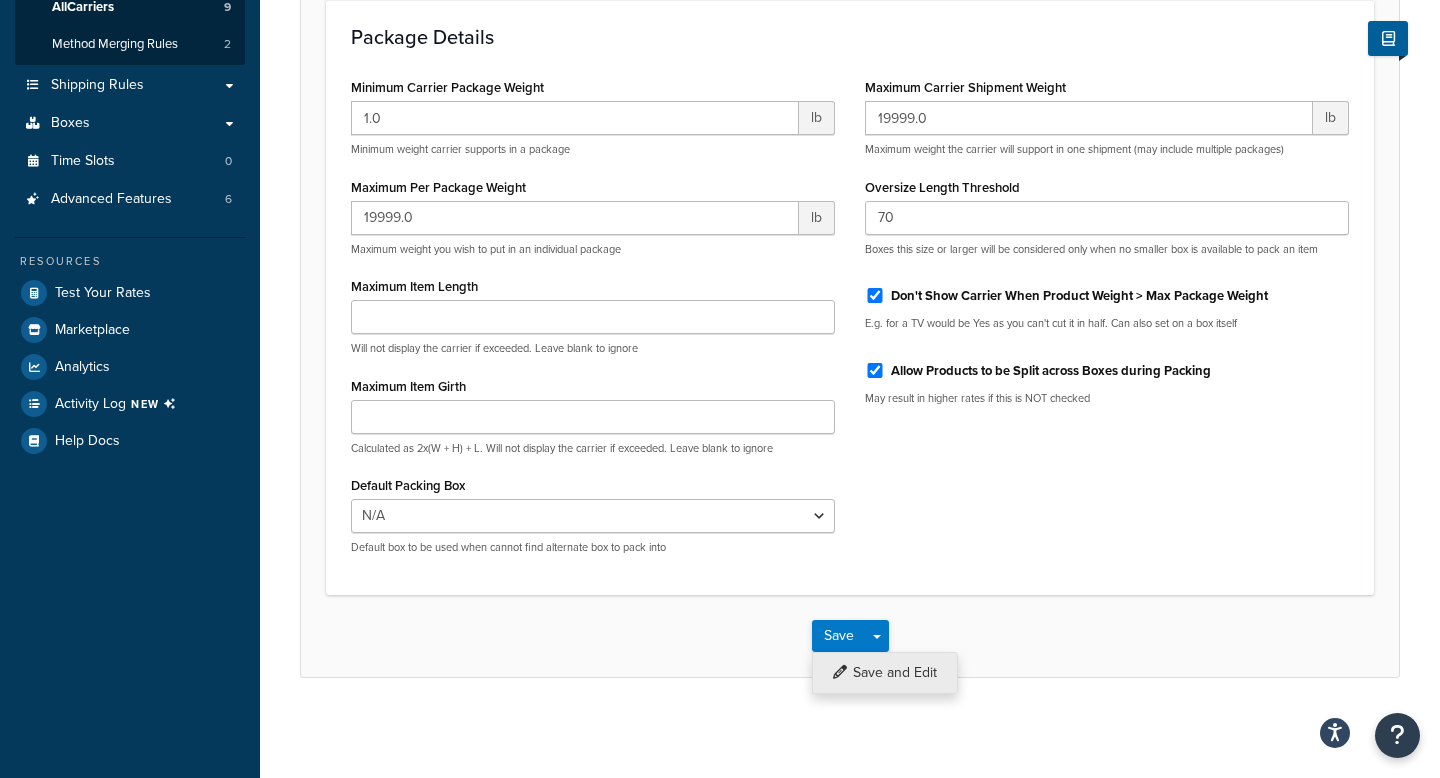 click on "Save and Edit" at bounding box center (885, 673) 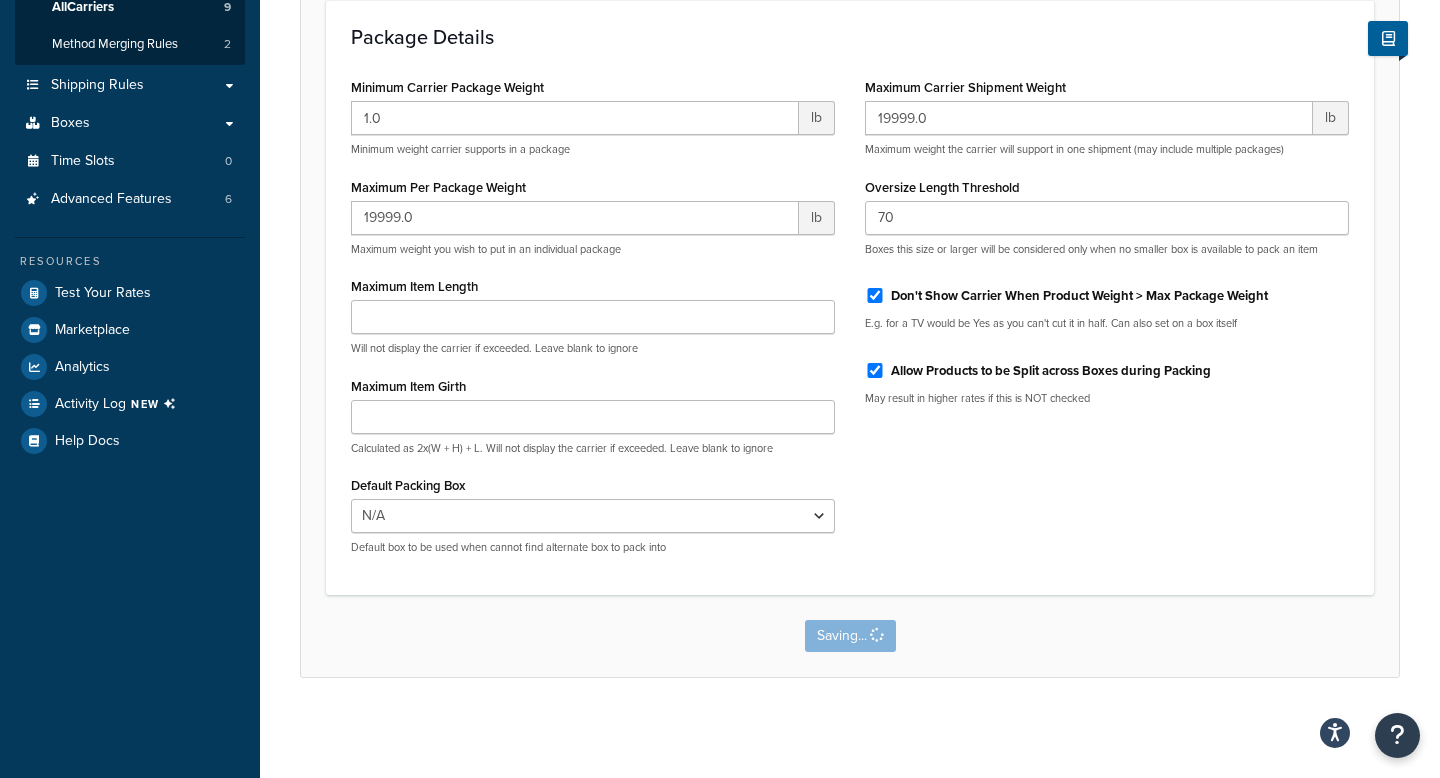 scroll, scrollTop: 0, scrollLeft: 0, axis: both 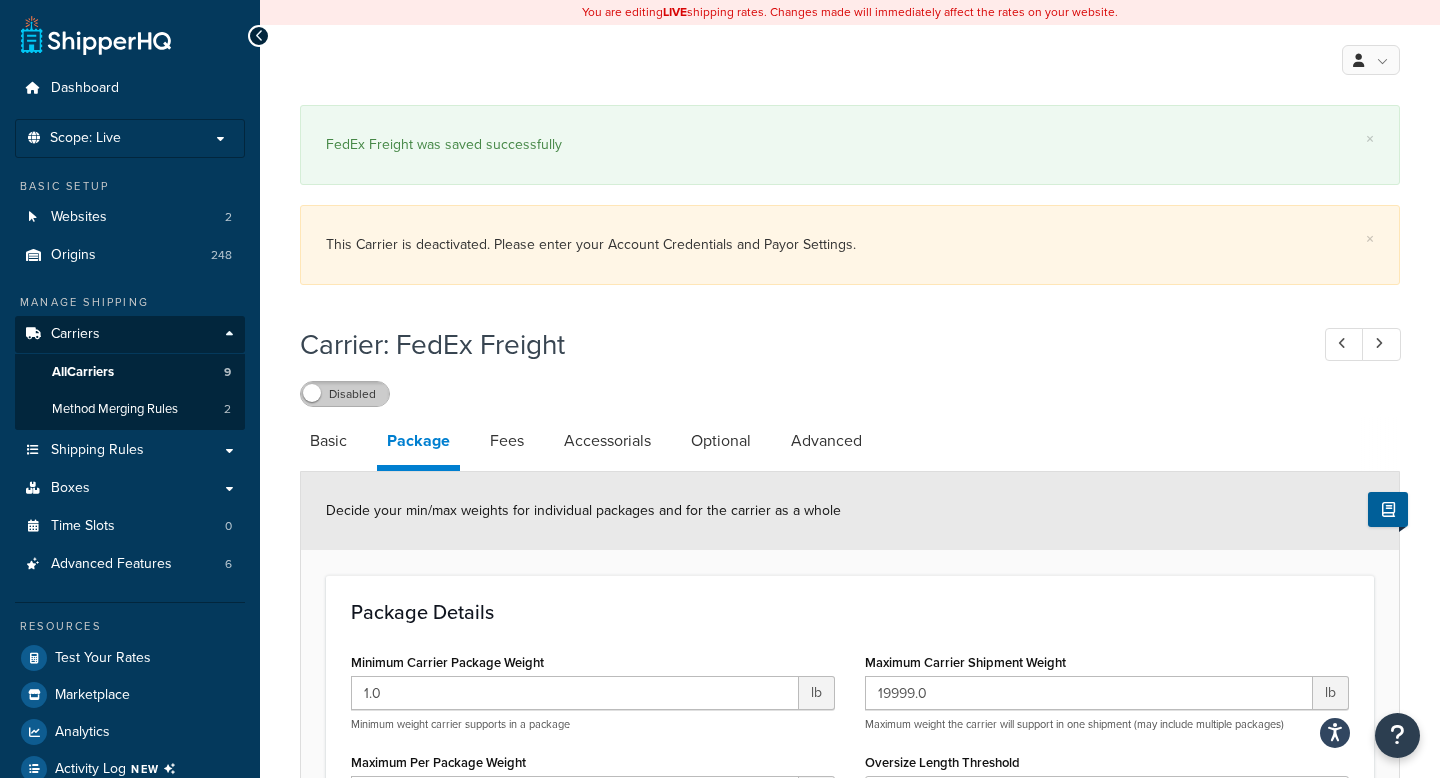 click on "Disabled" at bounding box center [345, 394] 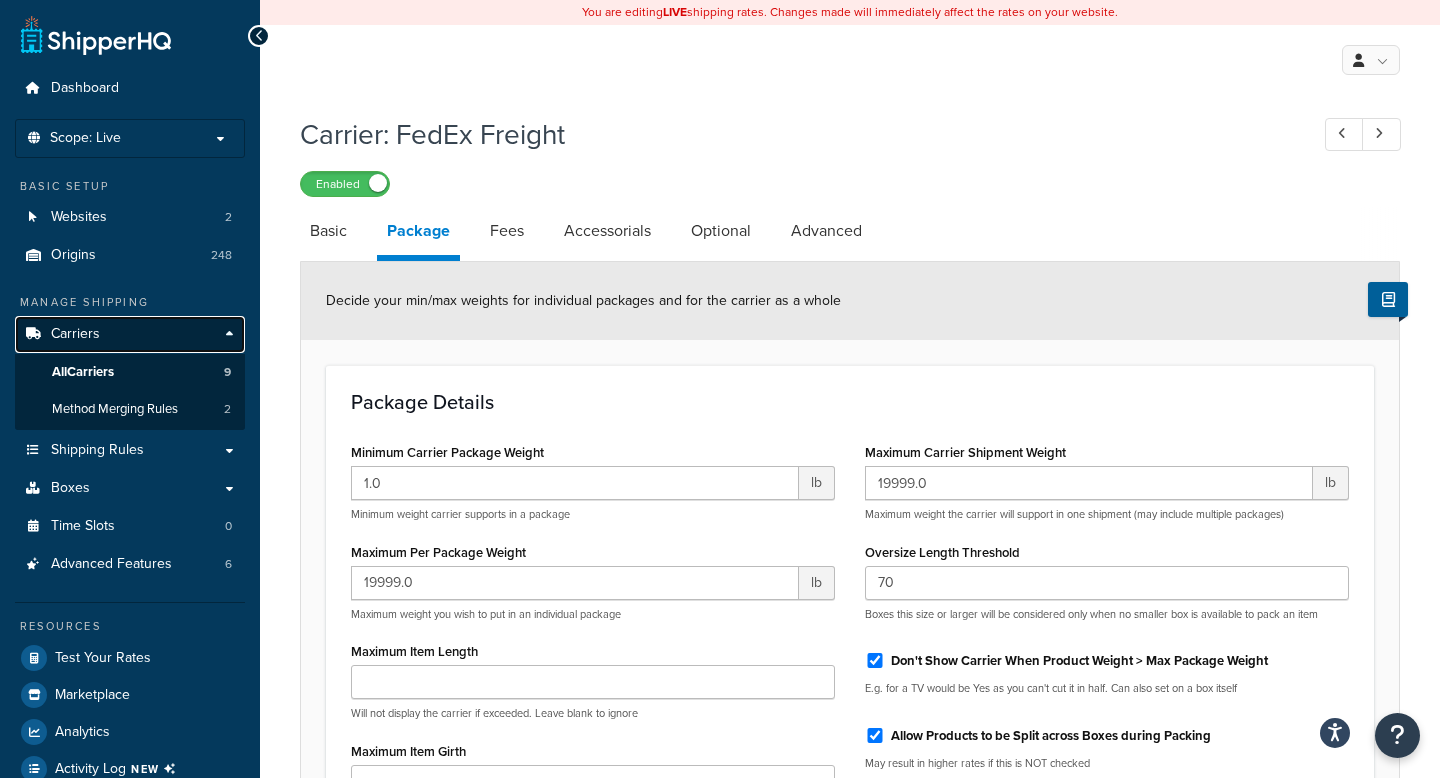 click on "Carriers" at bounding box center (130, 334) 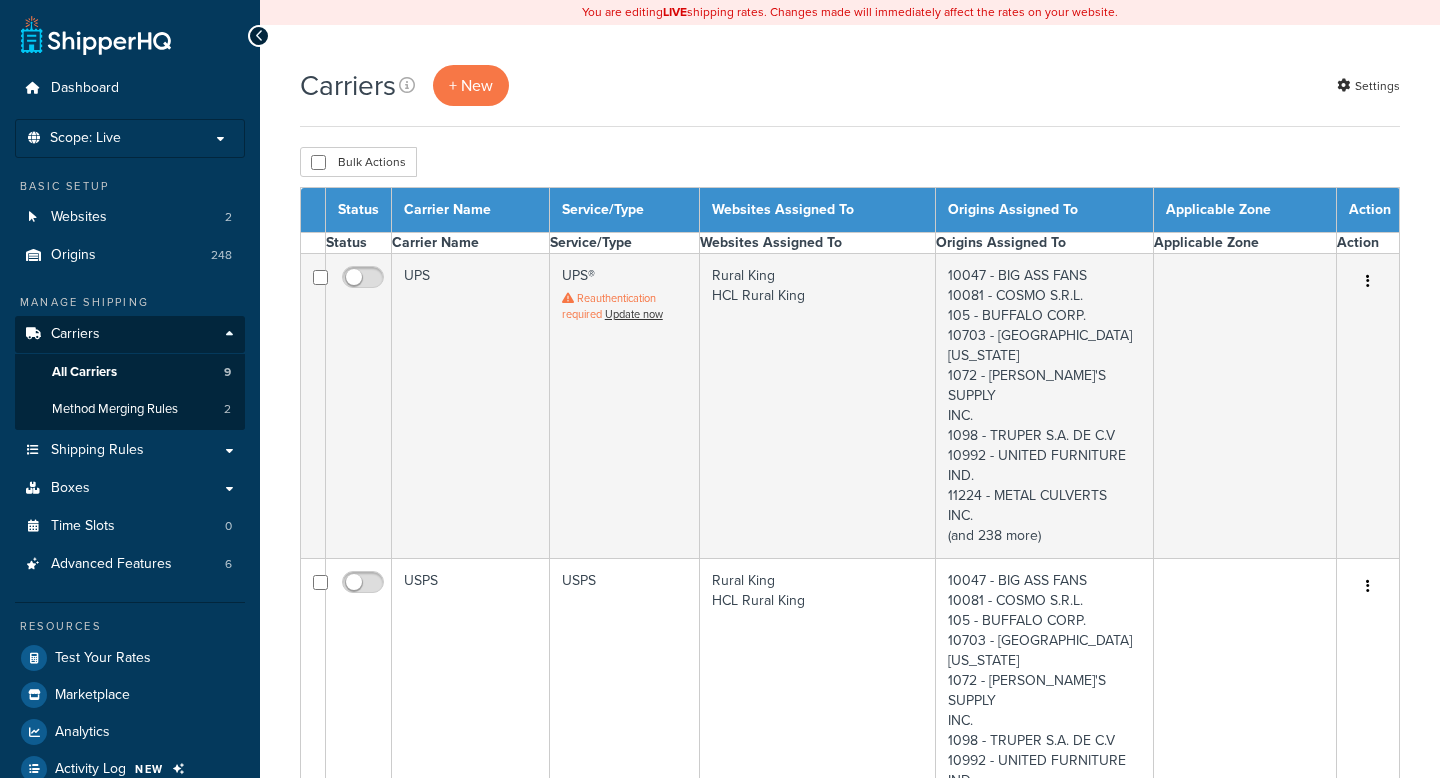 scroll, scrollTop: 0, scrollLeft: 0, axis: both 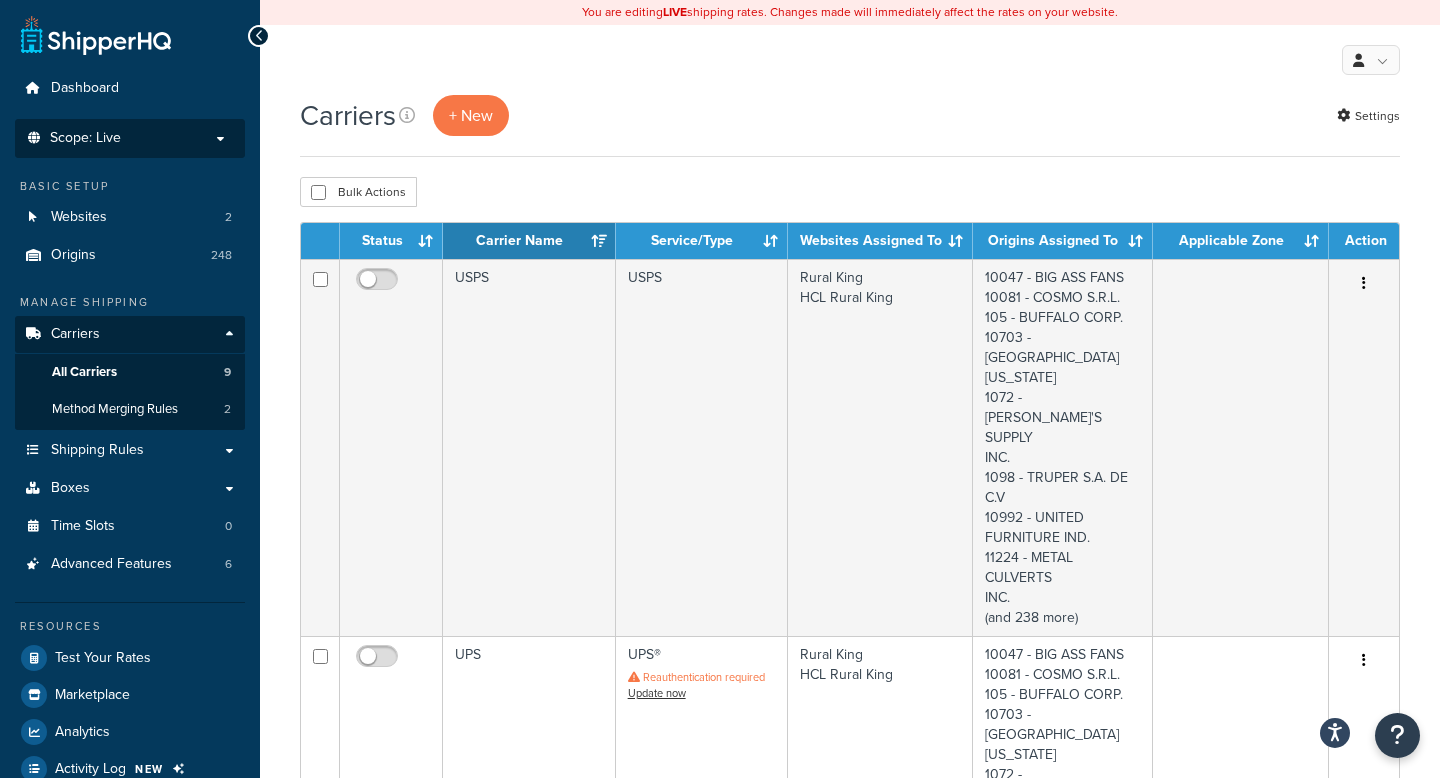 click on "Scope: Live" at bounding box center (130, 138) 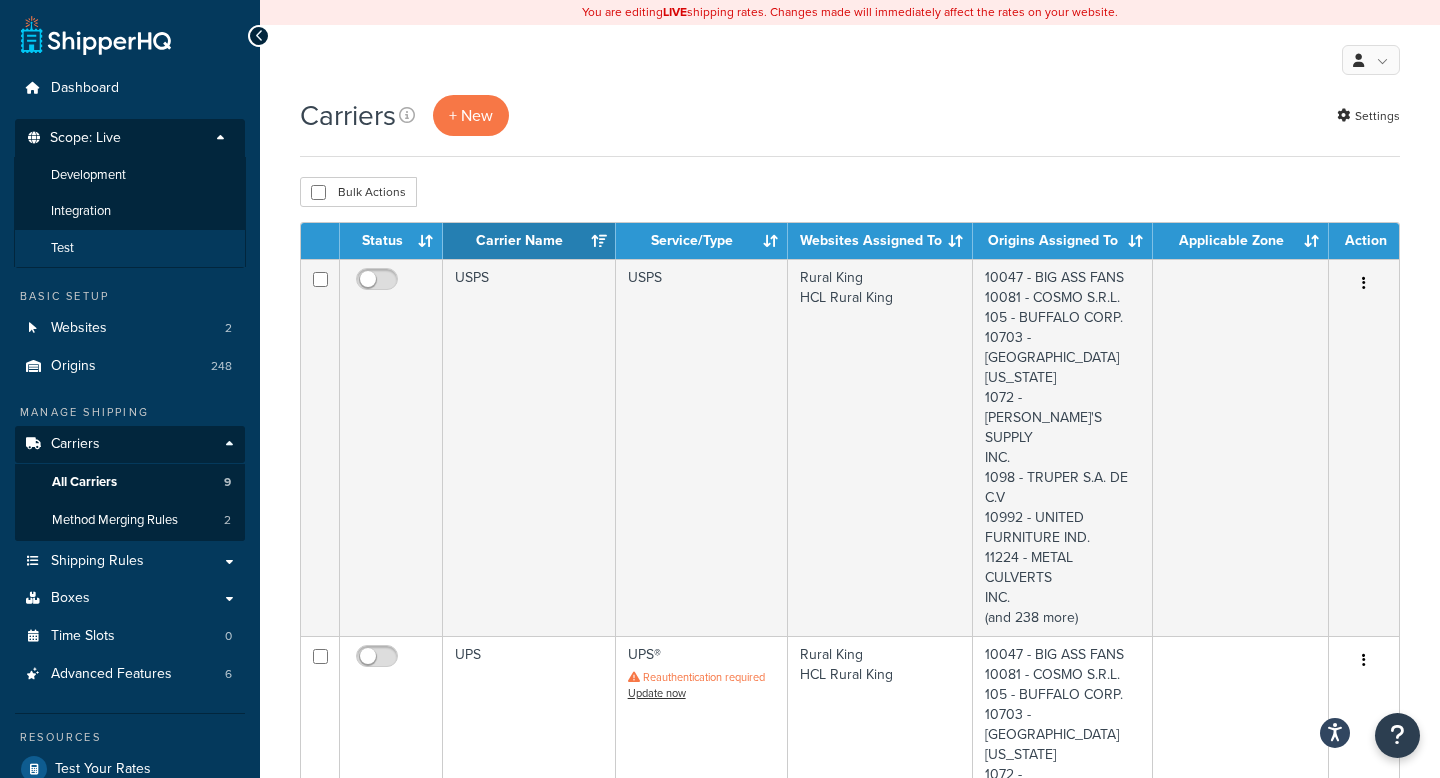 click on "Test" at bounding box center (130, 248) 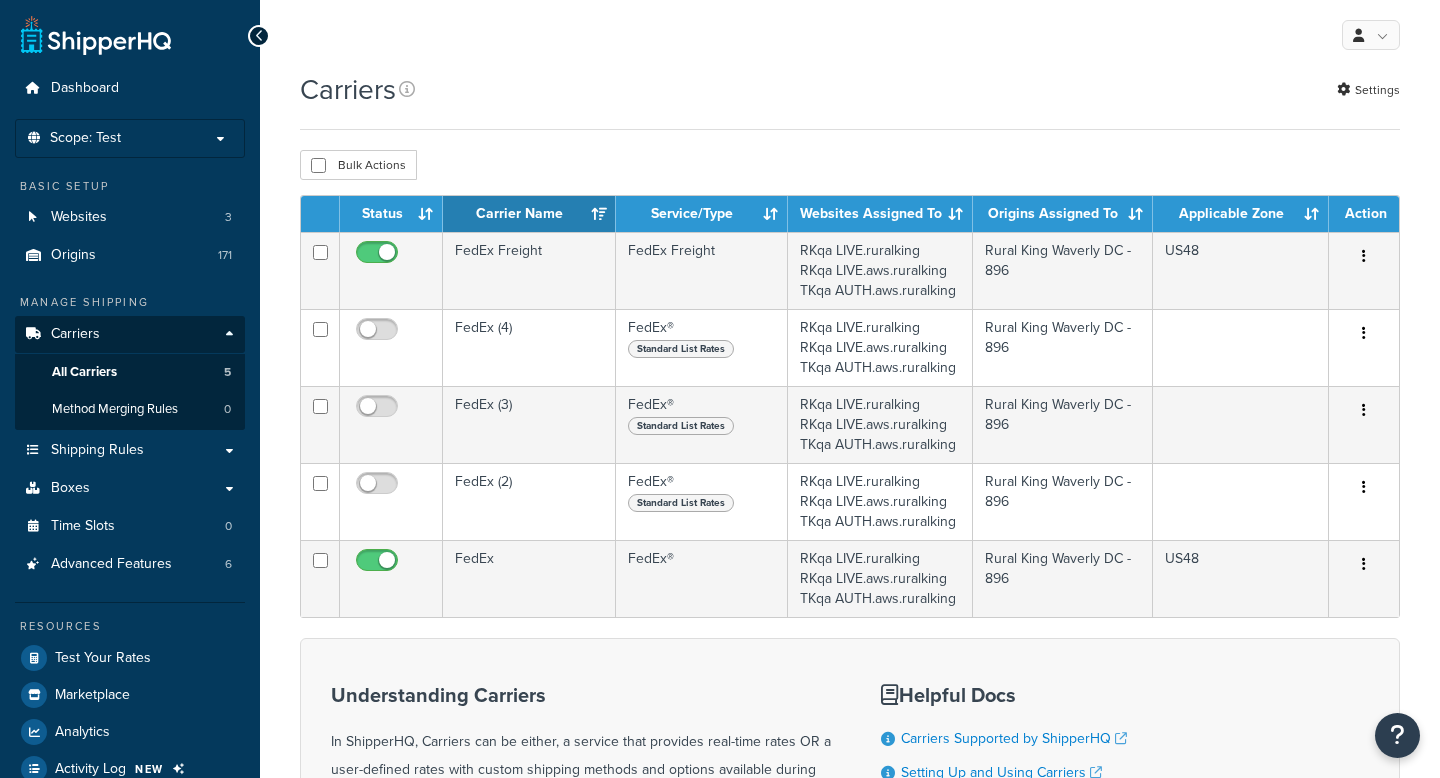 scroll, scrollTop: 0, scrollLeft: 0, axis: both 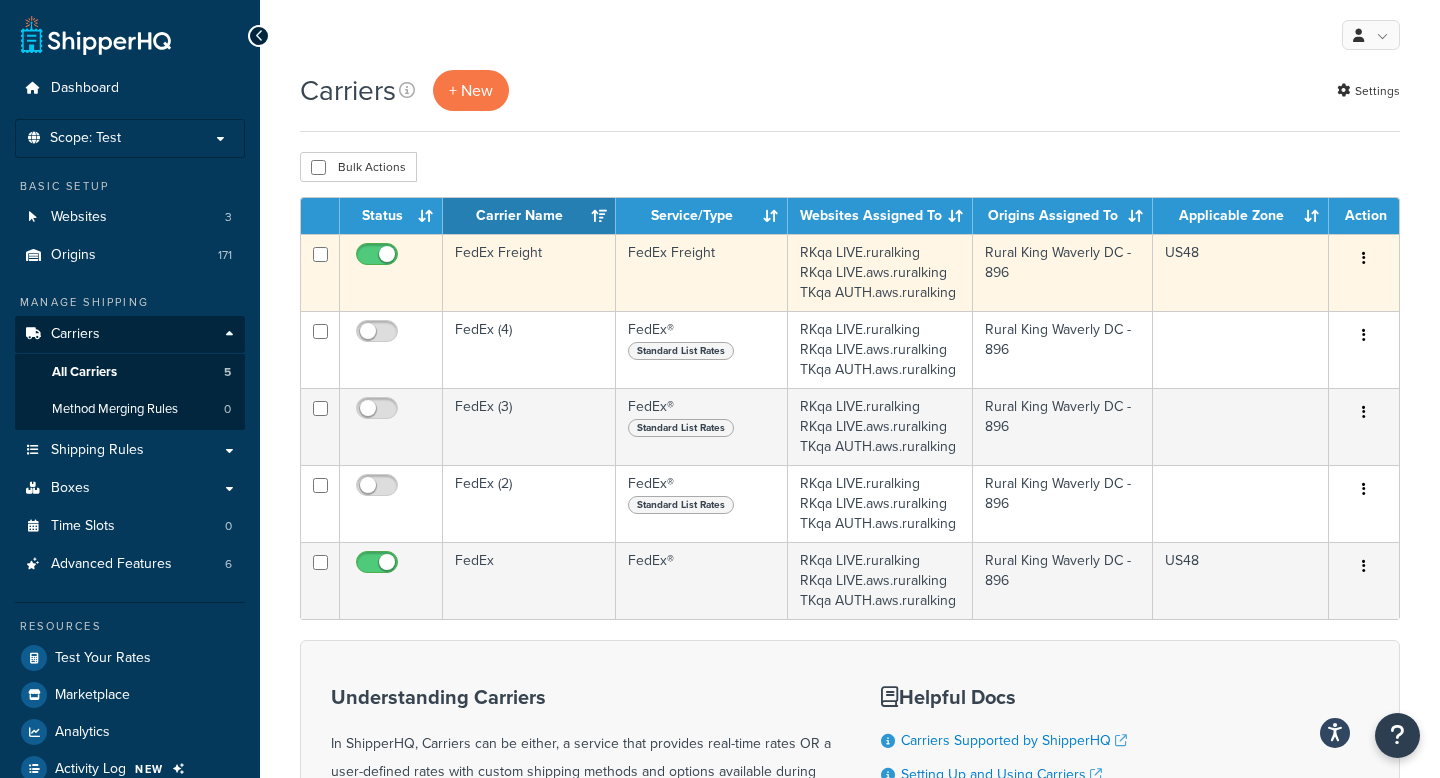 click on "FedEx Freight" at bounding box center (702, 272) 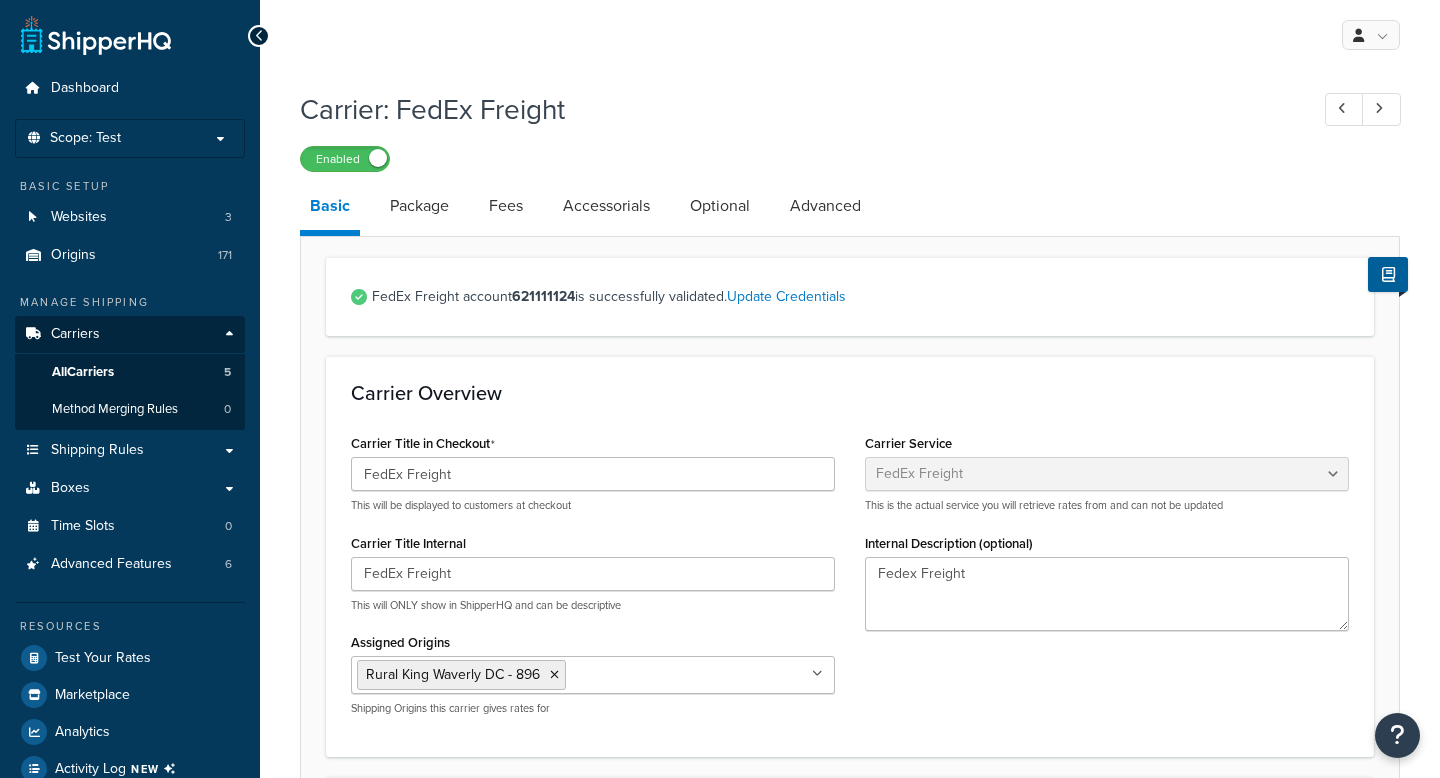 select on "fedExFreight" 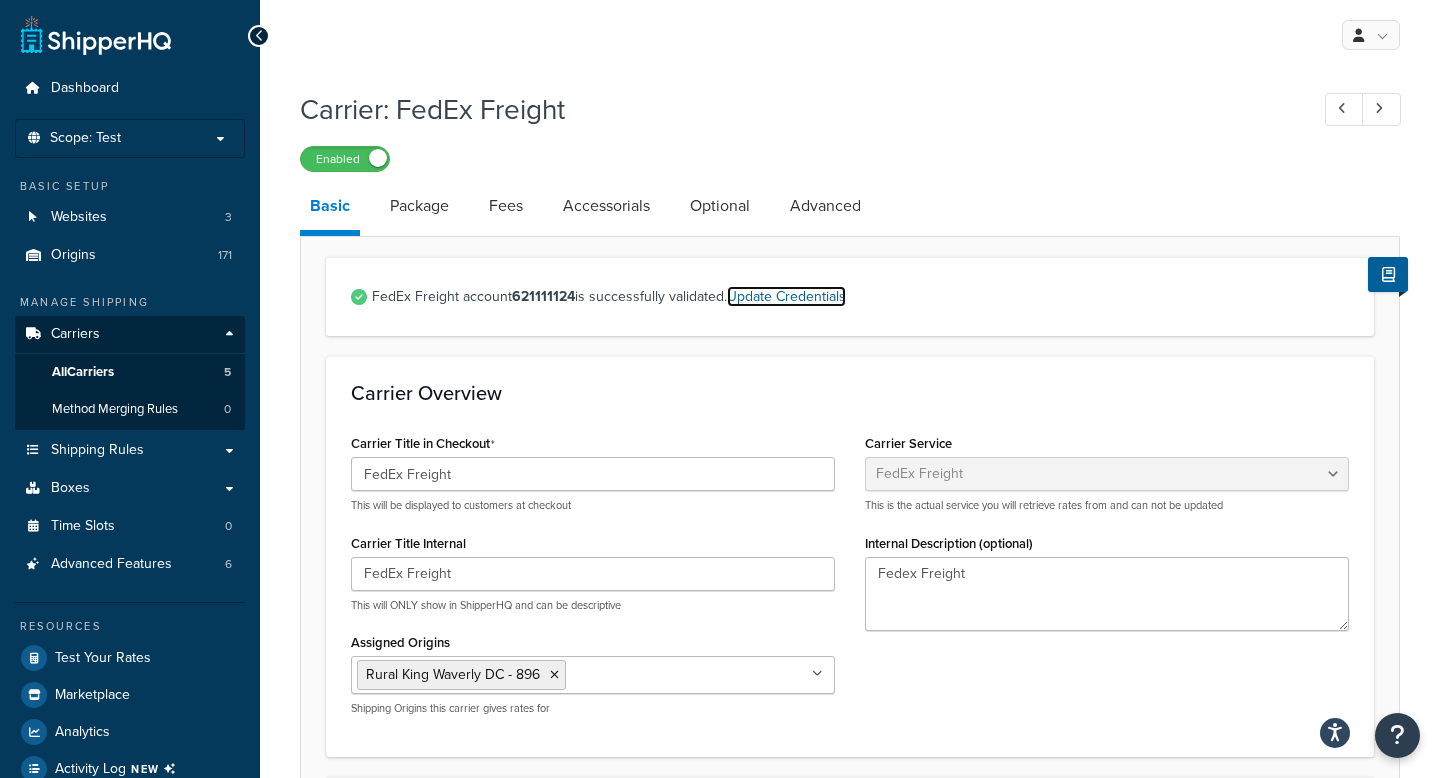 click on "Update Credentials" at bounding box center (786, 296) 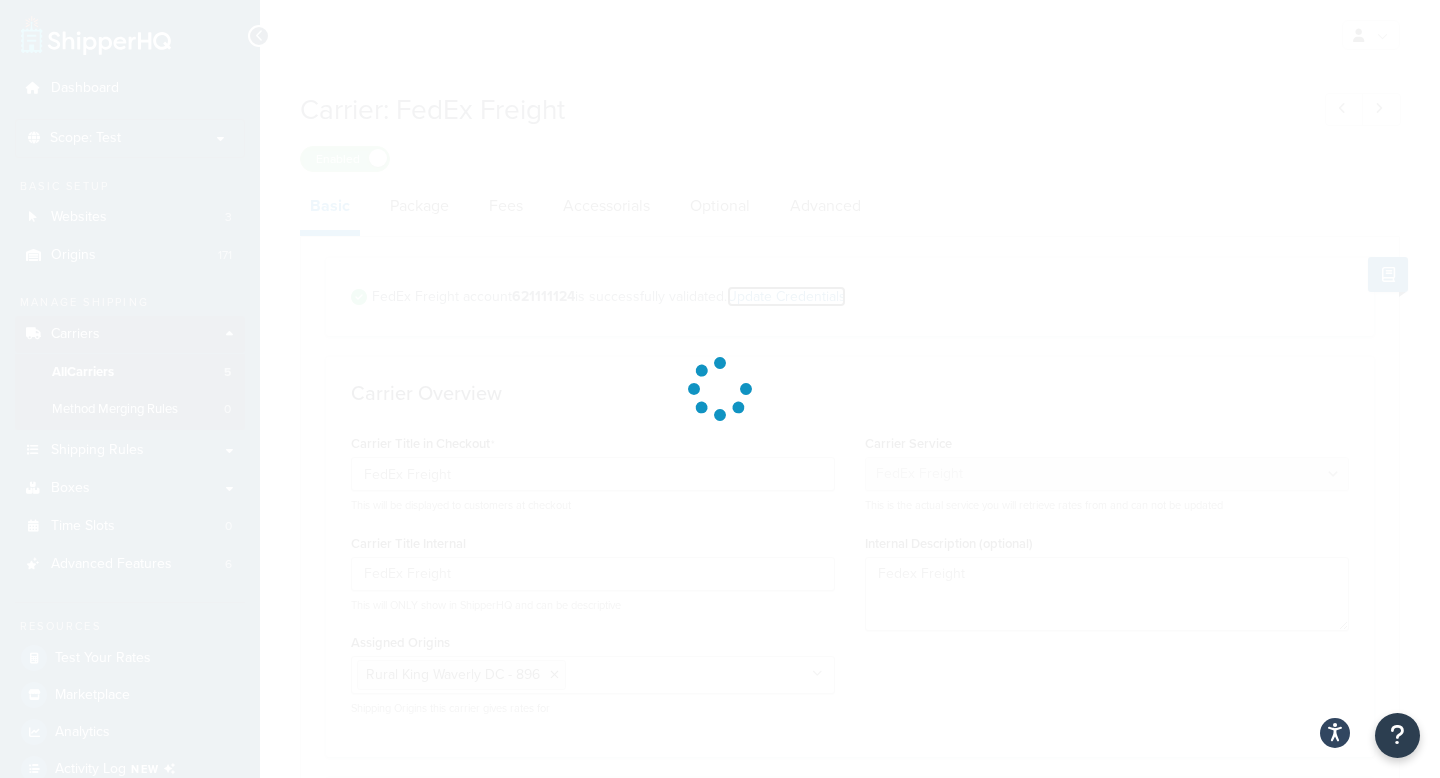 select on "PALLET" 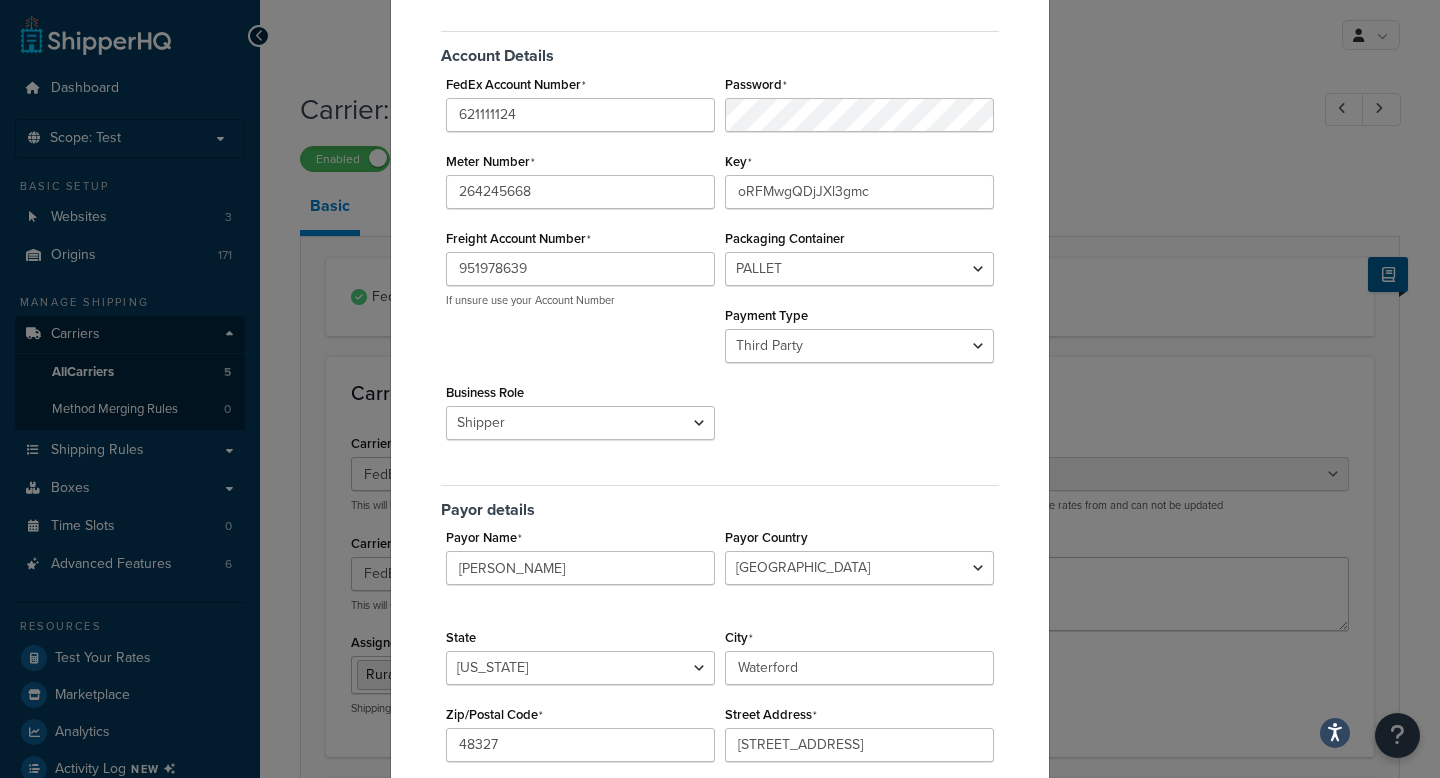 scroll, scrollTop: 163, scrollLeft: 0, axis: vertical 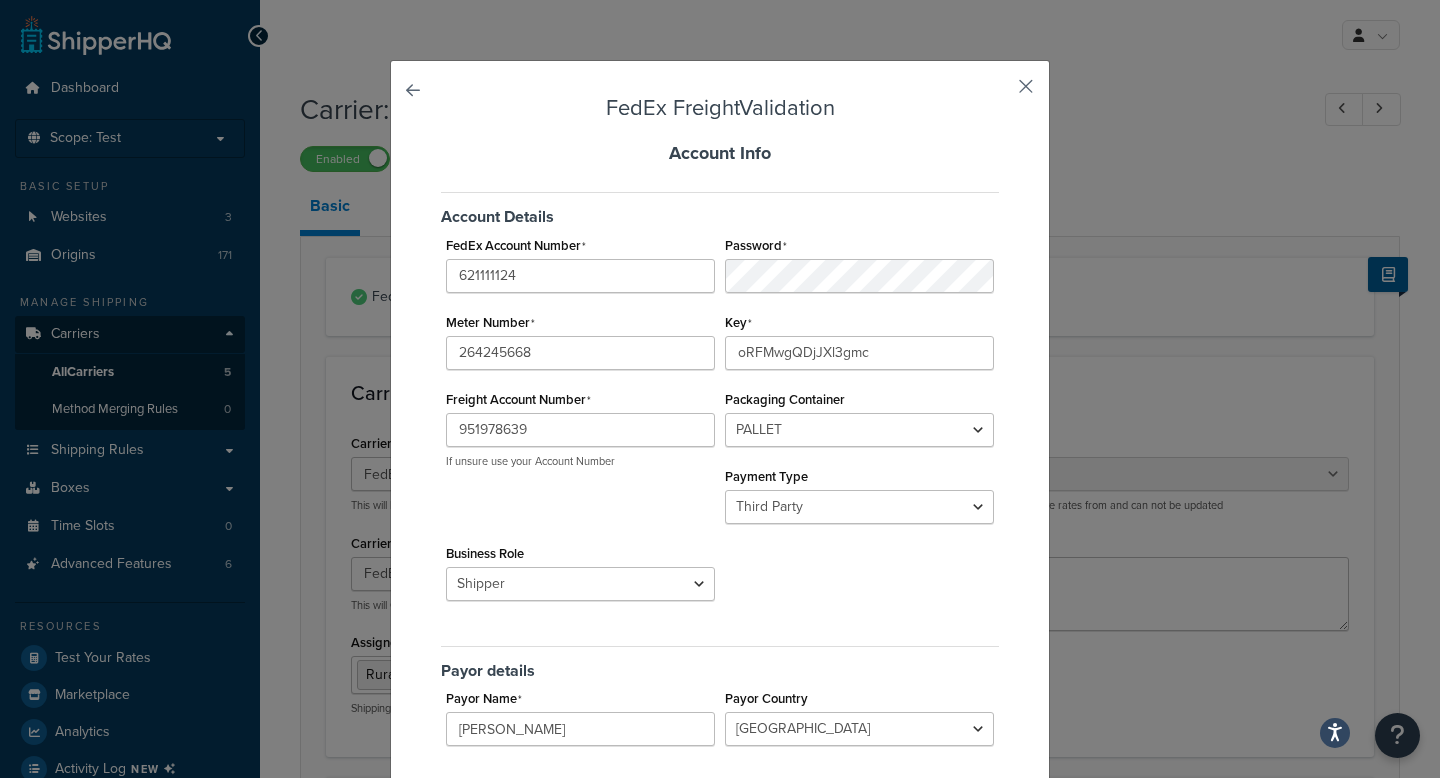 click at bounding box center (996, 93) 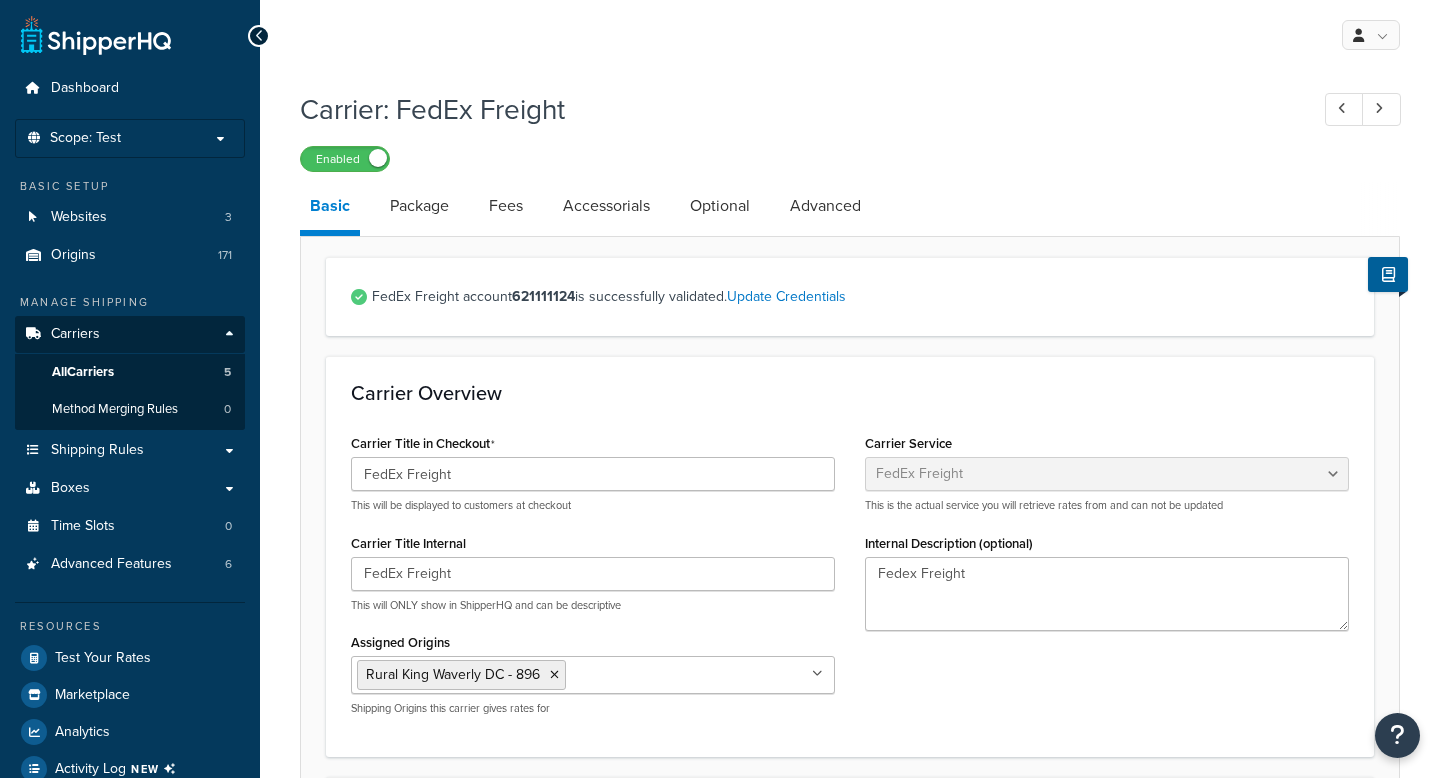 select on "fedExFreight" 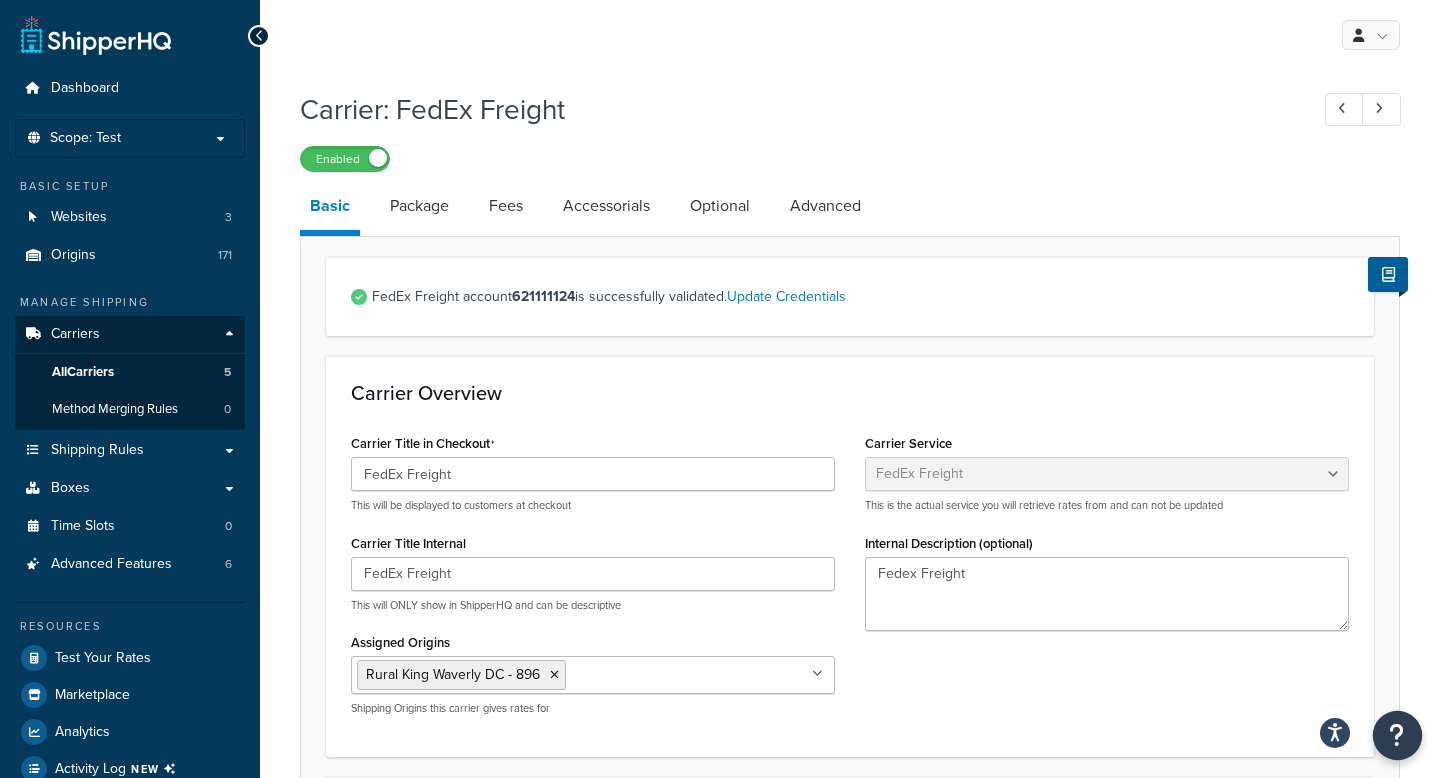 click at bounding box center [1398, 736] 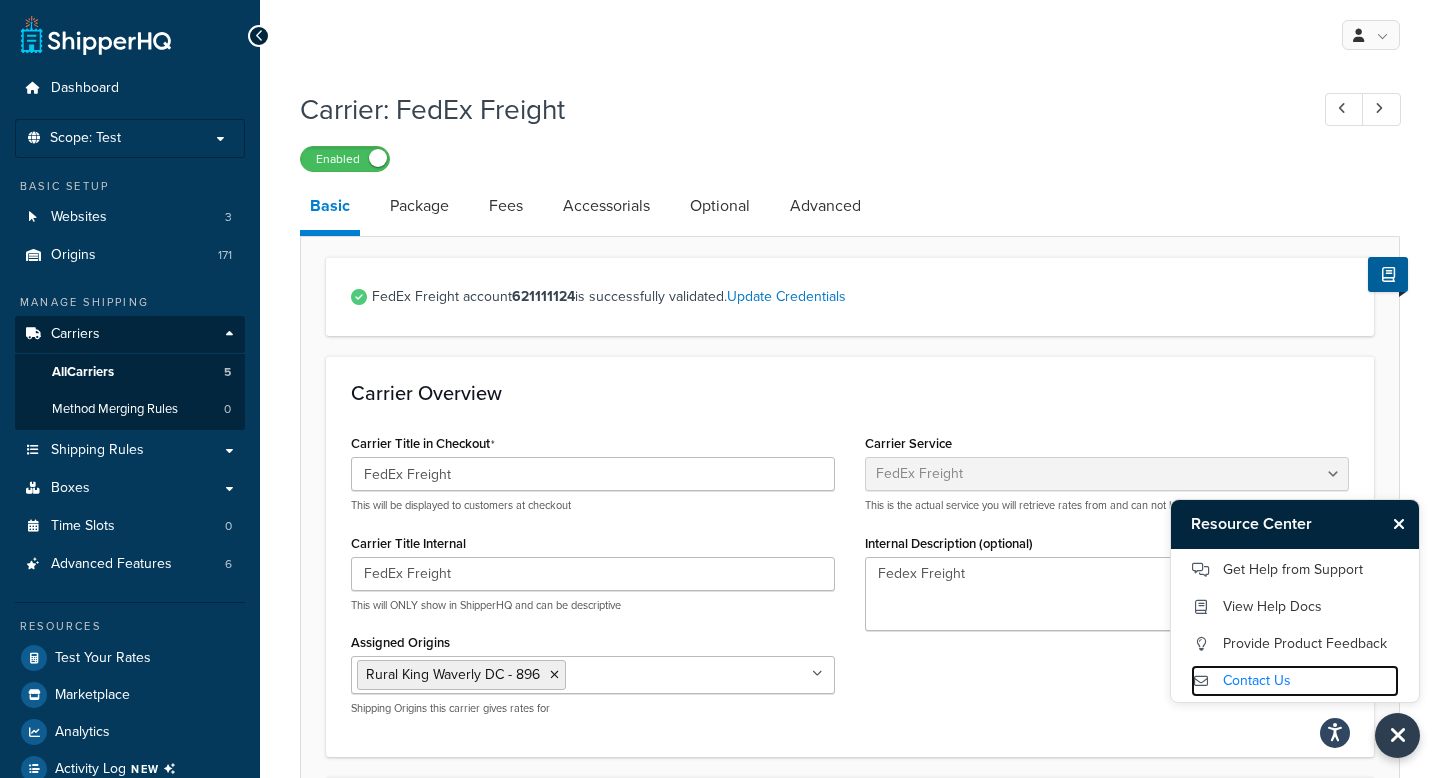 click on "Contact Us" at bounding box center [1295, 681] 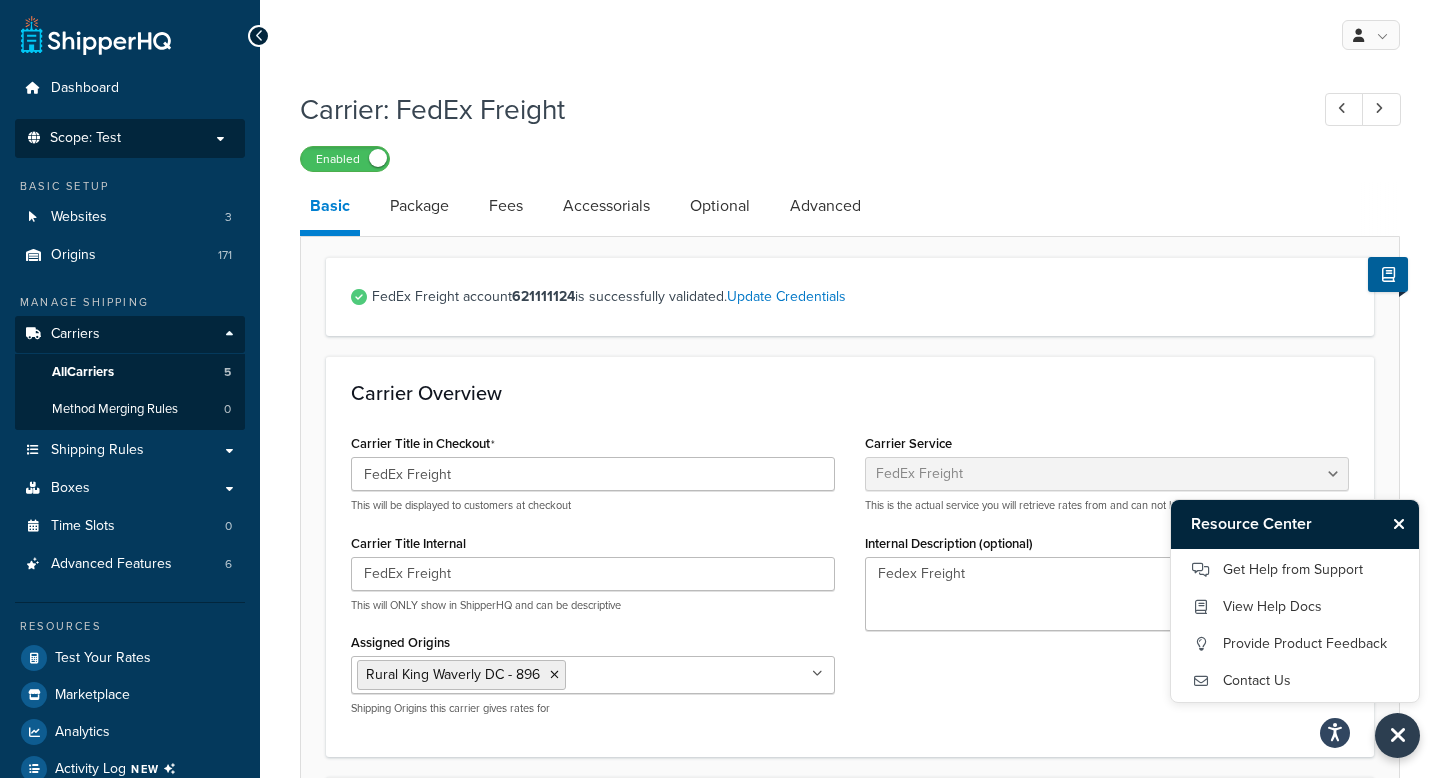 click on "Scope:   Test" at bounding box center (130, 138) 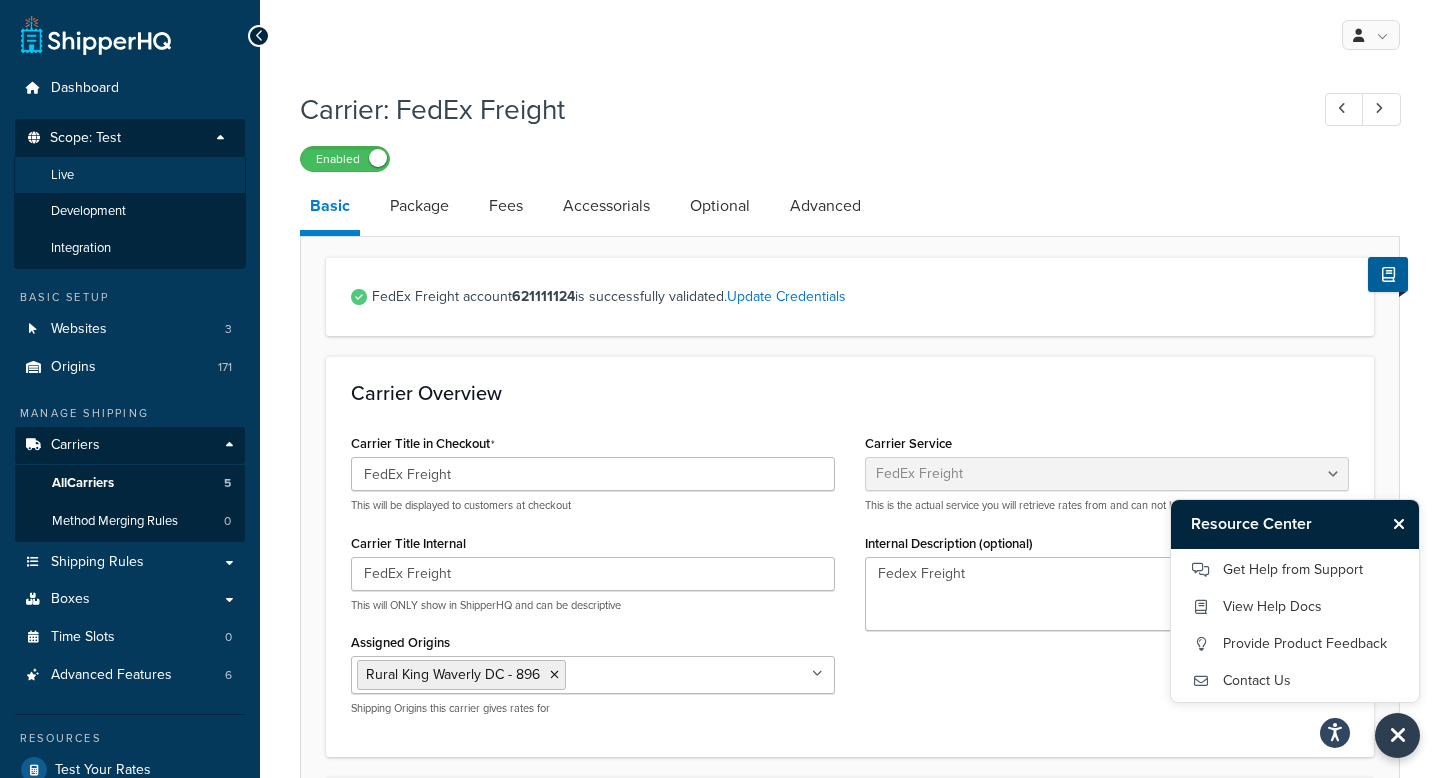 click on "Live" at bounding box center [130, 175] 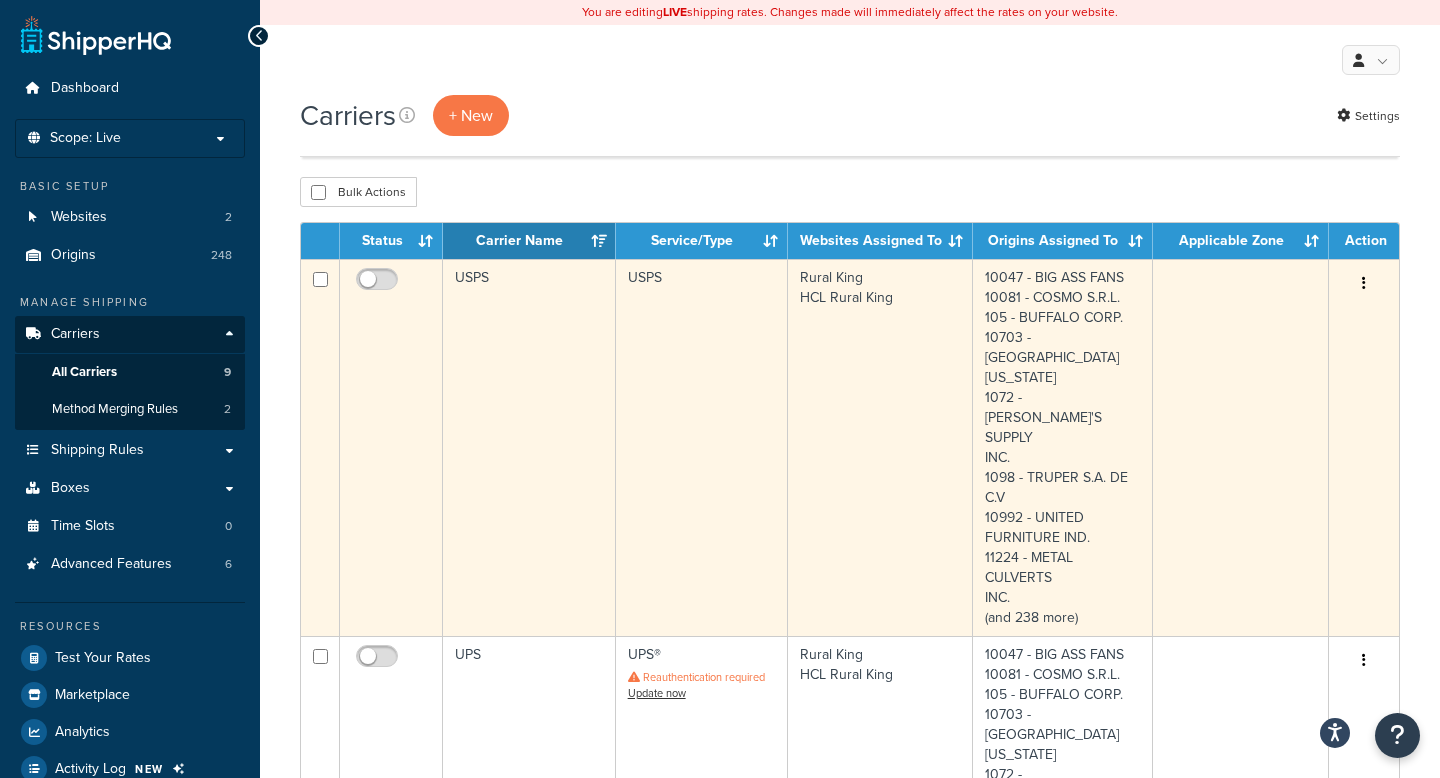 scroll, scrollTop: 660, scrollLeft: 0, axis: vertical 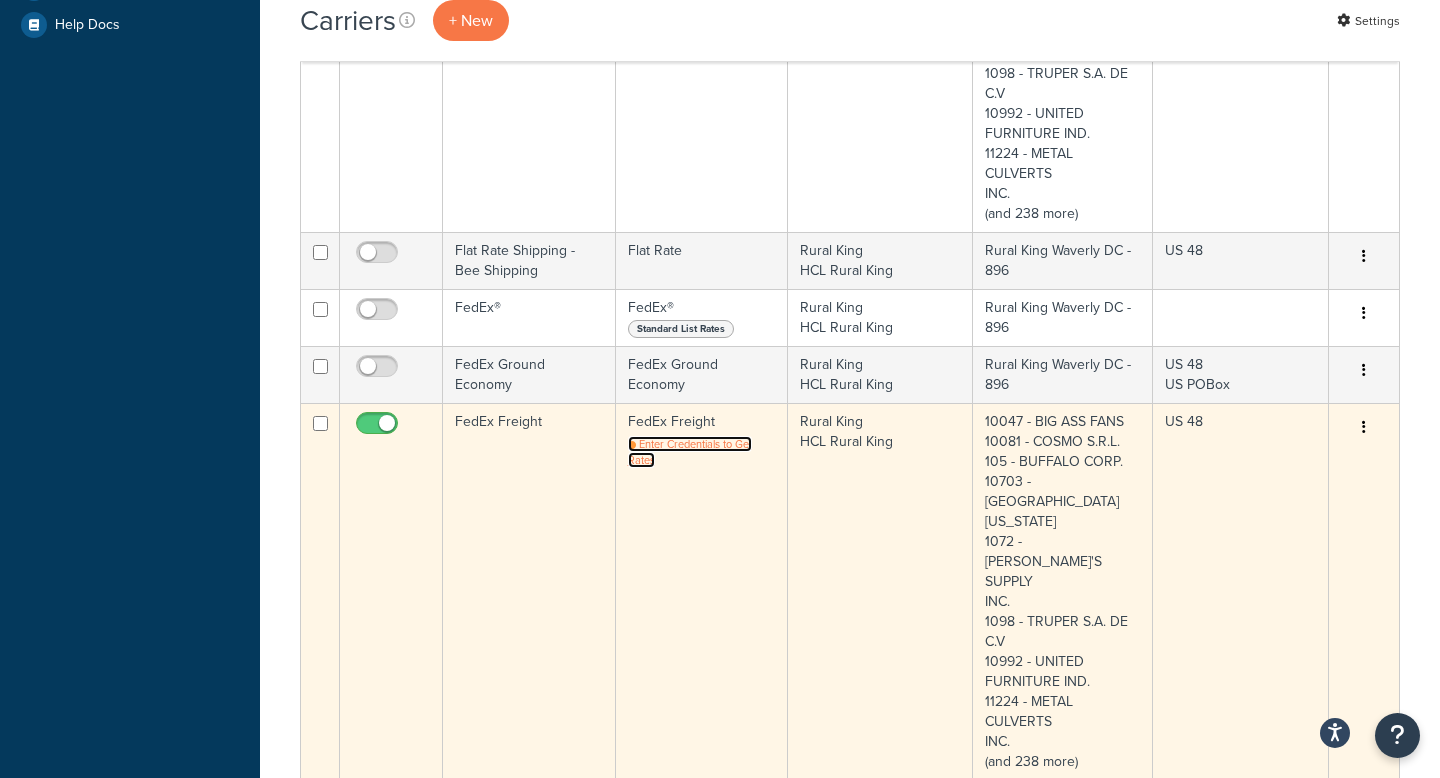 click on "Enter Credentials to Get Rates" at bounding box center [690, 452] 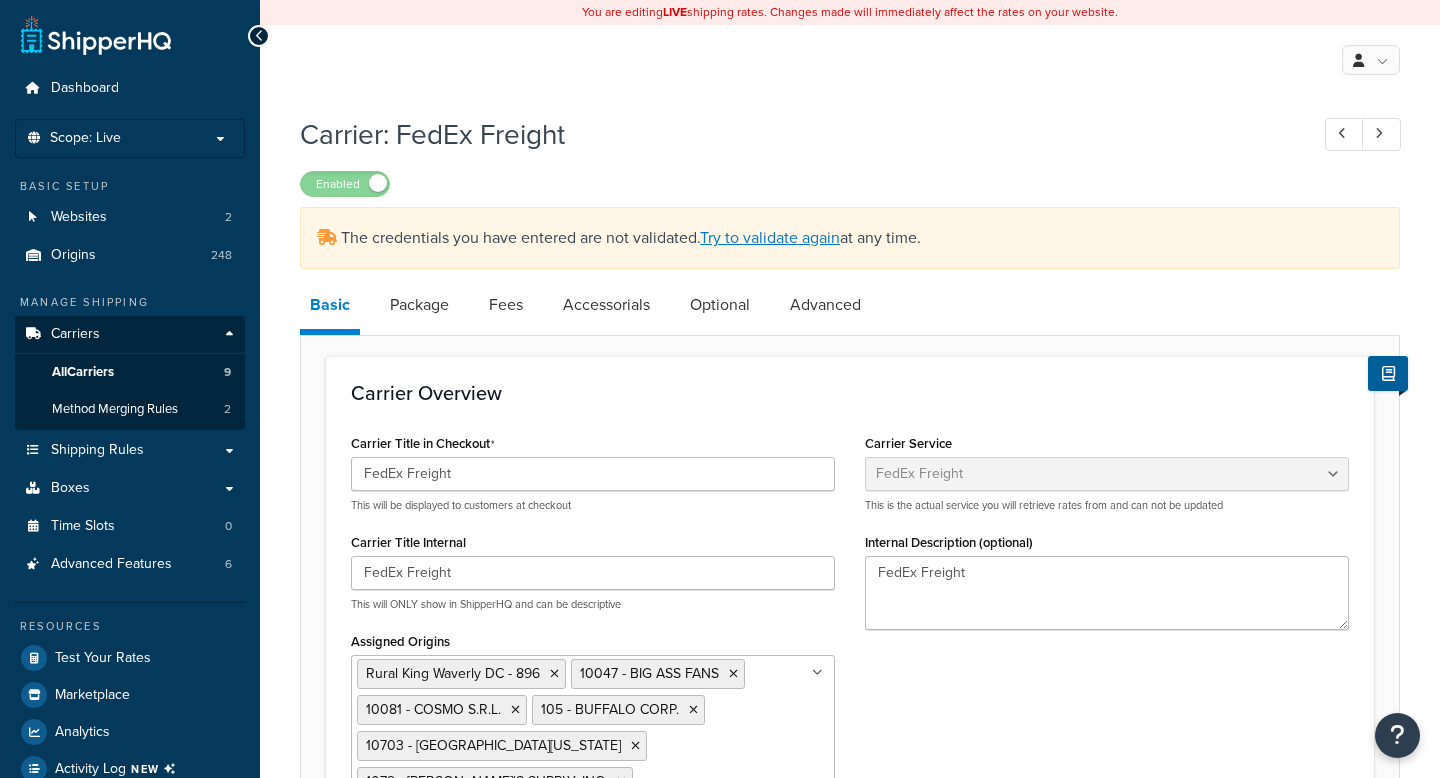 select on "fedExFreight" 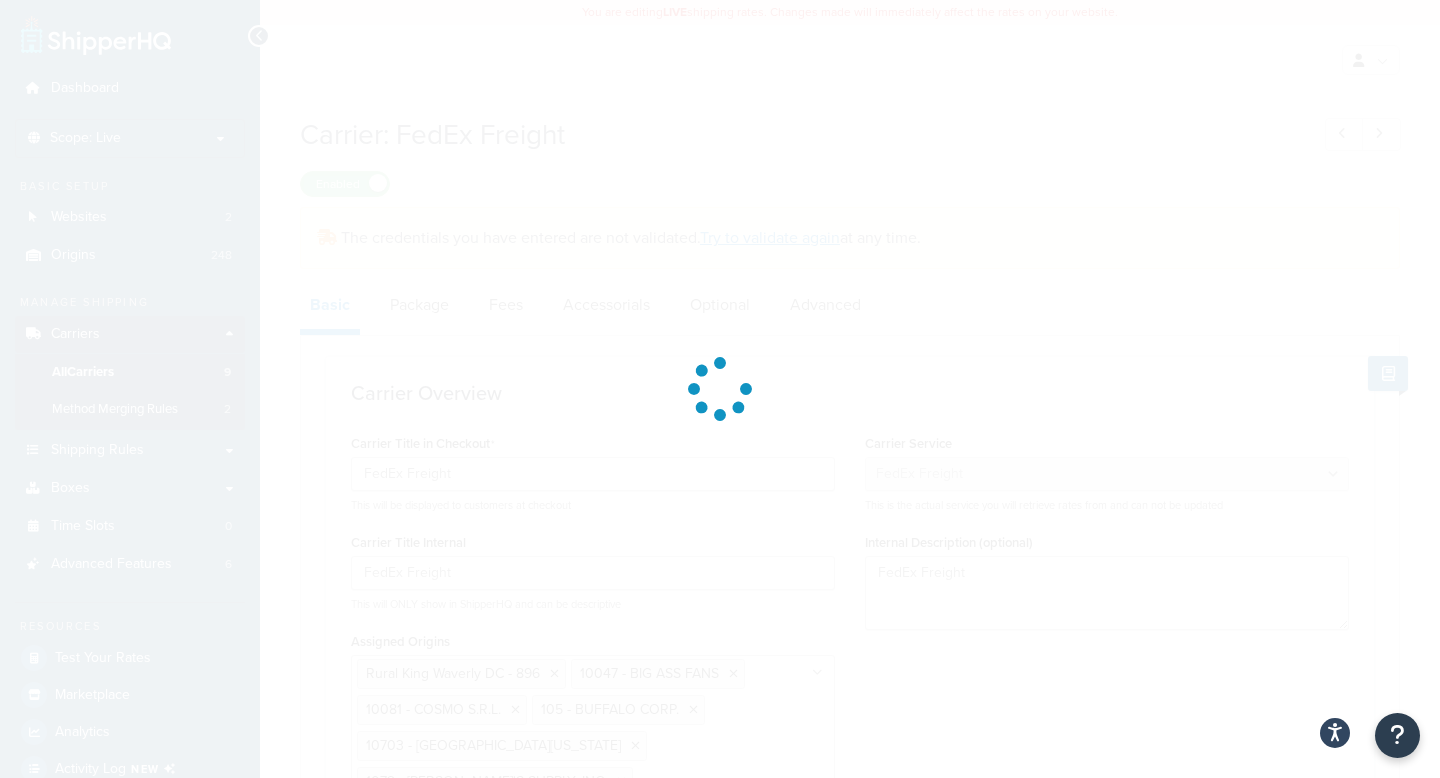scroll, scrollTop: 0, scrollLeft: 0, axis: both 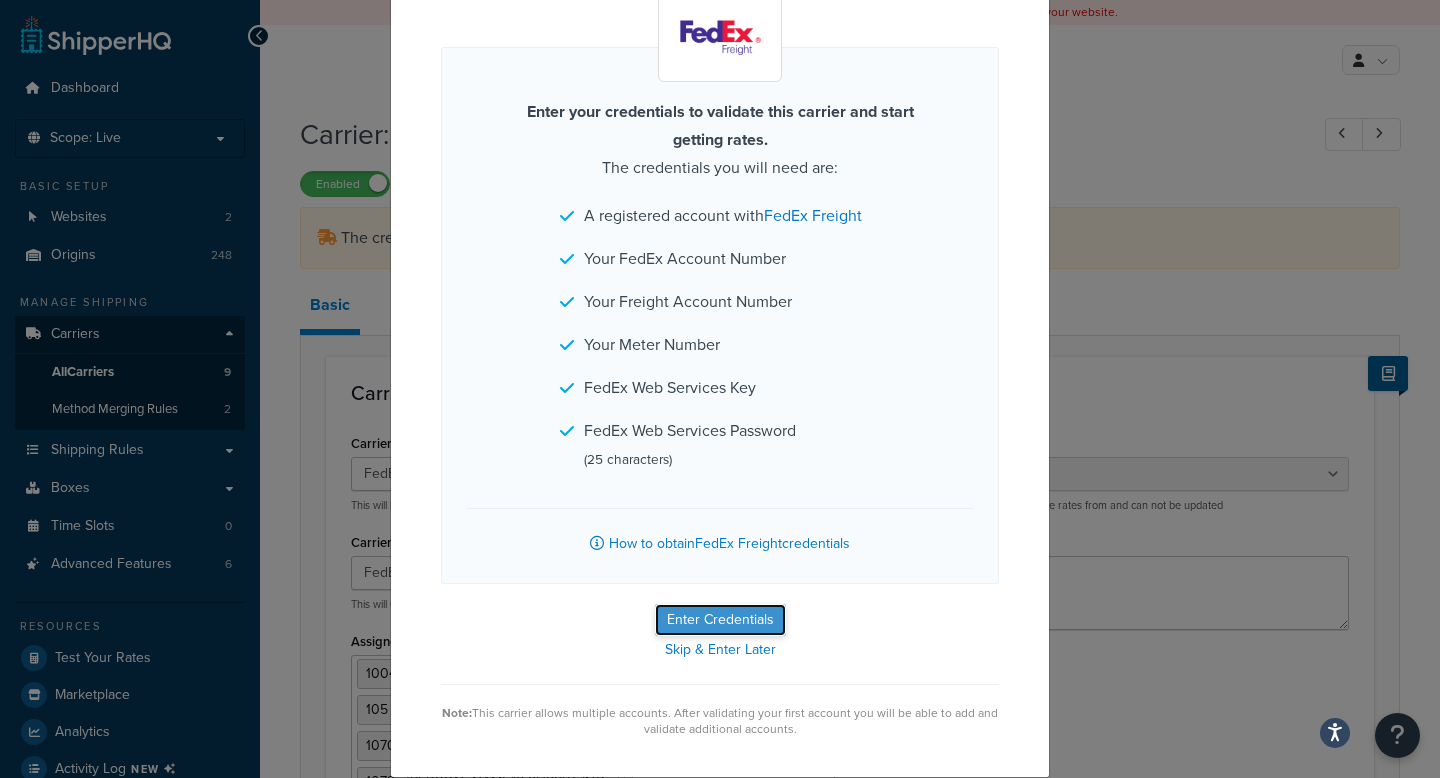 click on "Enter Credentials" at bounding box center (720, 620) 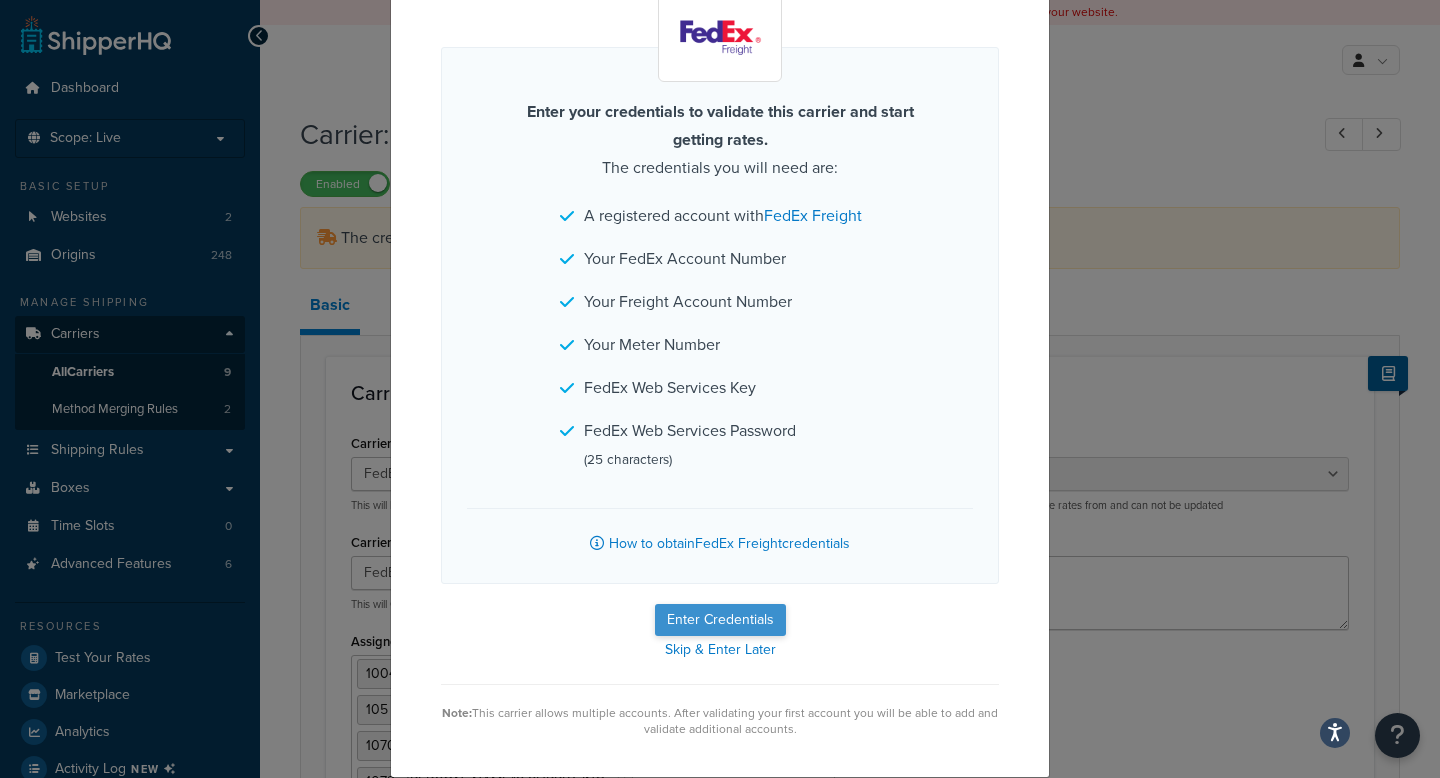 select on "PALLET" 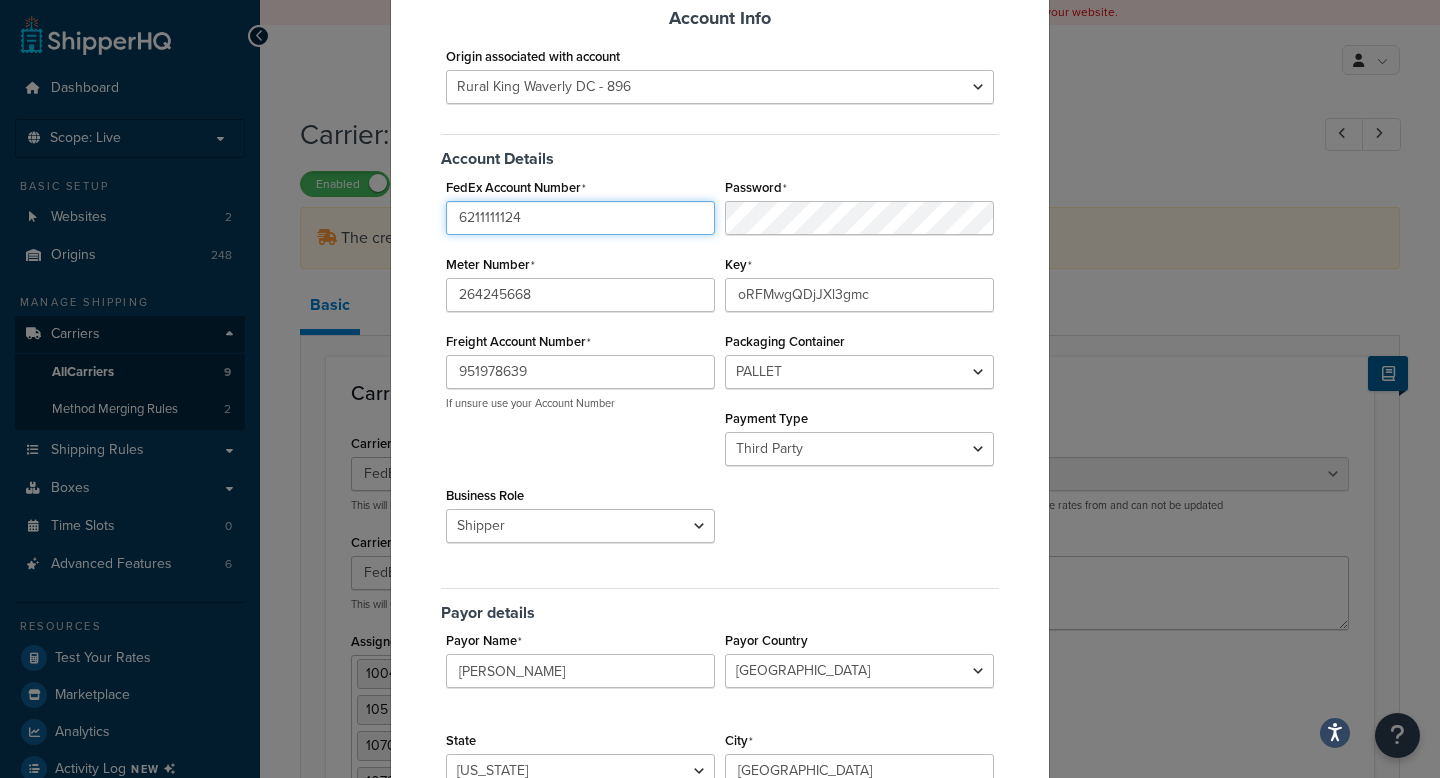 click on "6211111124" at bounding box center [580, 218] 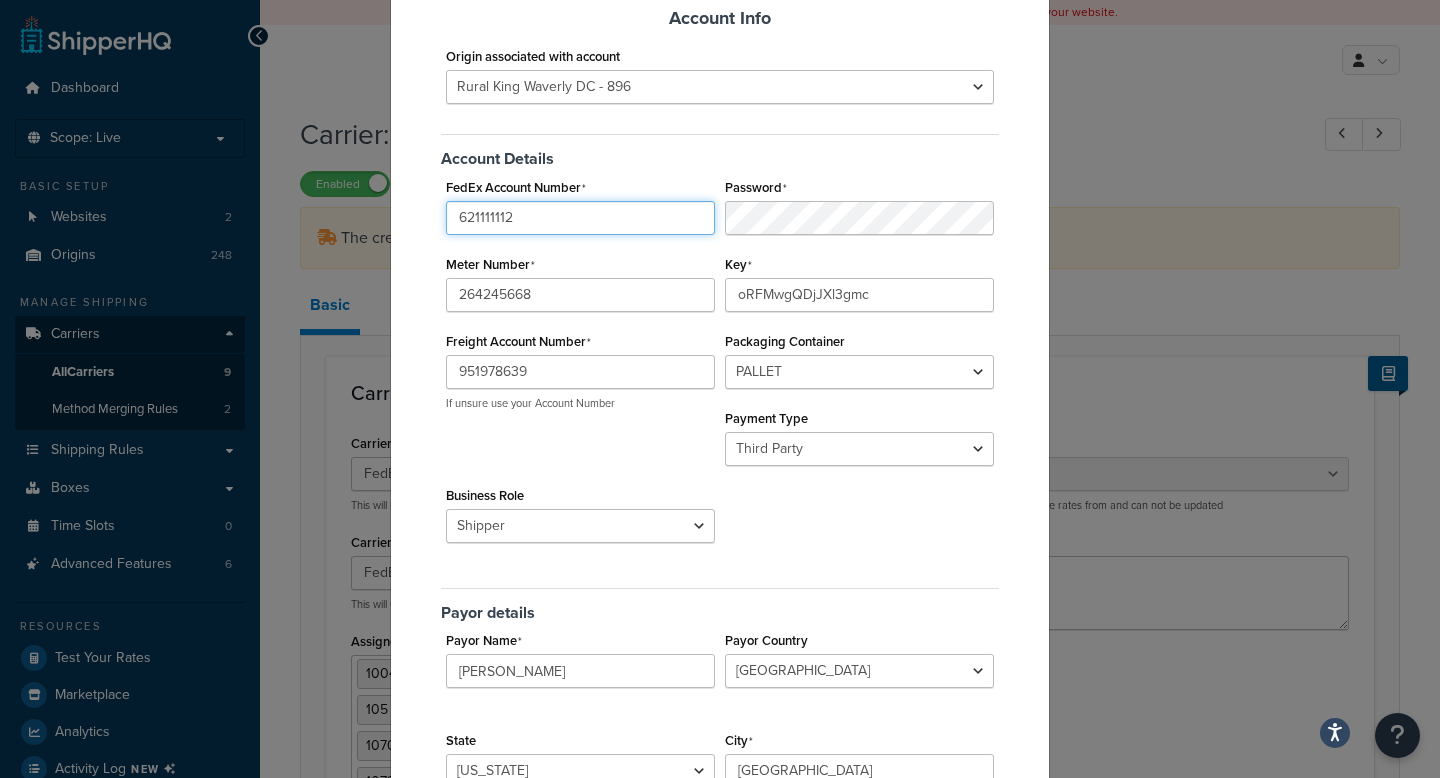type on "6211111124" 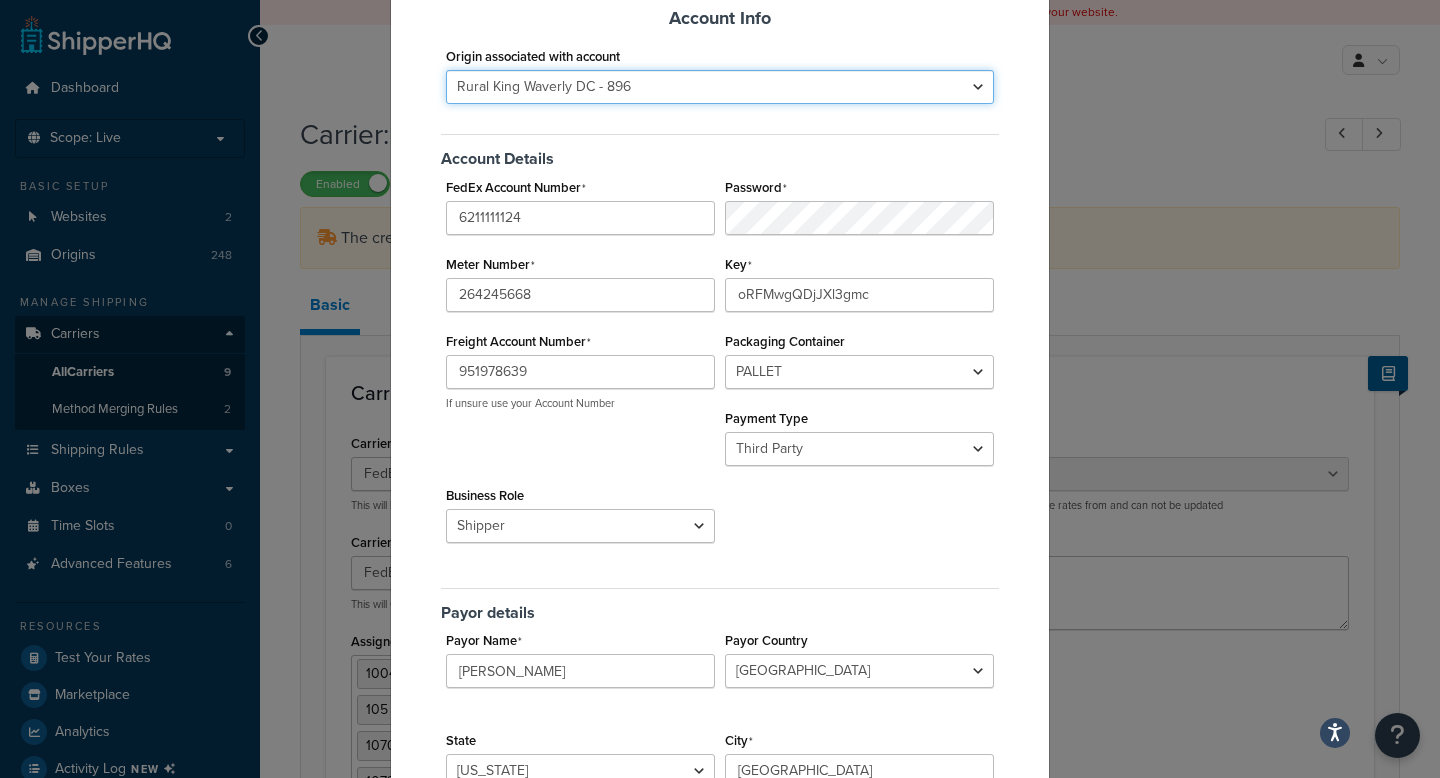 click on "10047 - BIG ASS FANS 10081 - COSMO S.R.L. 105 - BUFFALO CORP. 10703 - NEW PALM FLORIDA 1072 - SMITTY'S SUPPLY, INC. 1098 - TRUPER S.A. DE C.V 10992 - UNITED FURNITURE IND. 11224 - METAL CULVERTS, INC. 113 - MID-WEST METAL PRODUCTS COMPANY 11464 - DREXEL CHEMICAL COMPANY 1149 - DEE ZEE INC 11607 - LEISURE TIME PRODUCTS, INC. 11747 - BOND MANUFACTURING 11828 - INGERSOLL RAND 11978 - JUSTRITE MANUFACTURING CO., LLC 12066 - ESCALADE SPORTS 12215 - PURE GLOBAL BRANDS, INC. 12587 - LUND, INC. 1275 - KL INDUSTRIES 12953 - THE STEP2 COMPANY, LLC 13071 - TARTER GATE CO LLC 13578 - CJ INC. 13613 - KALINICH FENCE COMPANY 13762 - QUALITY CRAFT INDUSTRIES 14014 - SPG INTERNATIONAL LTEE / LTD 14043 - LOWE MANUFACTURING CO., INC. 14106 - YTL INTERNATIONAL 14298 - METAL MAN WORK GEAR COMPANY 14720 - UNITED GENERAL SUPPLY CO, INC. 14762 - GREAT DAY, INC 1478 - PEG PEREGO U.S.A., INC. 14795 - KAPPERS FABRICATING, INC. 14948 - BE PRESSURE SUPPLY INC. 1503 - SPEECO INC 1515 - FIMCO INDUSTRIES 1524 - HOBART WELDING PRODUCTS" at bounding box center (720, 87) 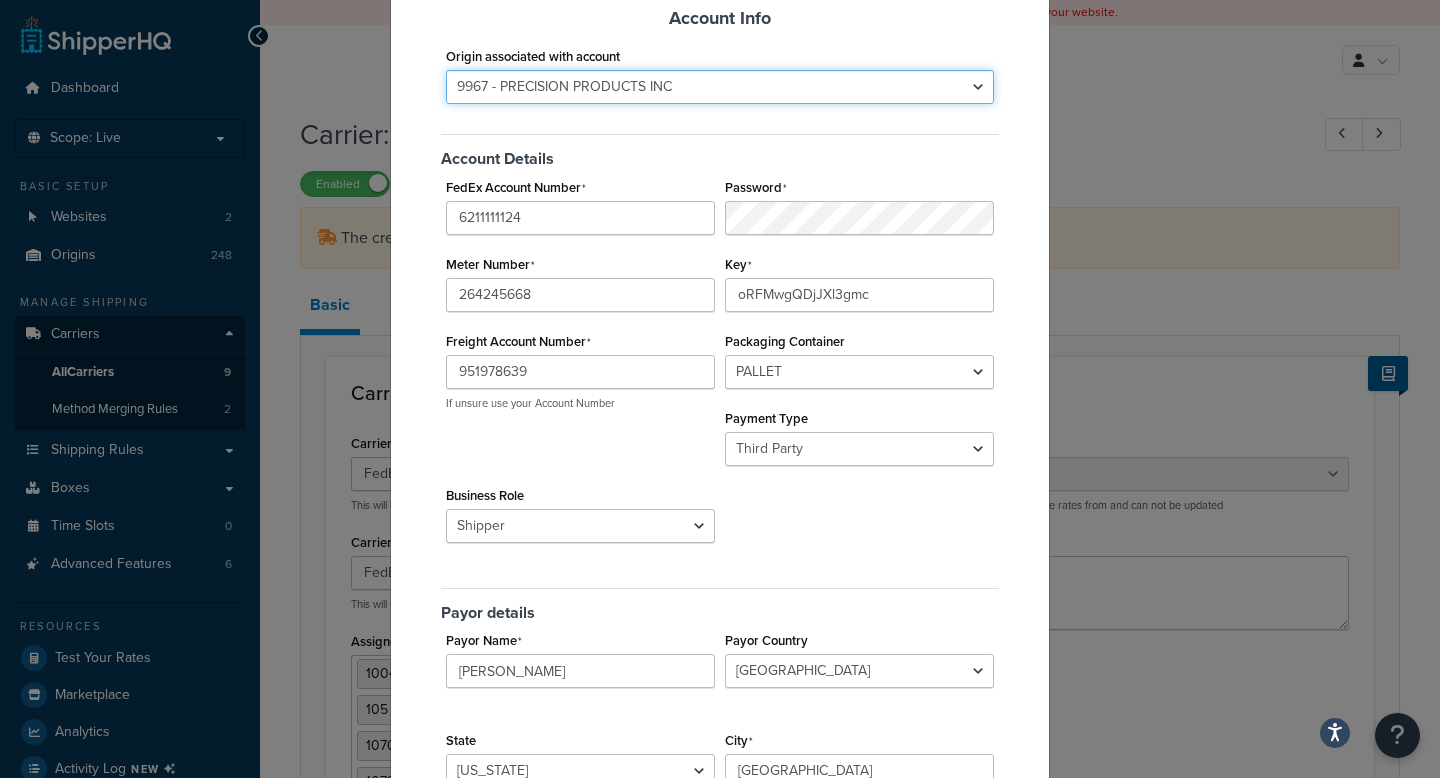 click on "10047 - BIG ASS FANS 10081 - COSMO S.R.L. 105 - BUFFALO CORP. 10703 - NEW PALM FLORIDA 1072 - SMITTY'S SUPPLY, INC. 1098 - TRUPER S.A. DE C.V 10992 - UNITED FURNITURE IND. 11224 - METAL CULVERTS, INC. 113 - MID-WEST METAL PRODUCTS COMPANY 11464 - DREXEL CHEMICAL COMPANY 1149 - DEE ZEE INC 11607 - LEISURE TIME PRODUCTS, INC. 11747 - BOND MANUFACTURING 11828 - INGERSOLL RAND 11978 - JUSTRITE MANUFACTURING CO., LLC 12066 - ESCALADE SPORTS 12215 - PURE GLOBAL BRANDS, INC. 12587 - LUND, INC. 1275 - KL INDUSTRIES 12953 - THE STEP2 COMPANY, LLC 13071 - TARTER GATE CO LLC 13578 - CJ INC. 13613 - KALINICH FENCE COMPANY 13762 - QUALITY CRAFT INDUSTRIES 14014 - SPG INTERNATIONAL LTEE / LTD 14043 - LOWE MANUFACTURING CO., INC. 14106 - YTL INTERNATIONAL 14298 - METAL MAN WORK GEAR COMPANY 14720 - UNITED GENERAL SUPPLY CO, INC. 14762 - GREAT DAY, INC 1478 - PEG PEREGO U.S.A., INC. 14795 - KAPPERS FABRICATING, INC. 14948 - BE PRESSURE SUPPLY INC. 1503 - SPEECO INC 1515 - FIMCO INDUSTRIES 1524 - HOBART WELDING PRODUCTS" at bounding box center (720, 87) 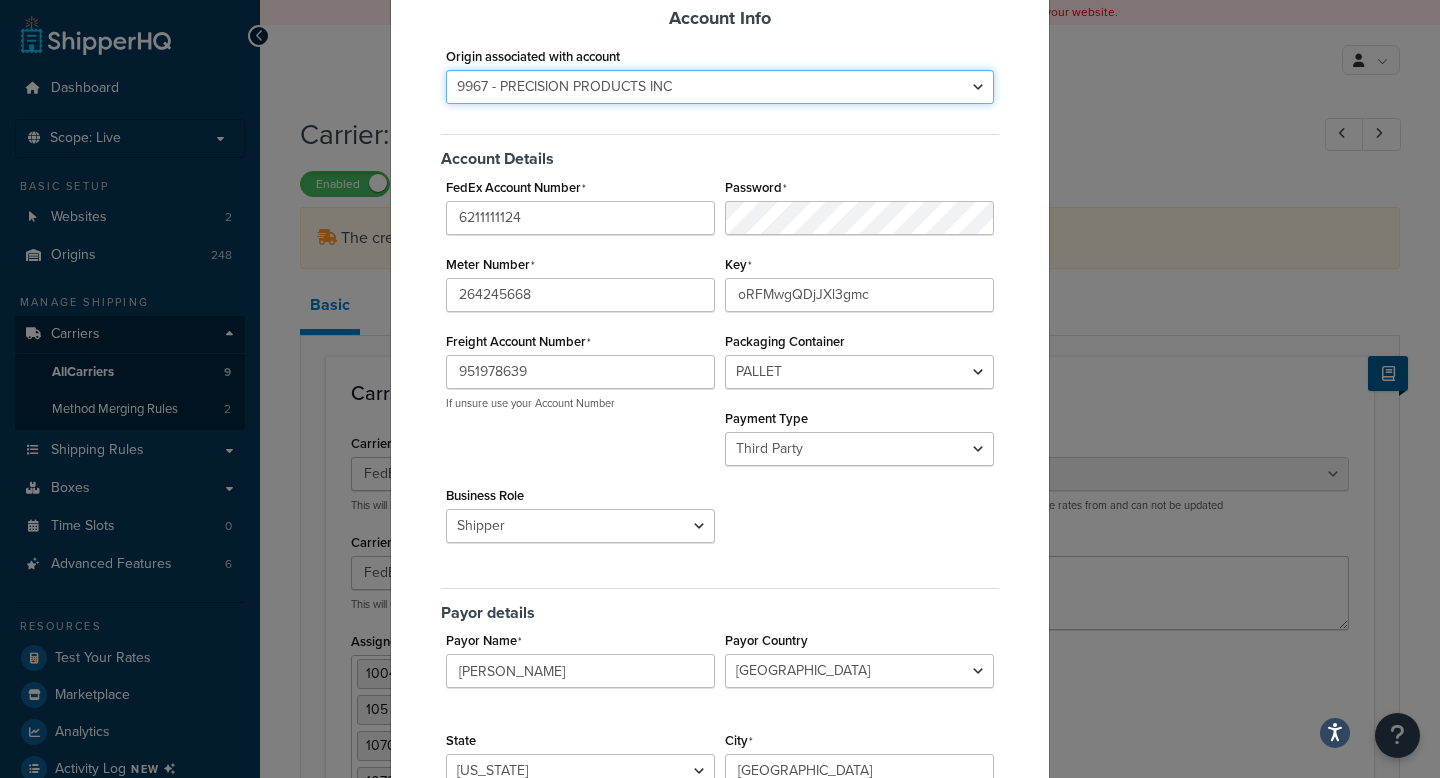 select on "17410" 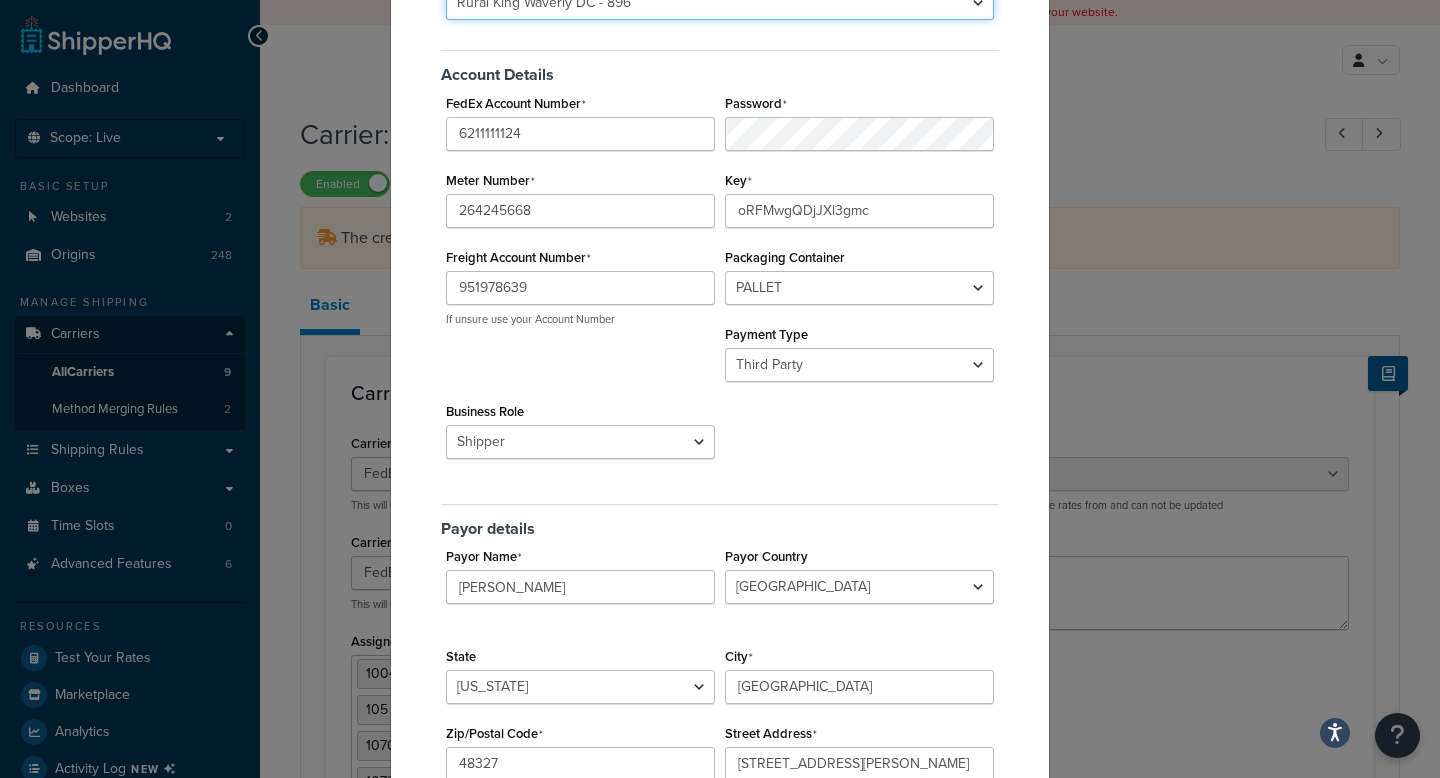 scroll, scrollTop: 261, scrollLeft: 0, axis: vertical 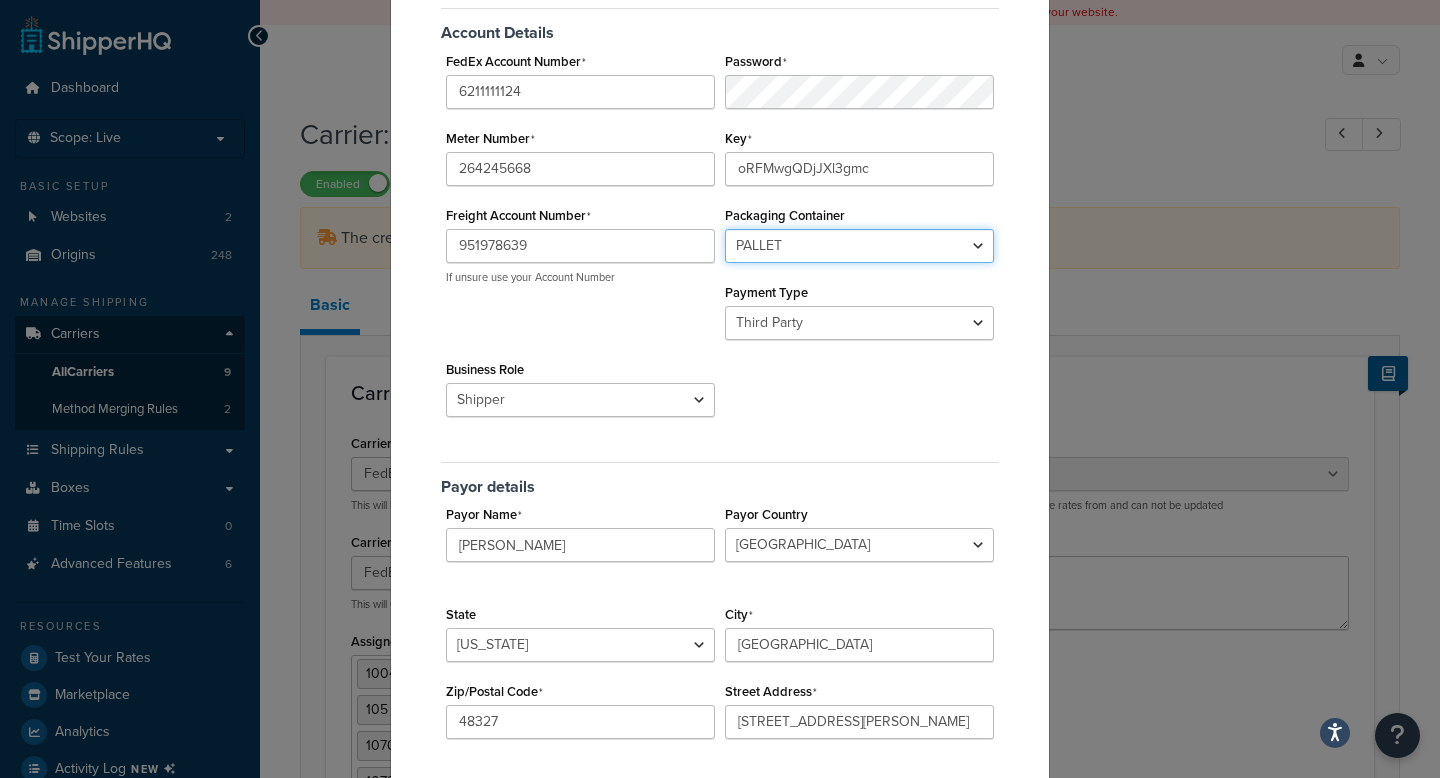 click on "BAG  BARREL  BASKET  BOX  BUCKET  CARTON  CASE  CONTAINER  CYLINDER  ENVELOPE  HAMPER  OTHER  PAIL  PALLET  PIECE  REEL  ROLL  SKID  TANK  TUBE" at bounding box center [859, 246] 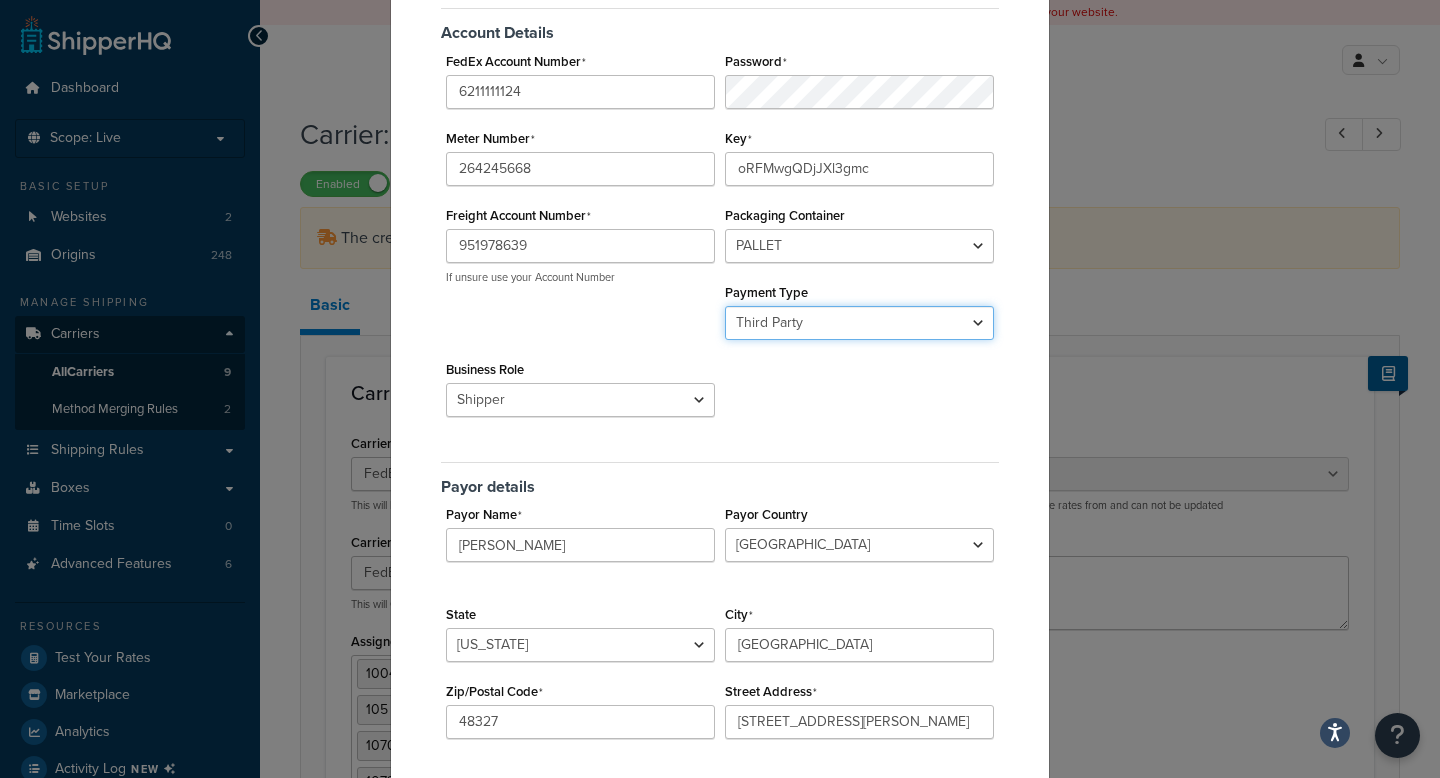 click on "Sender  Third Party" at bounding box center [859, 323] 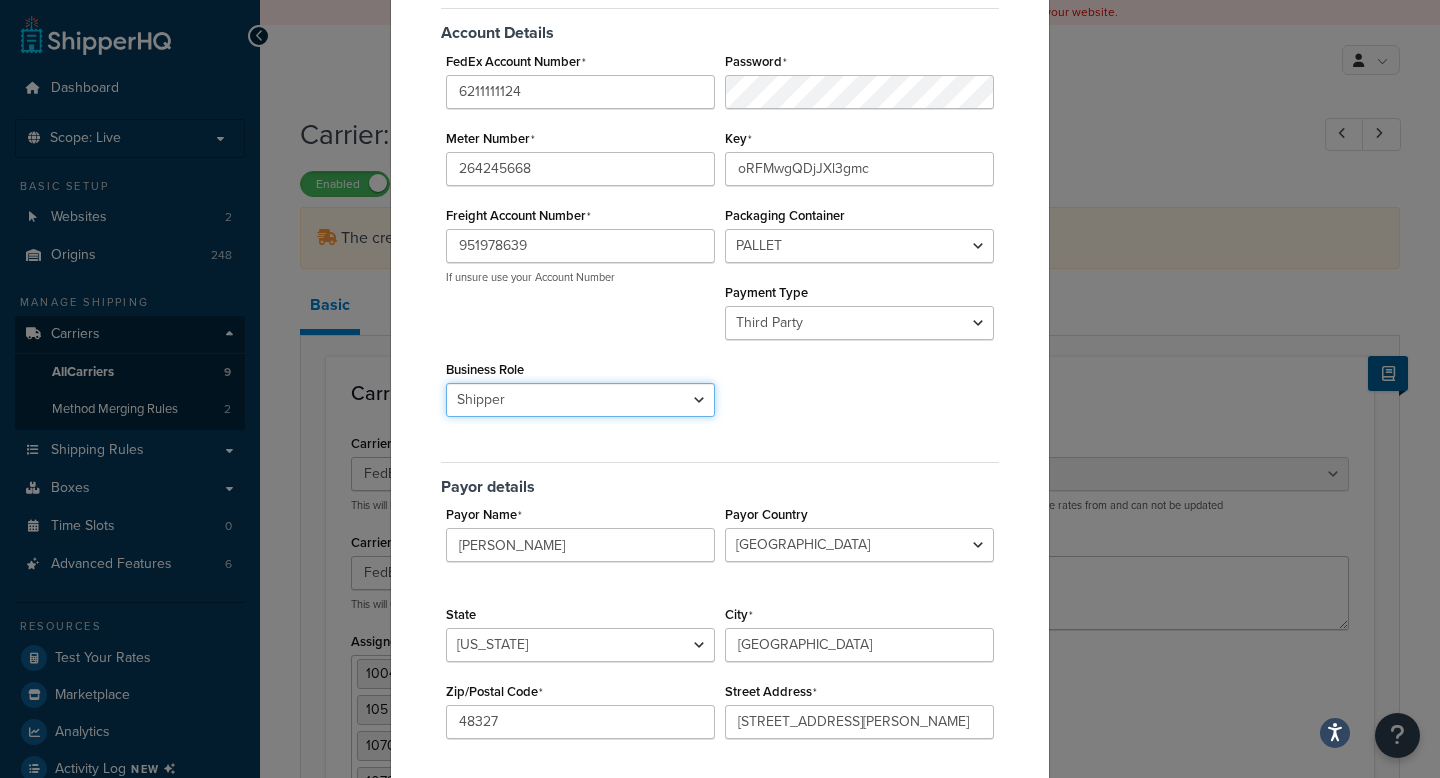 click on "Shipper  Consignee" at bounding box center [580, 400] 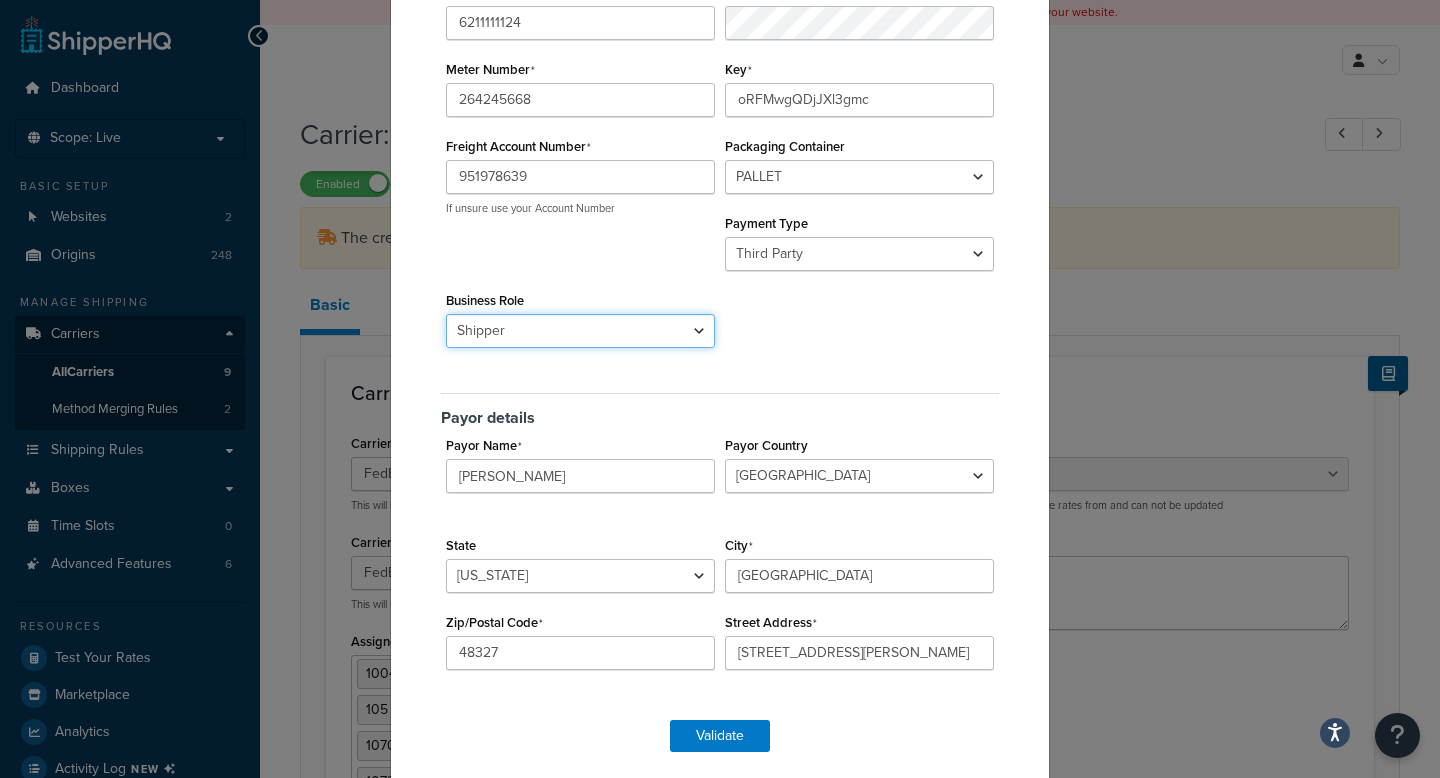 scroll, scrollTop: 345, scrollLeft: 0, axis: vertical 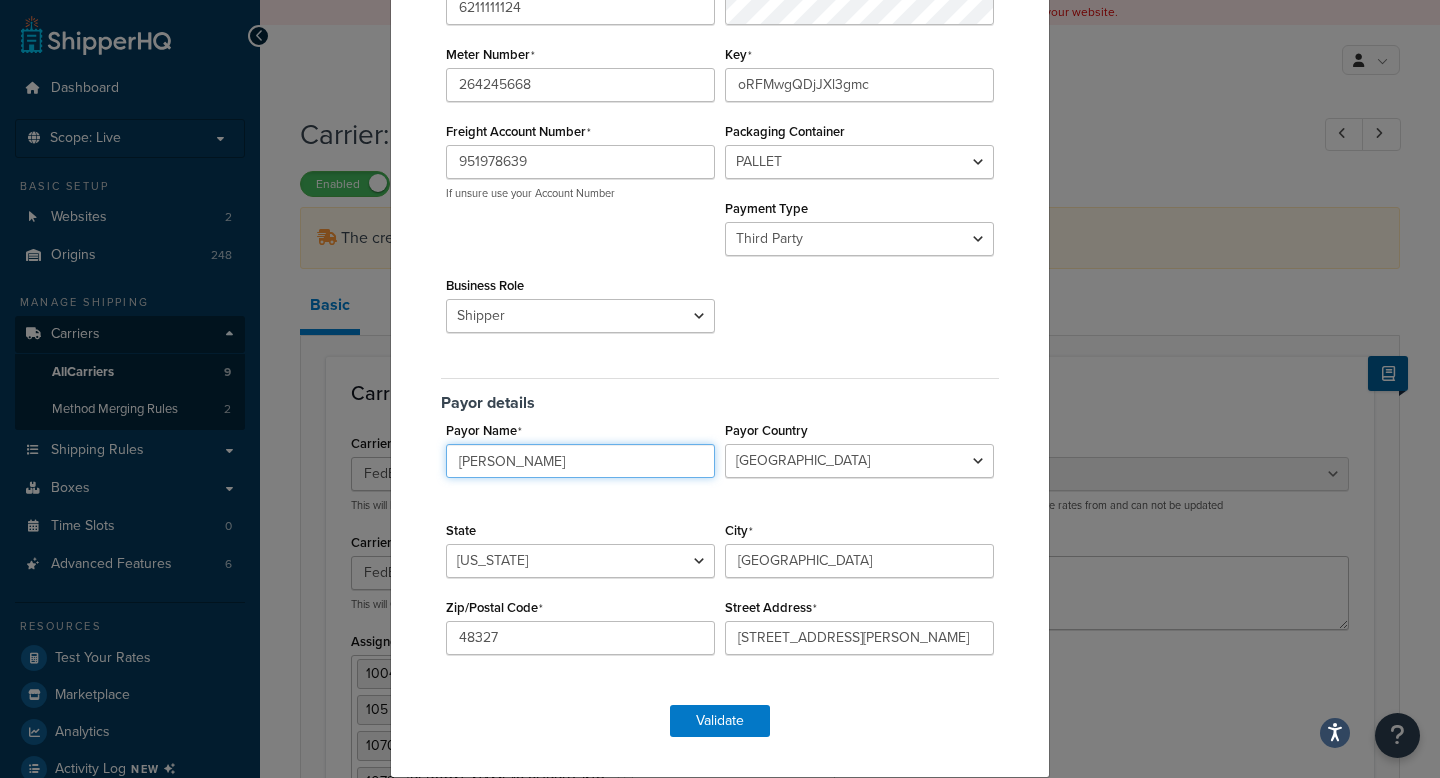 click on "Melissa Shide" at bounding box center (580, 461) 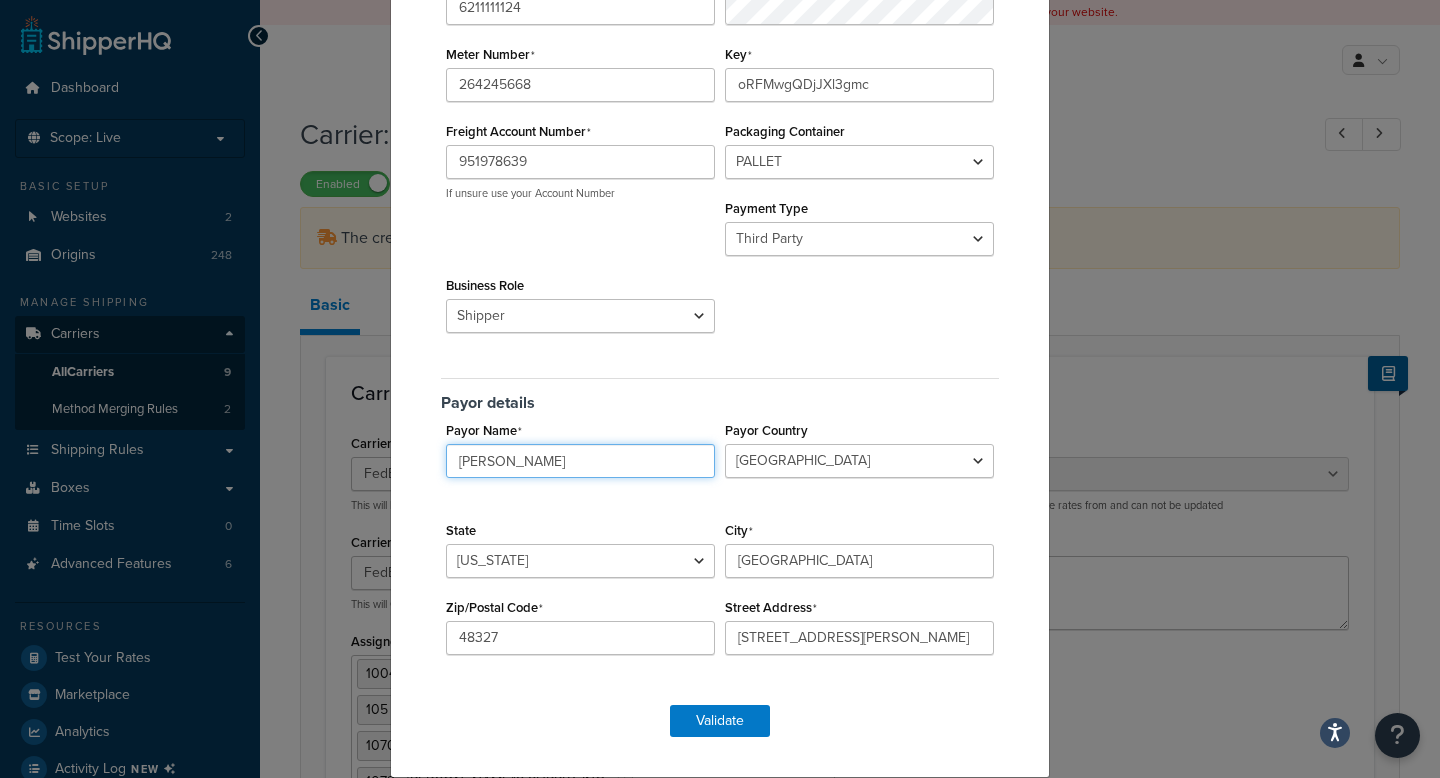 type on "Lauren Goss" 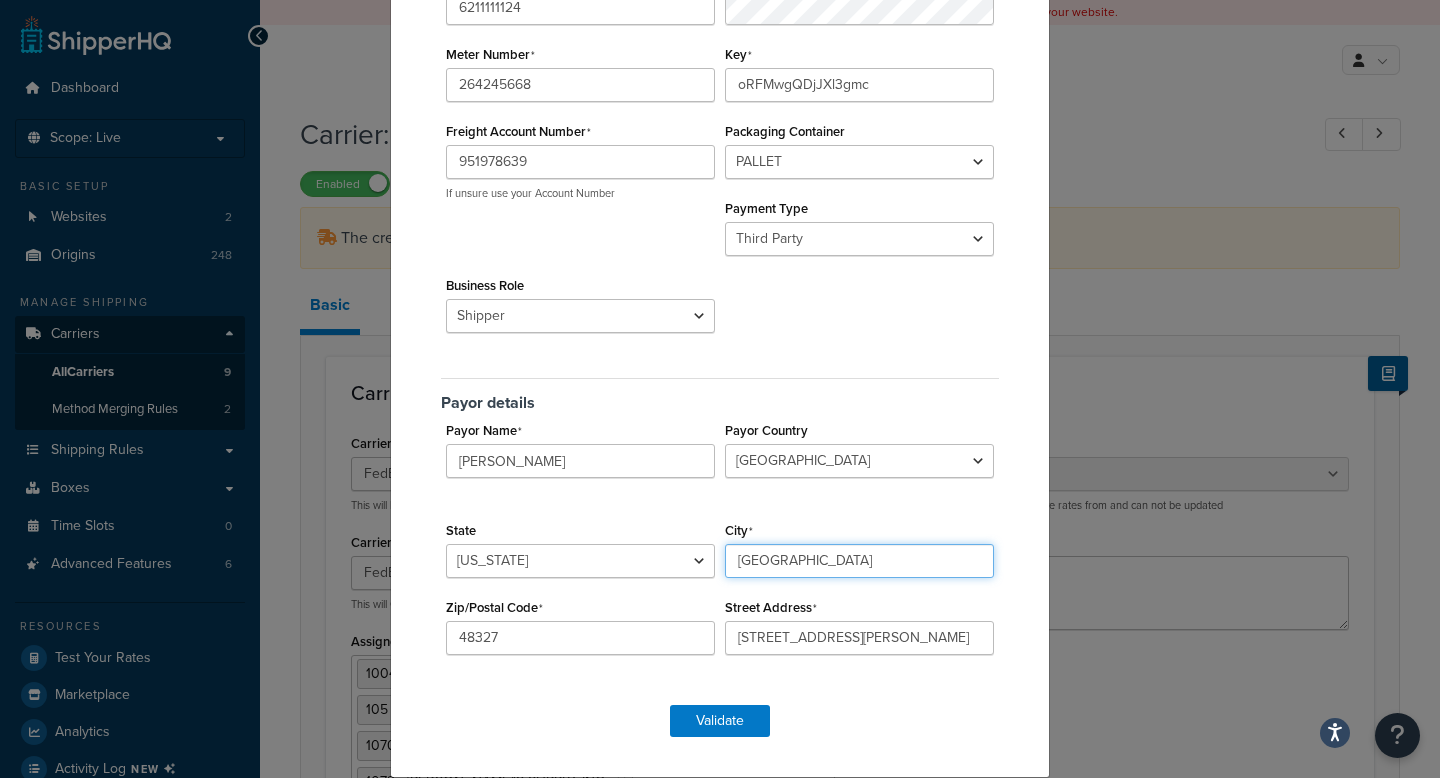 click on "Charleston" at bounding box center [859, 561] 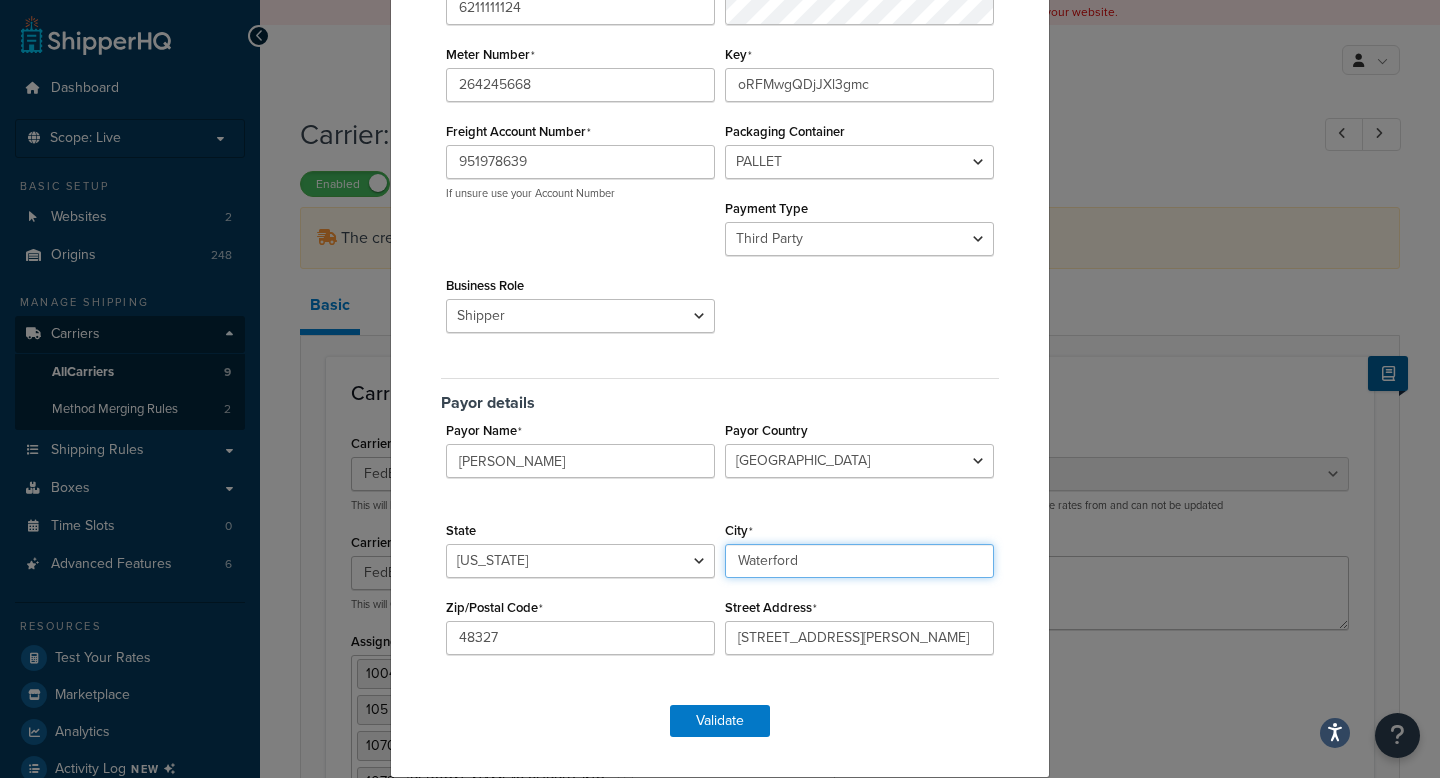 type on "Waterford" 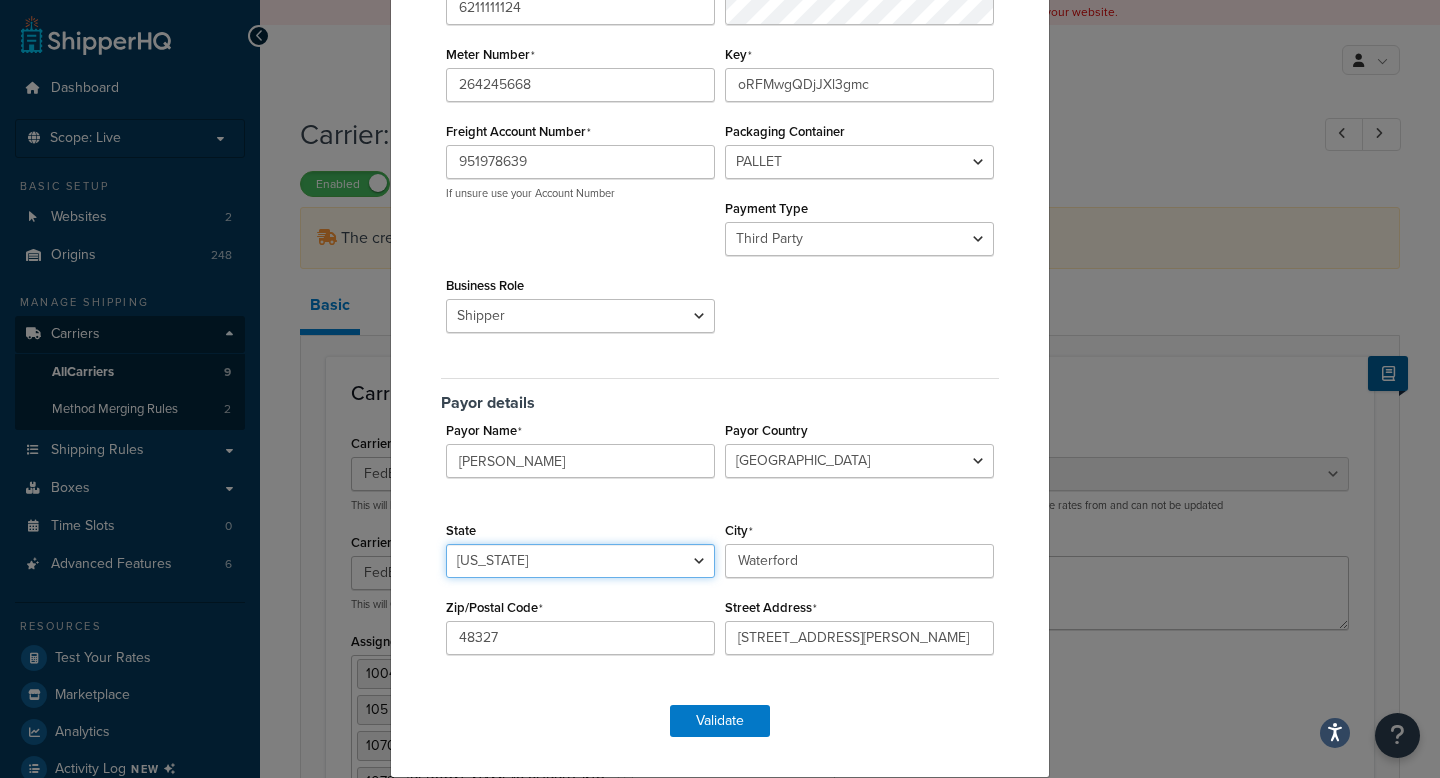click on "Alabama  Alaska  American Samoa  Arizona  Arkansas  Armed Forces Americas  Armed Forces Europe, Middle East, Africa, Canada  Armed Forces Pacific  California  Colorado  Connecticut  Delaware  District of Columbia  Federated States of Micronesia  Florida  Georgia  Guam  Hawaii  Idaho  Illinois  Indiana  Iowa  Kansas  Kentucky  Louisiana  Maine  Marshall Islands  Maryland  Massachusetts  Michigan  Minnesota  Mississippi  Missouri  Montana  Nebraska  Nevada  New Hampshire  New Jersey  New Mexico  New York  North Carolina  North Dakota  Northern Mariana Islands  Ohio  Oklahoma  Oregon  Palau  Pennsylvania  Puerto Rico  Rhode Island  South Carolina  South Dakota  Tennessee  Texas  United States Minor Outlying Islands  Utah  Vermont  Virgin Islands  Virginia  Washington  West Virginia  Wisconsin  Wyoming" at bounding box center (580, 561) 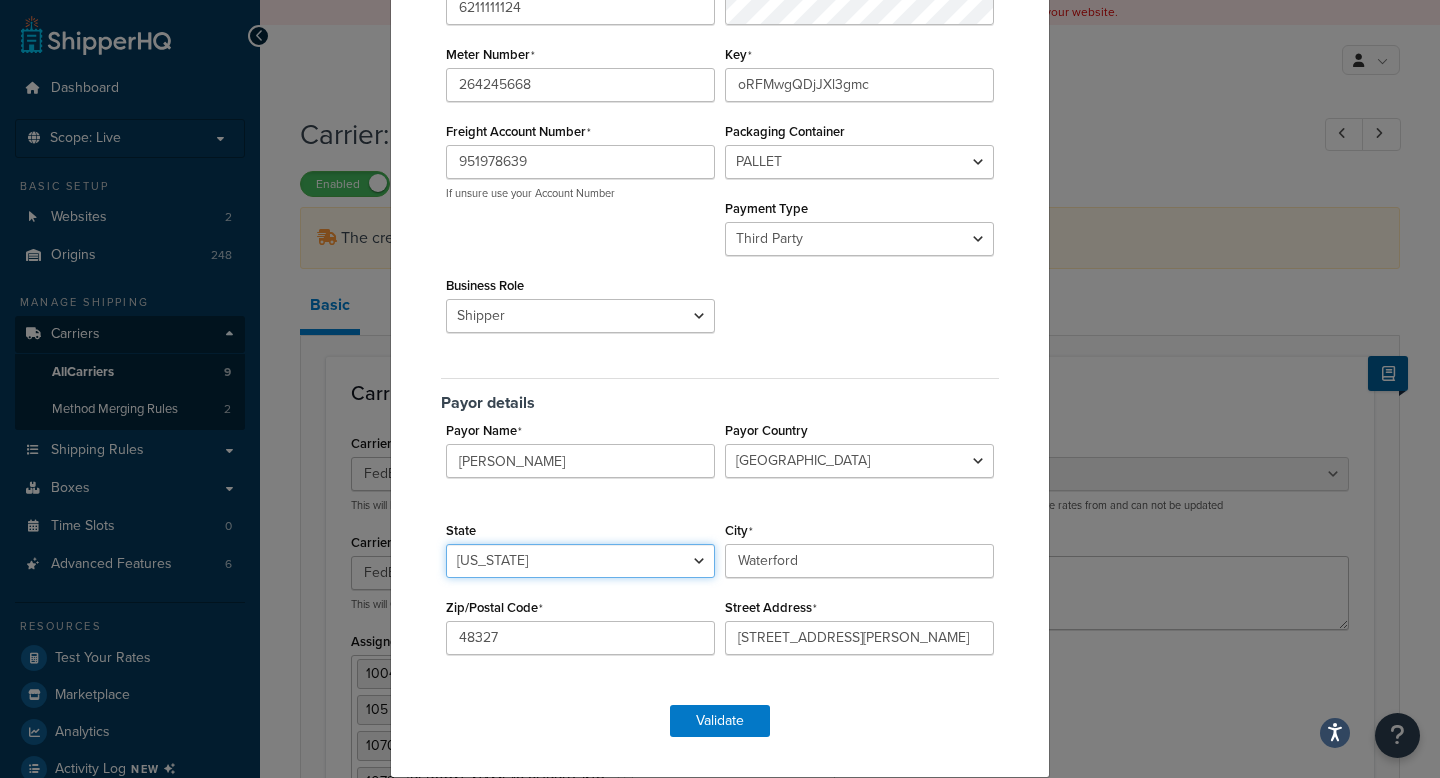 select on "MI" 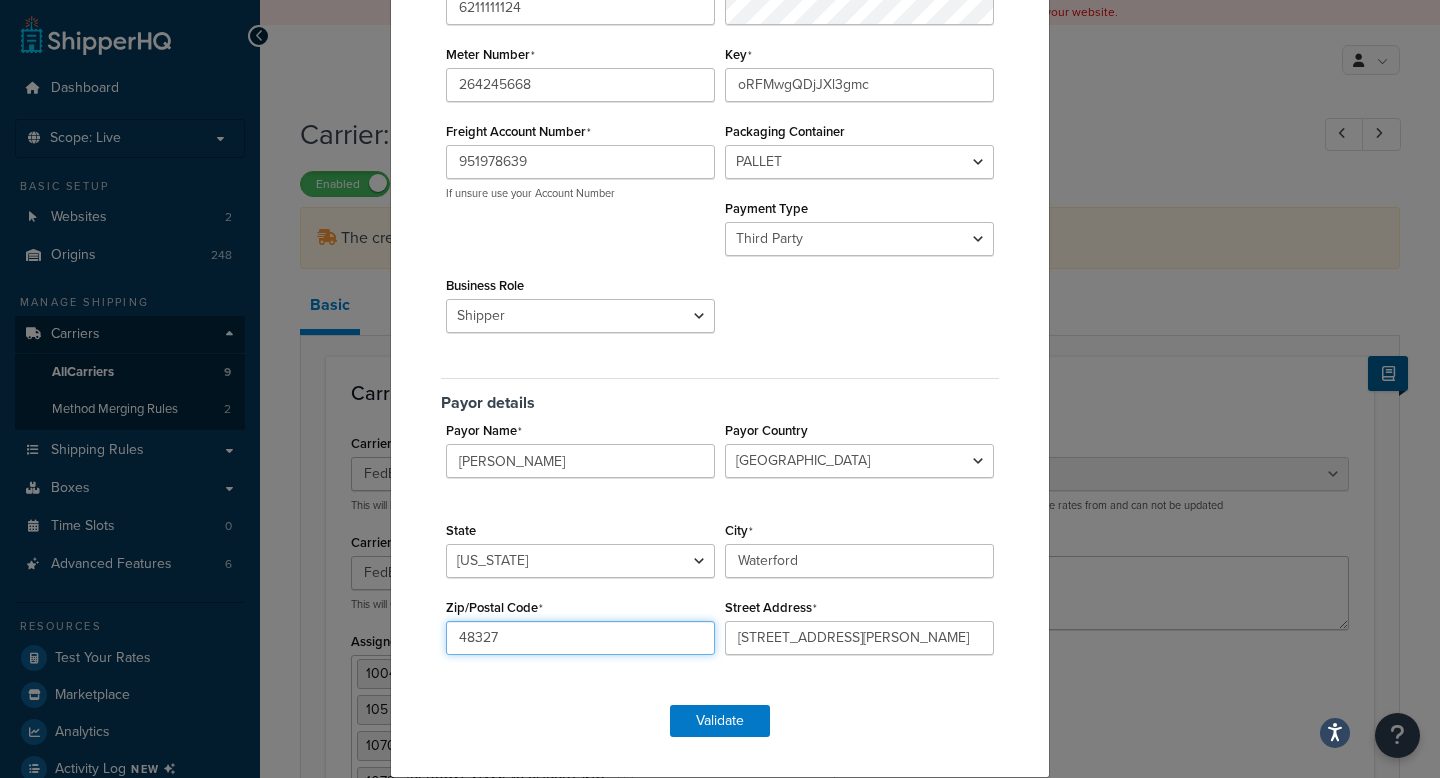 click on "48327" at bounding box center (580, 638) 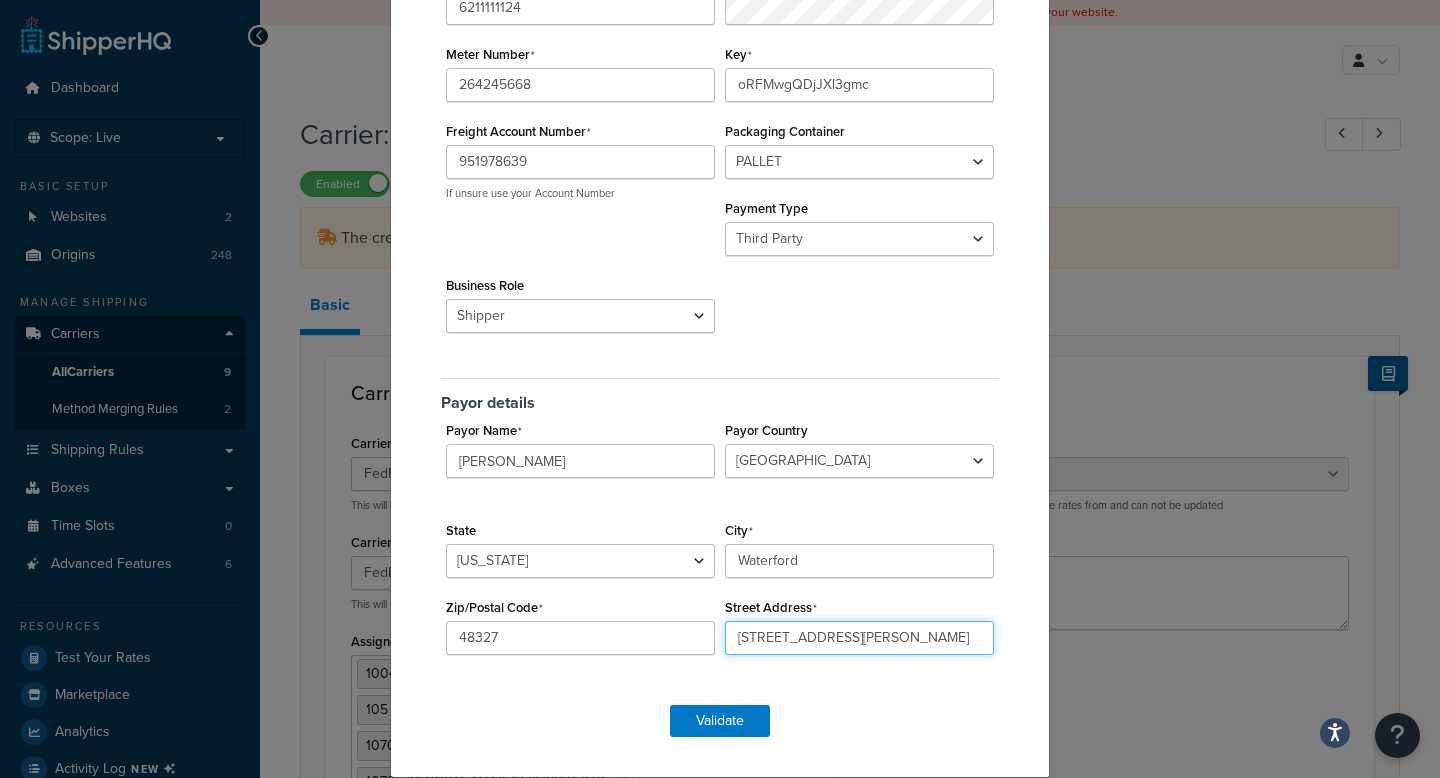 click on "815 Reasor Dri." at bounding box center (859, 638) 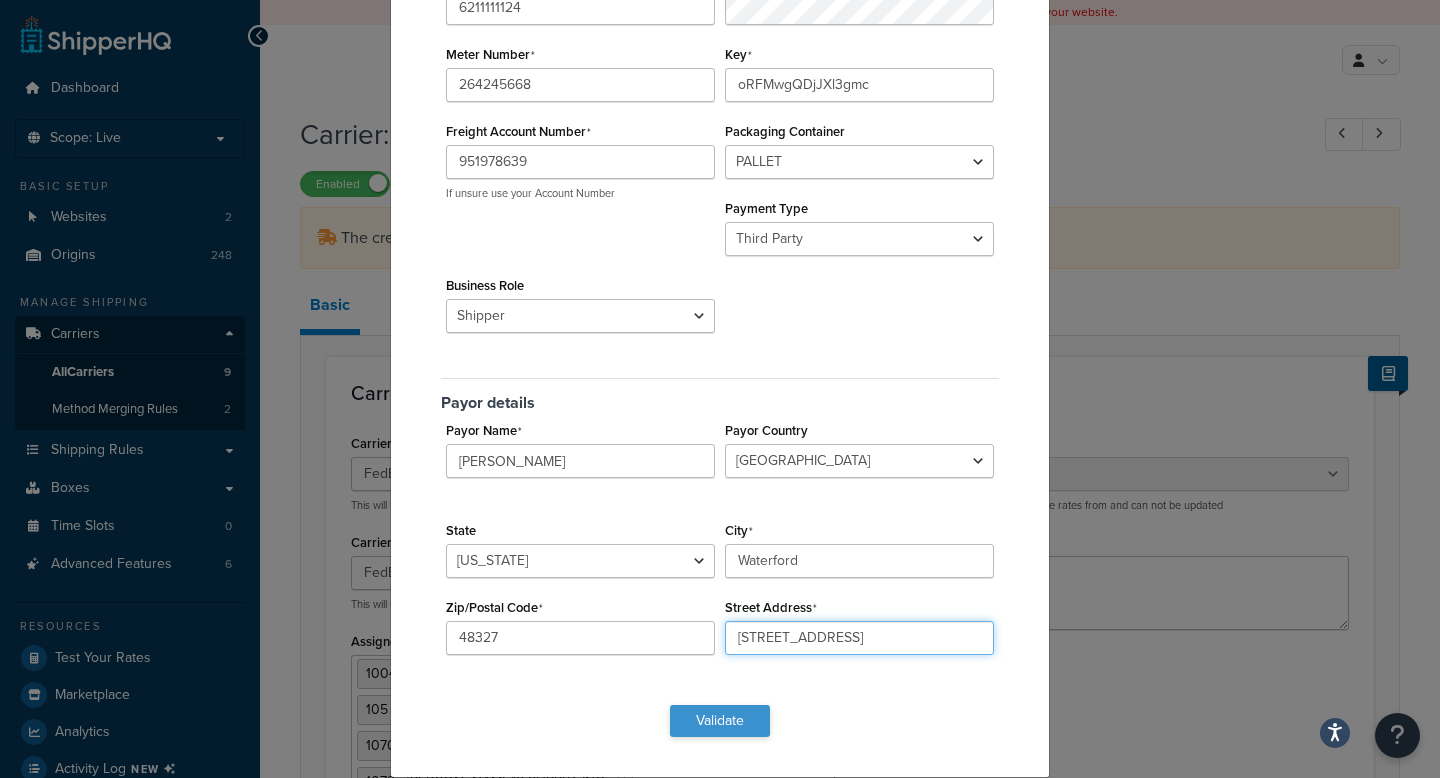 type on "5119 HIGHLAND RD STE 196" 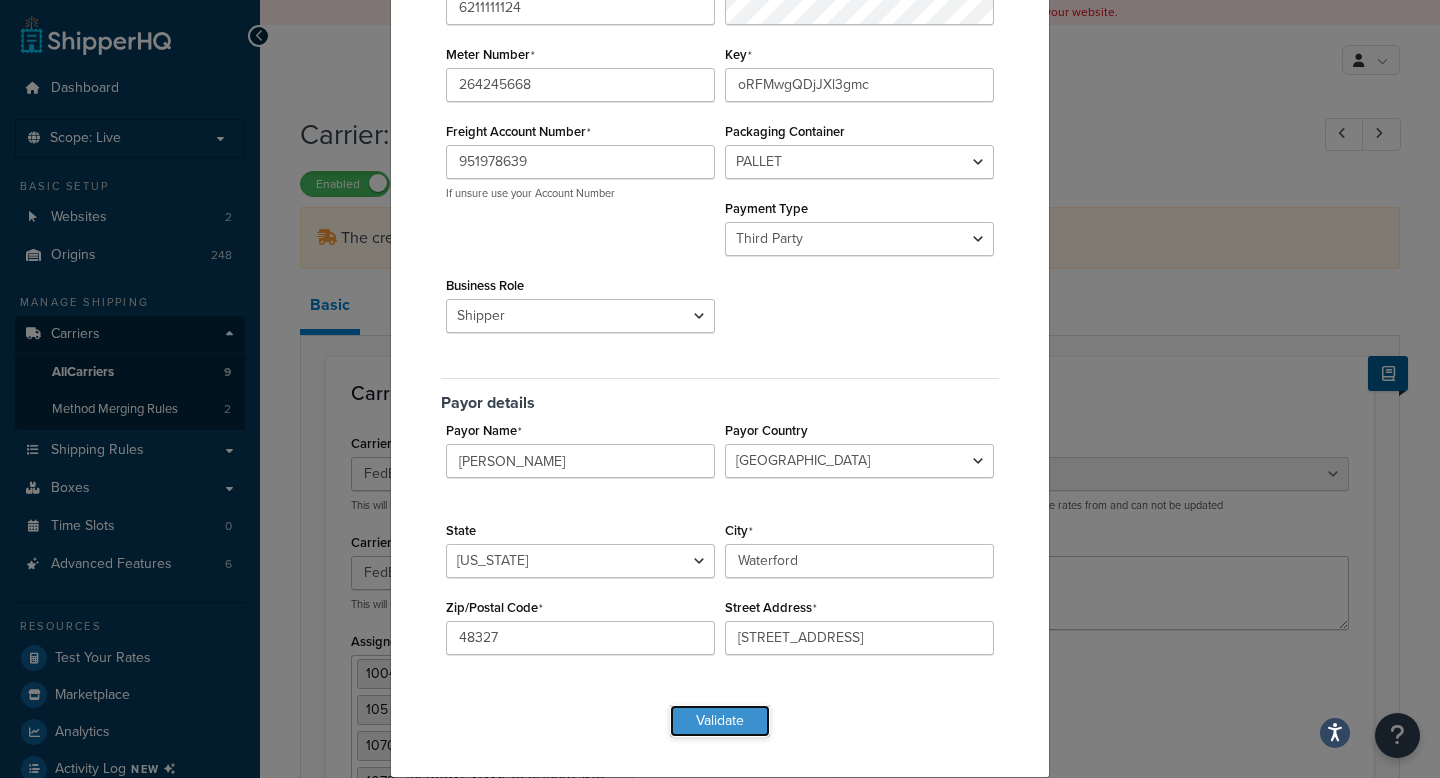 click on "Validate" at bounding box center [720, 721] 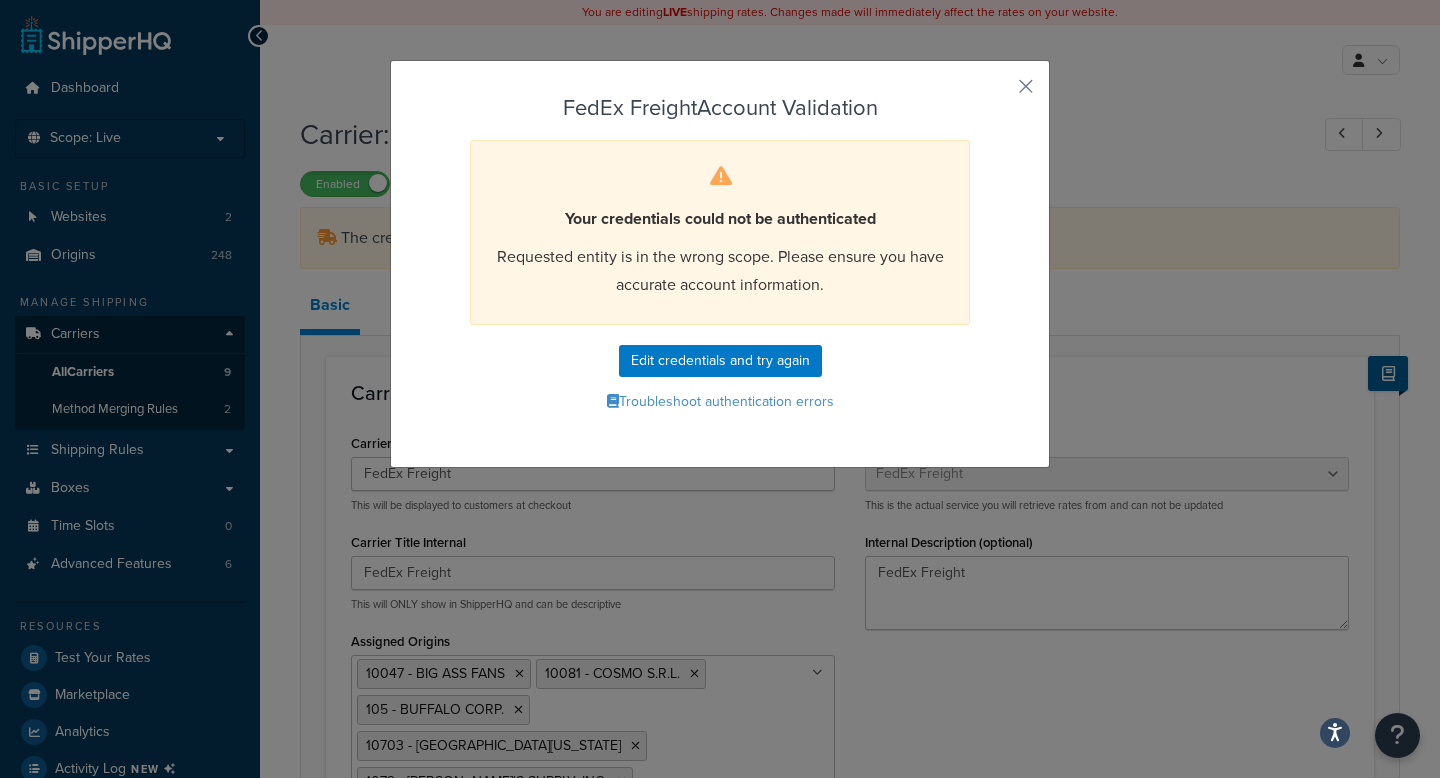 scroll, scrollTop: 0, scrollLeft: 0, axis: both 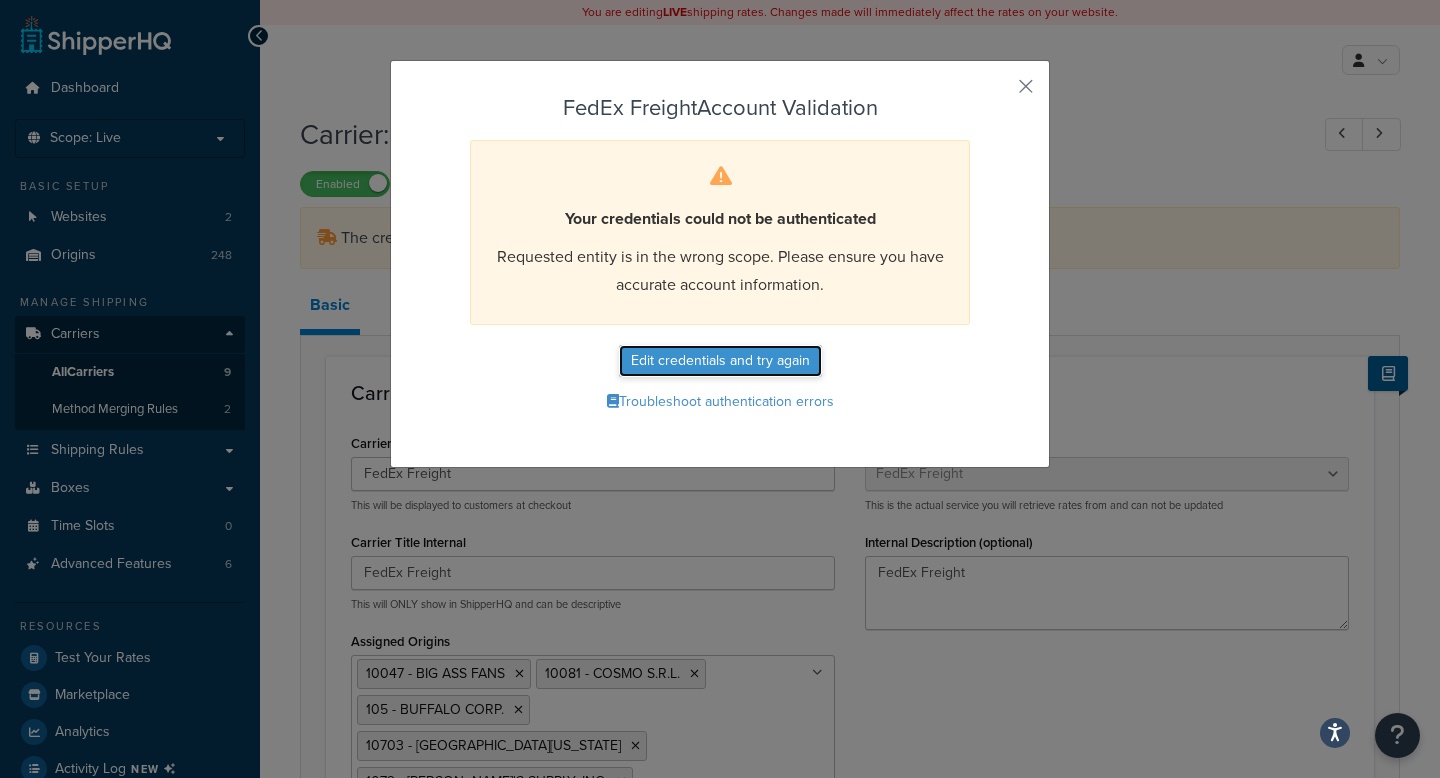 click on "Edit credentials and try again" at bounding box center (720, 361) 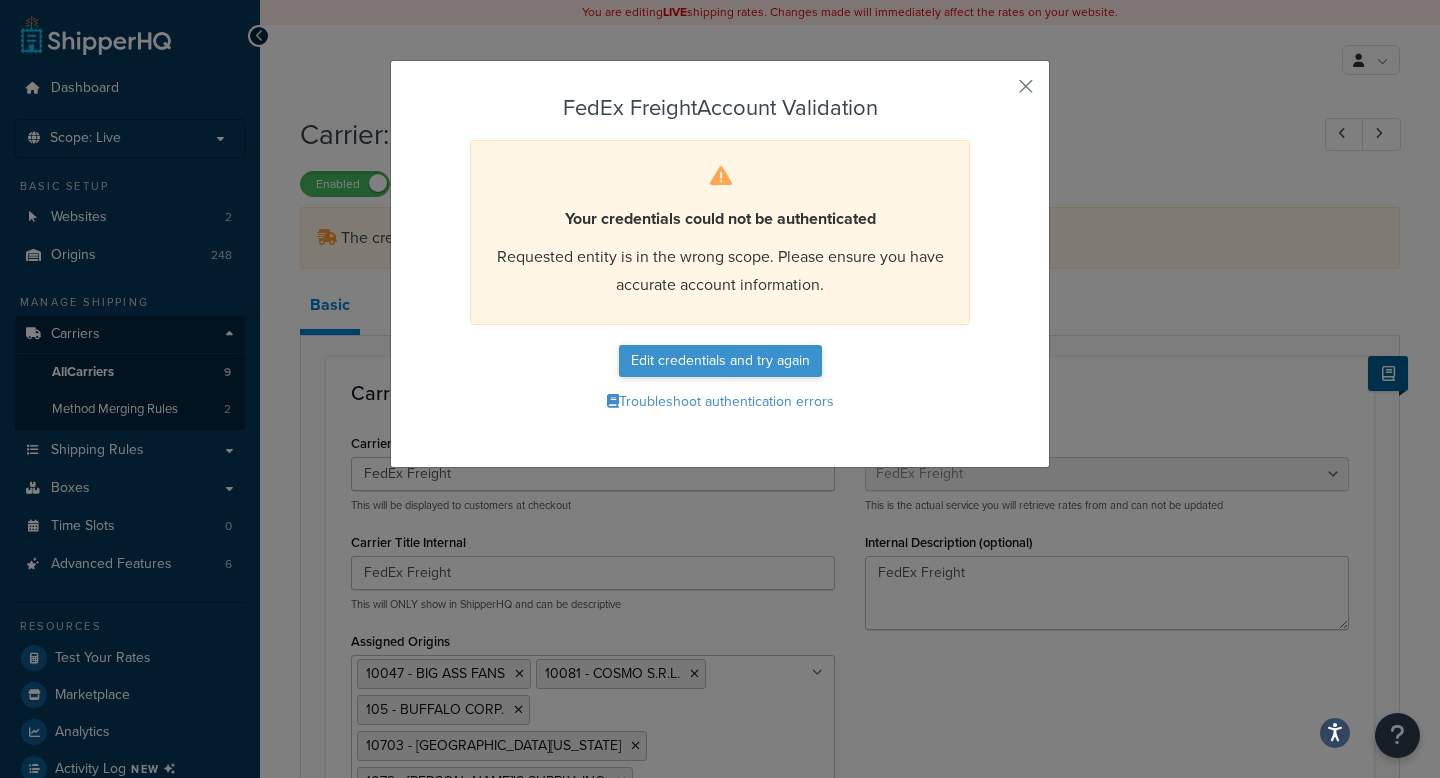 select on "PALLET" 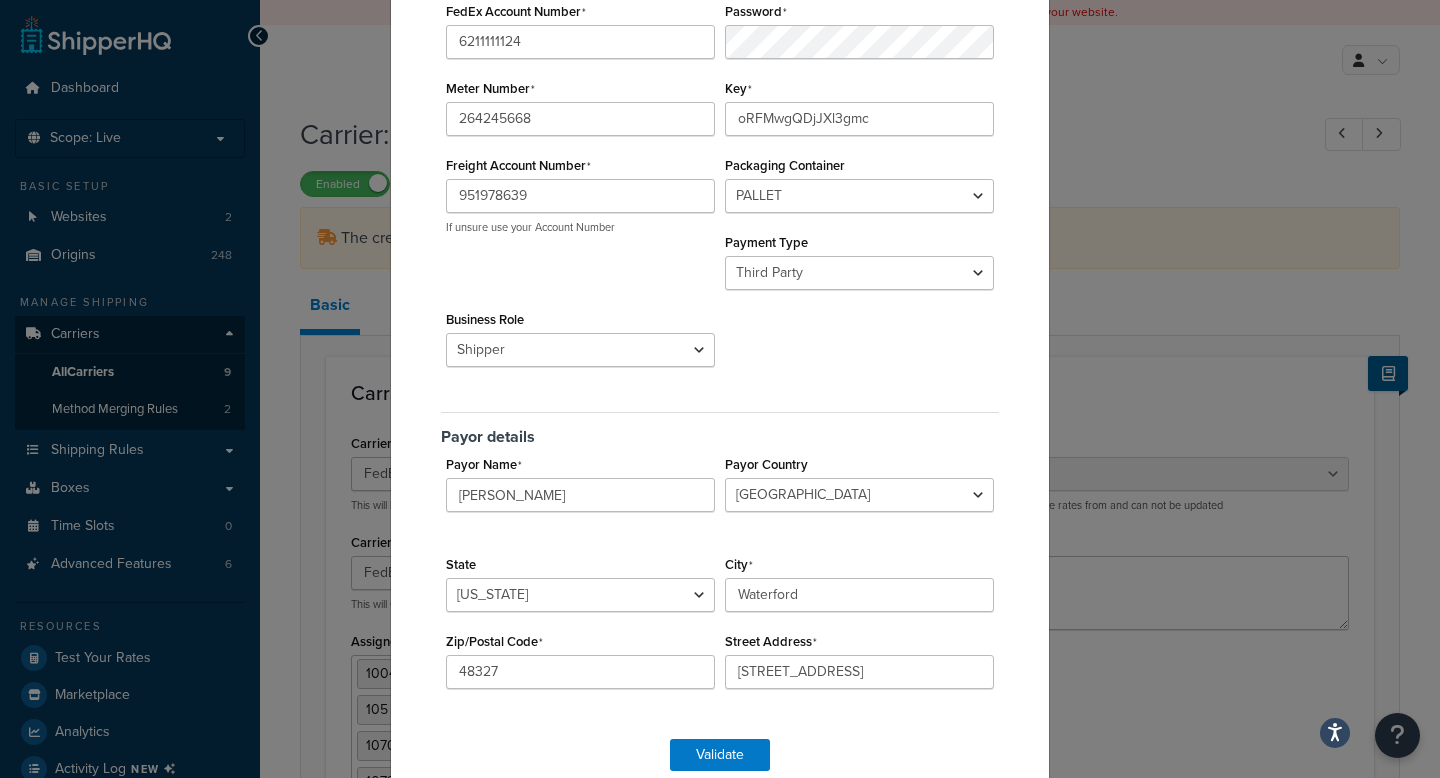 scroll, scrollTop: 345, scrollLeft: 0, axis: vertical 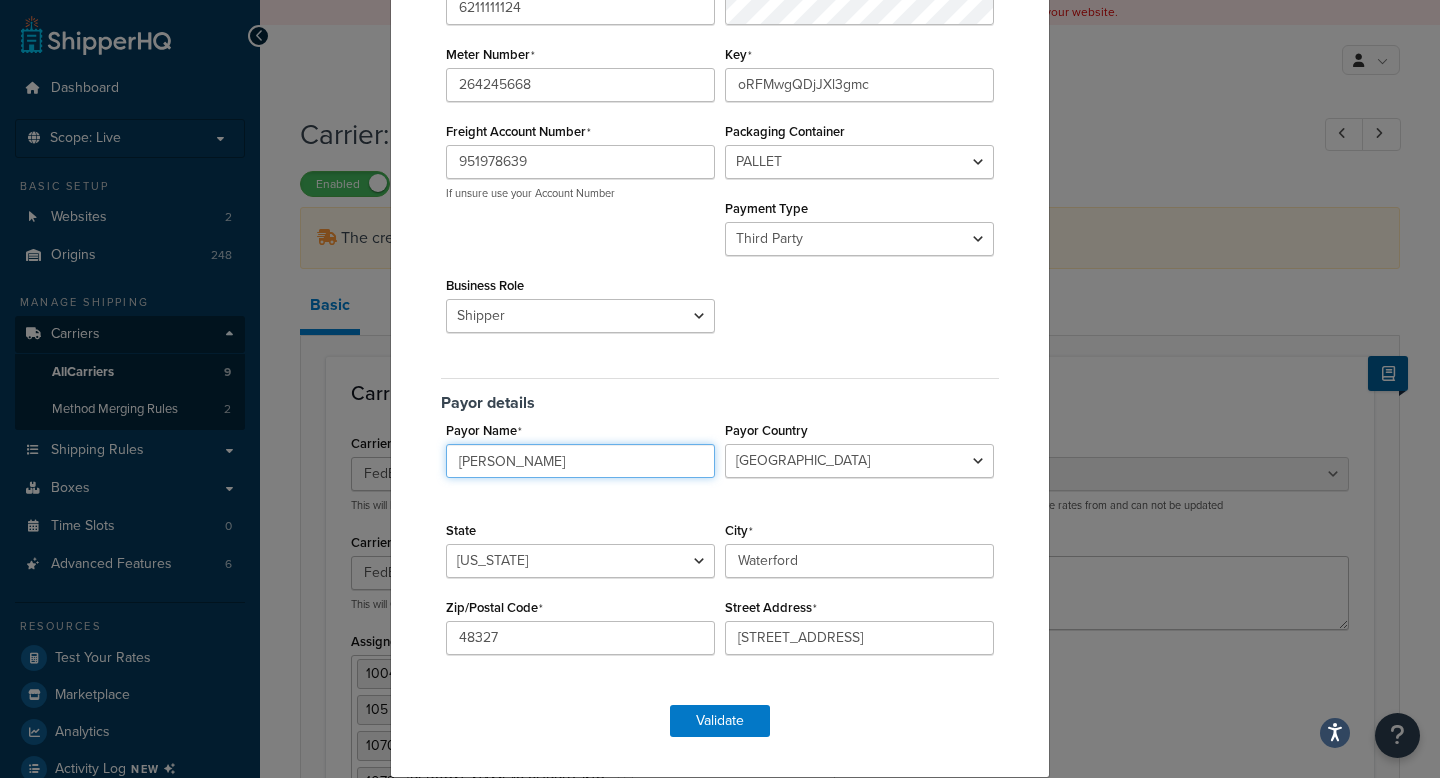 click on "Lauren Goss" at bounding box center [580, 461] 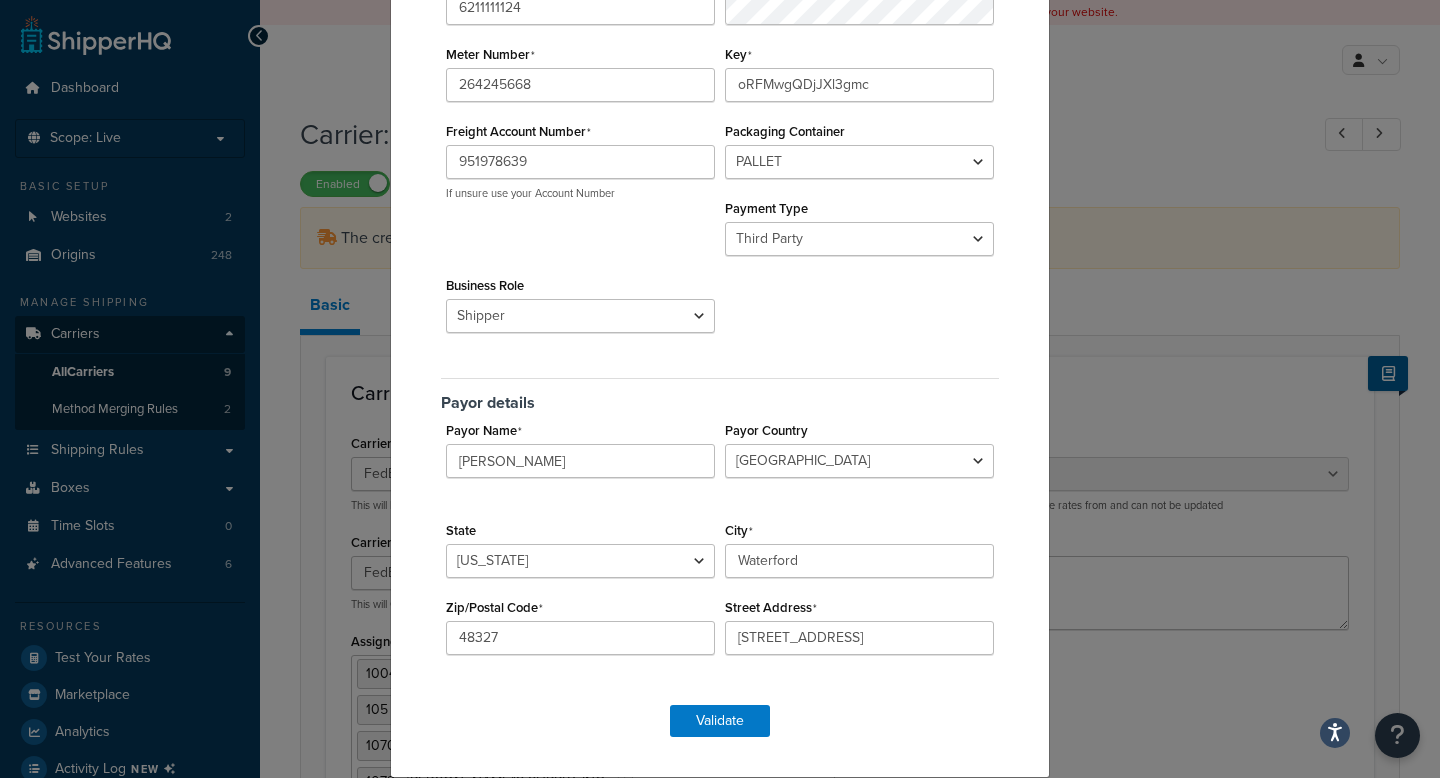 click on "Payor details" at bounding box center (720, 395) 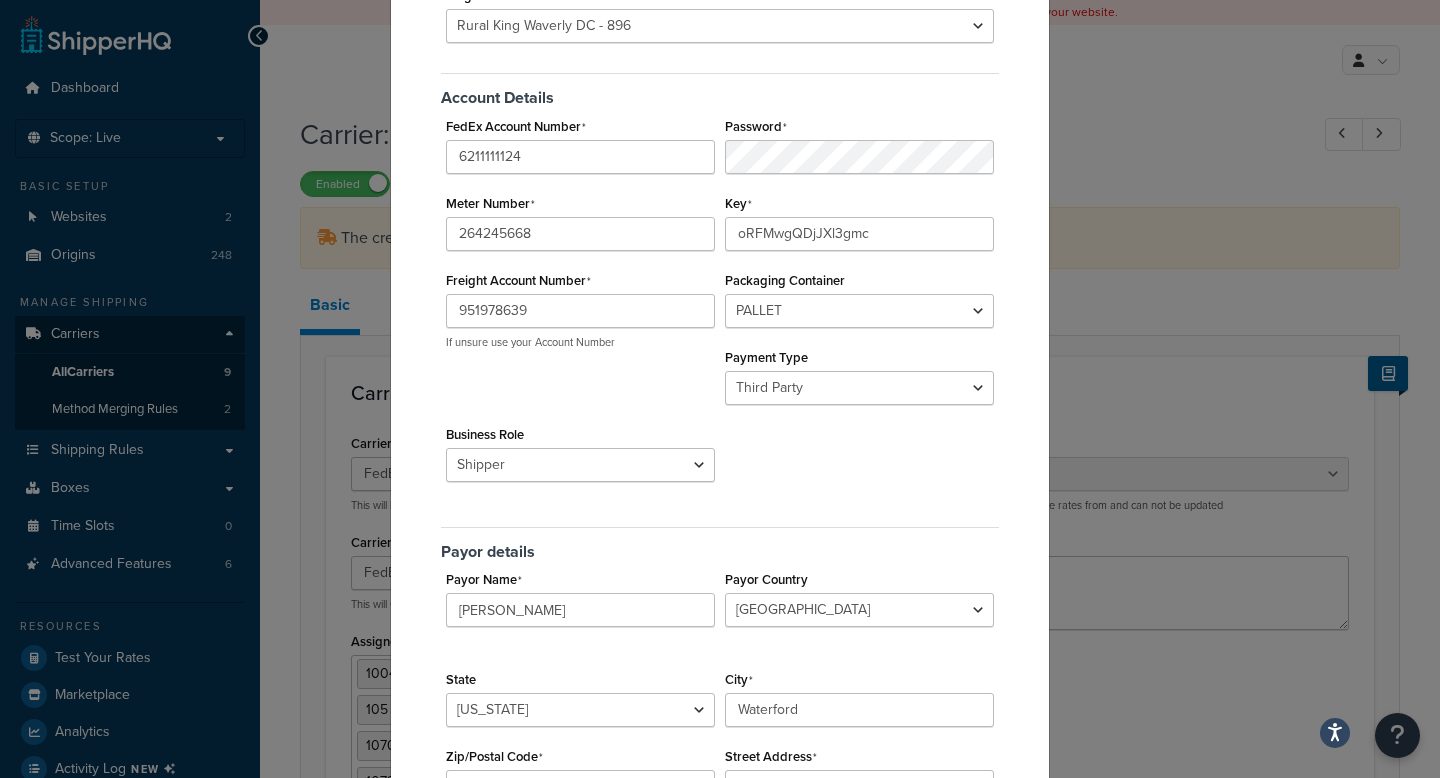scroll, scrollTop: 0, scrollLeft: 0, axis: both 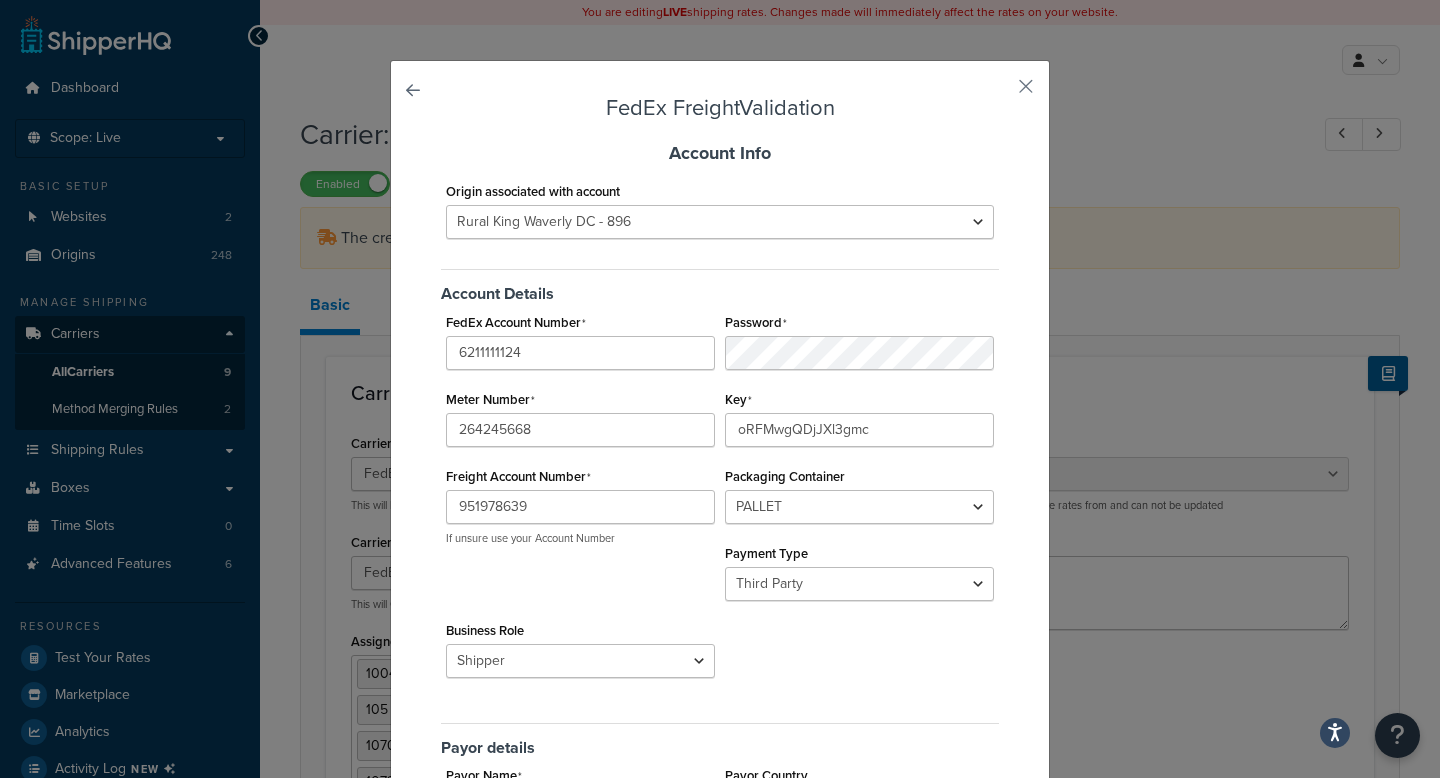 click at bounding box center [441, 96] 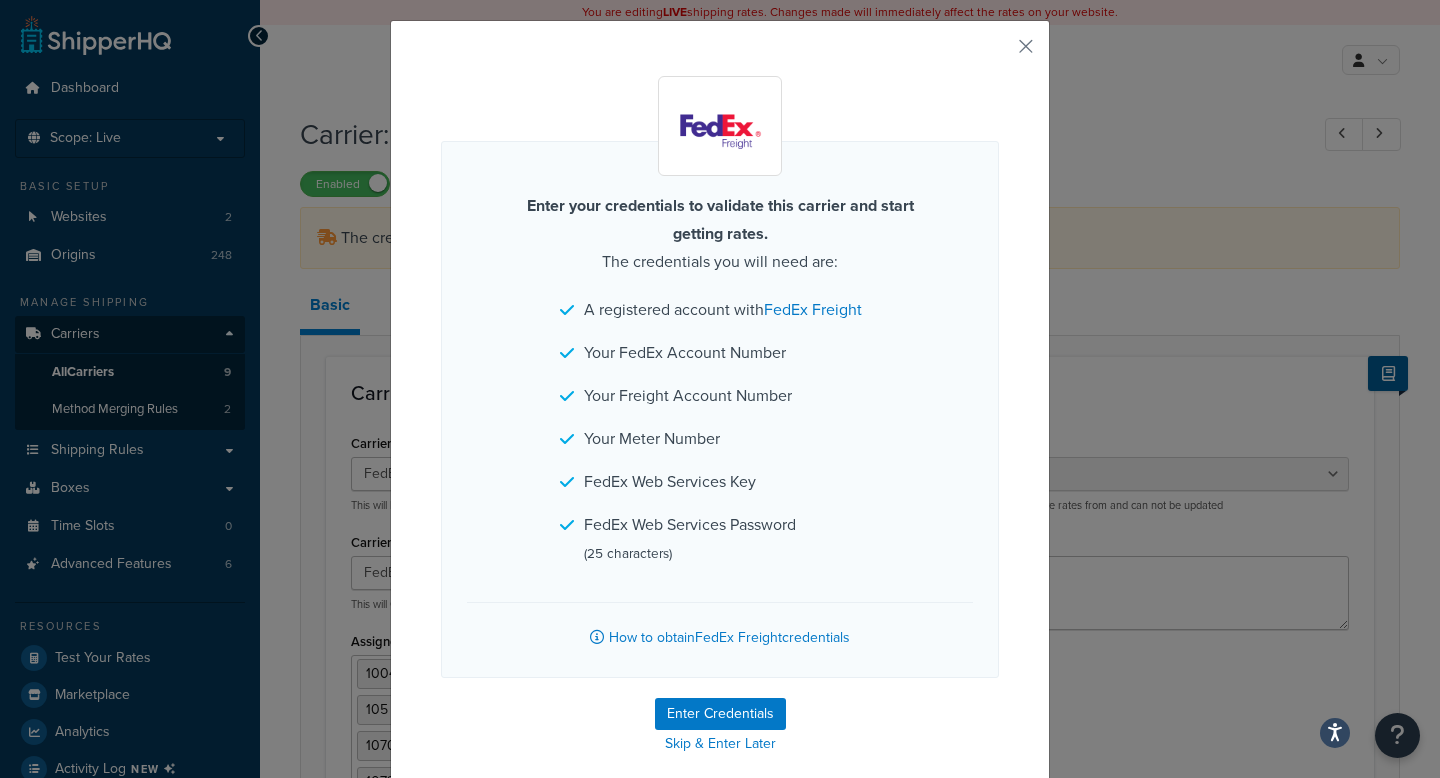 scroll, scrollTop: 45, scrollLeft: 0, axis: vertical 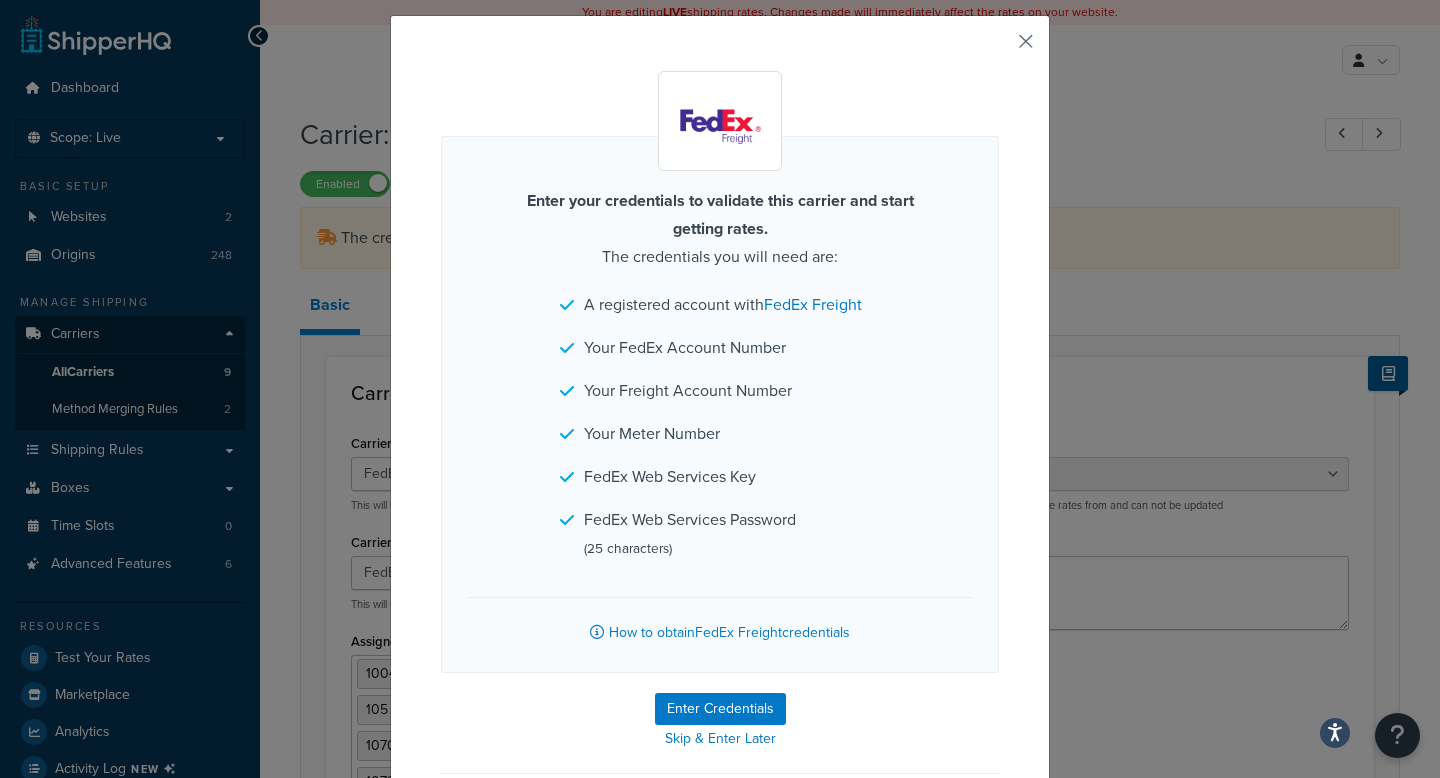 click at bounding box center (996, 48) 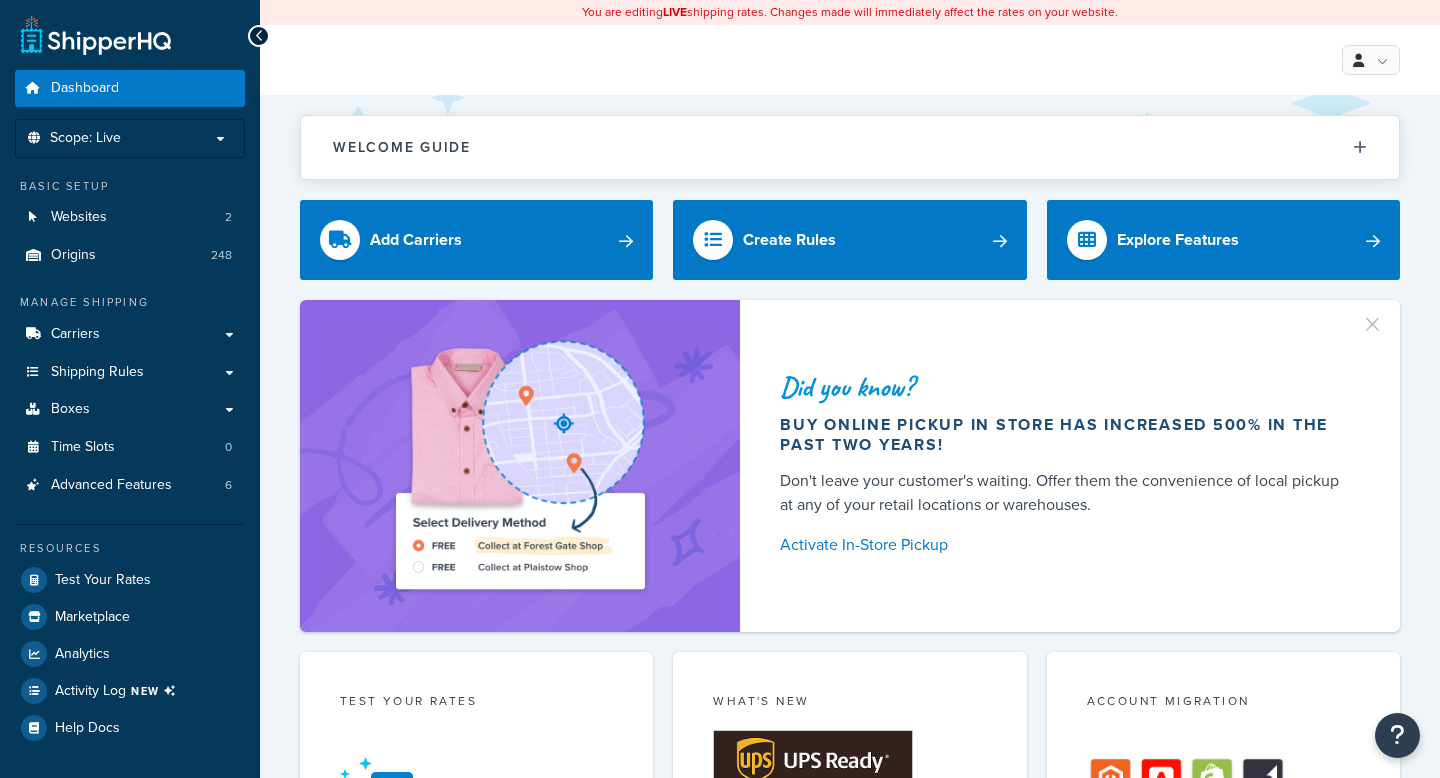 scroll, scrollTop: 0, scrollLeft: 0, axis: both 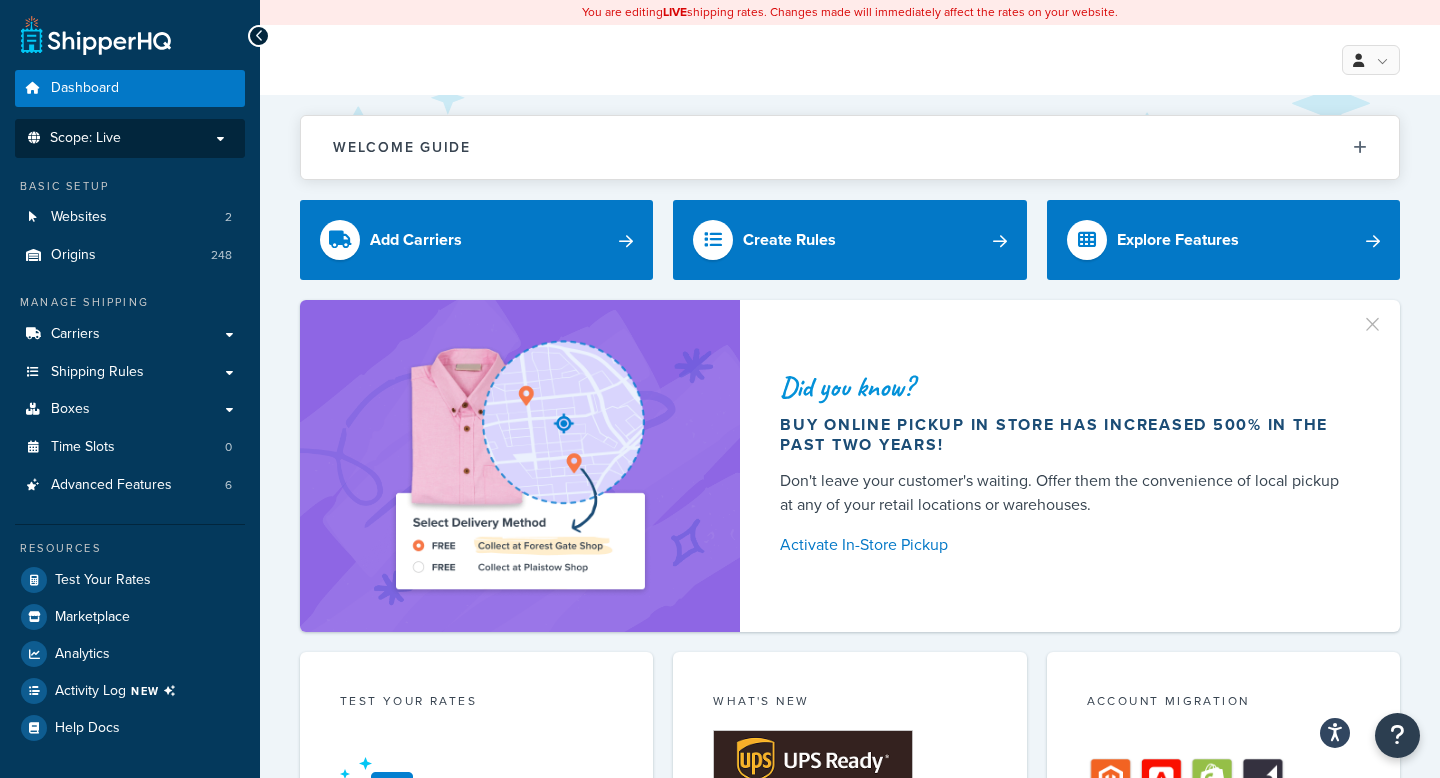 click on "Scope:   Live" at bounding box center (130, 138) 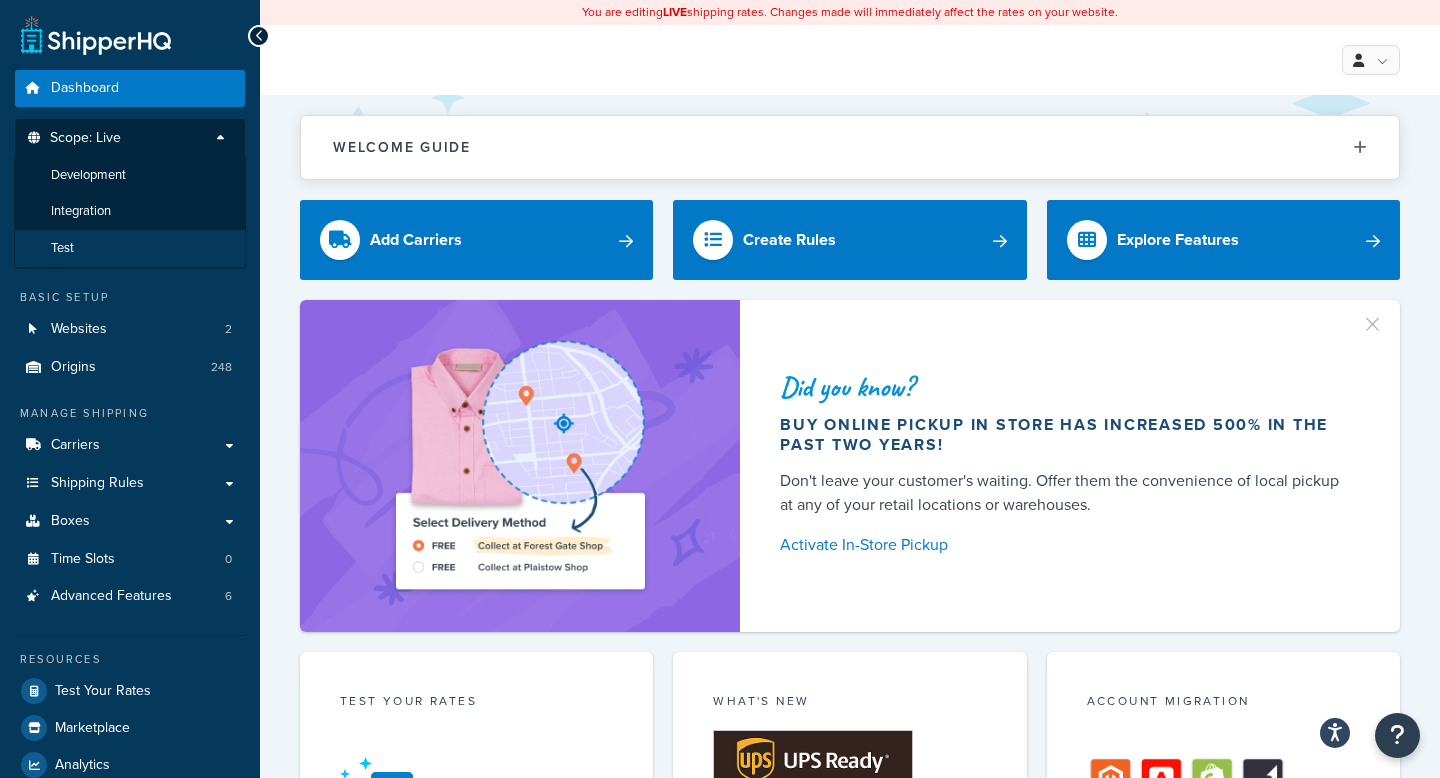 click on "Test" at bounding box center [130, 248] 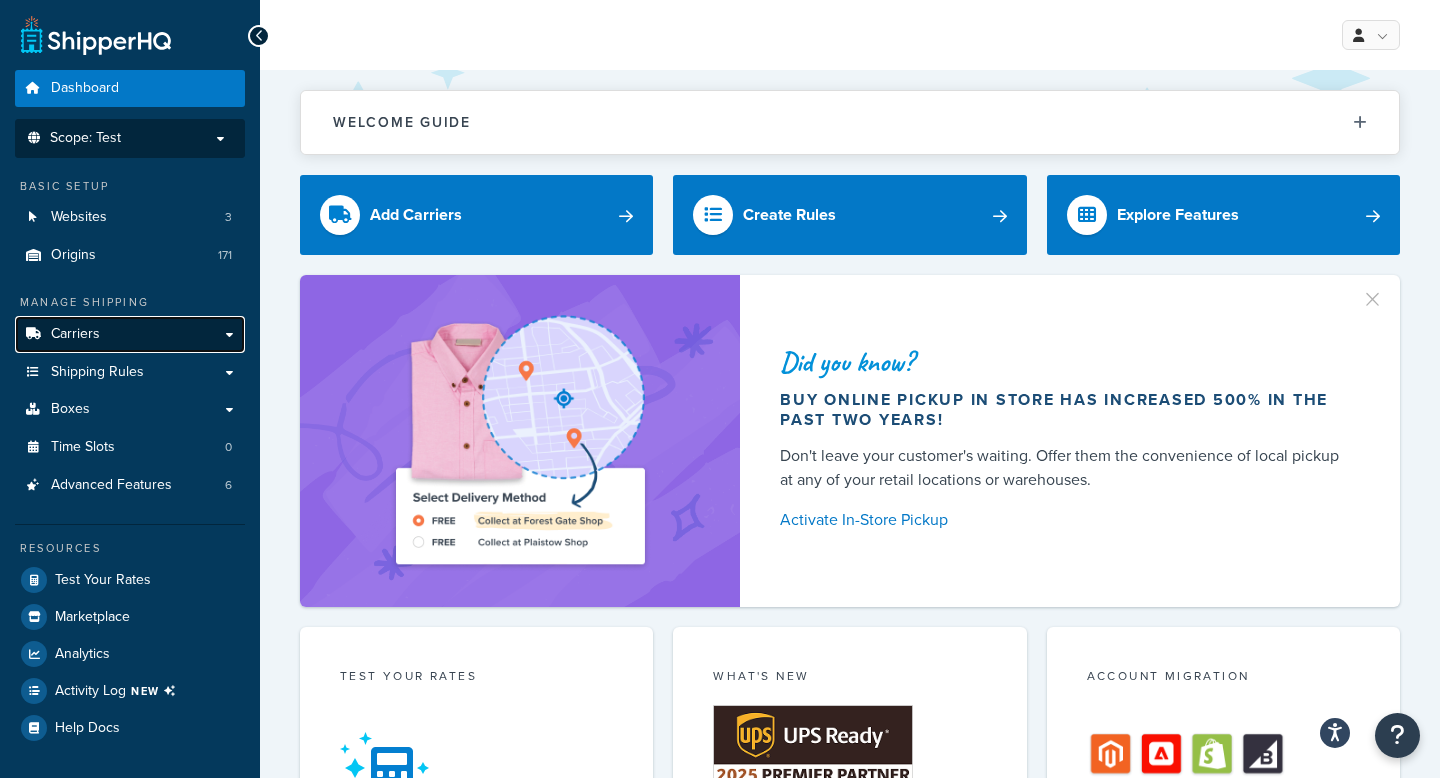click on "Carriers" at bounding box center (130, 334) 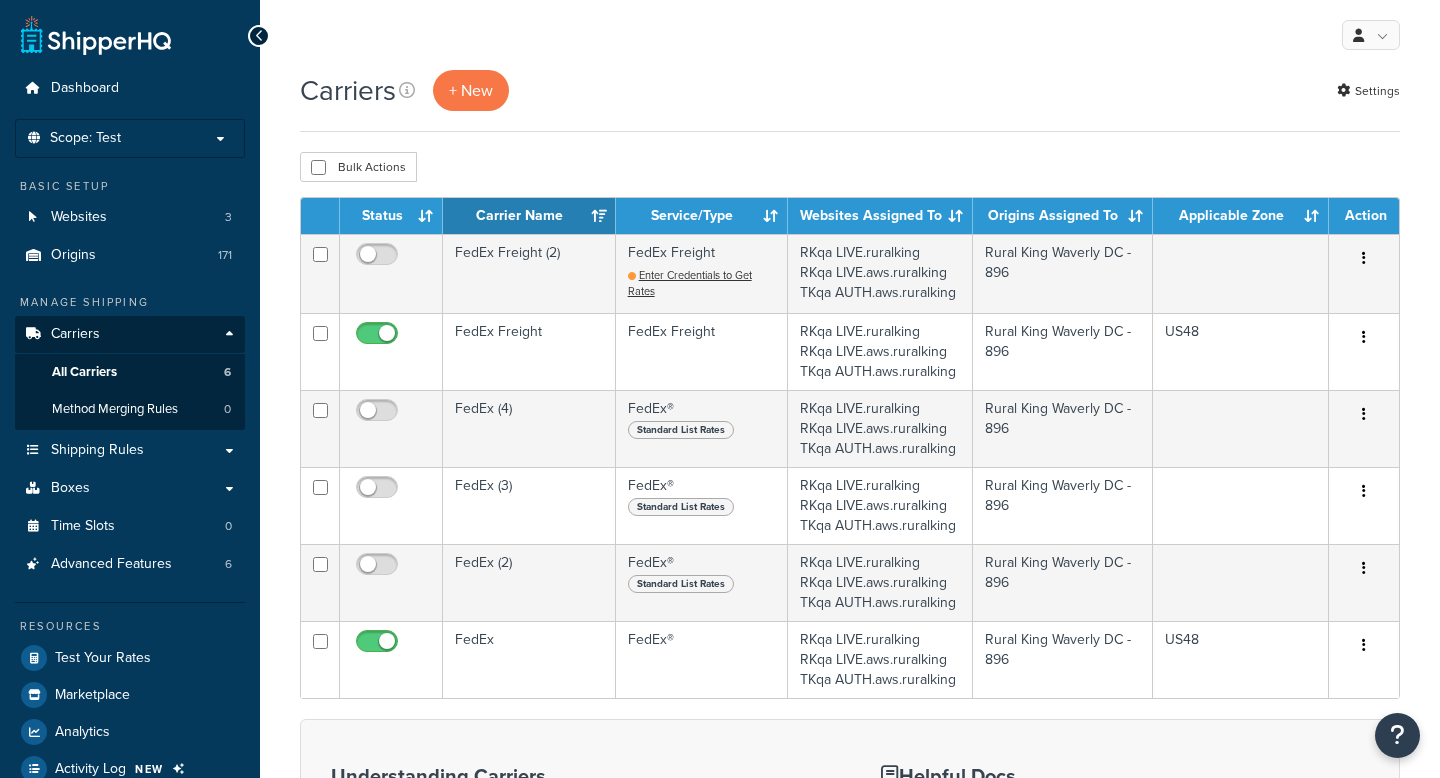 scroll, scrollTop: 0, scrollLeft: 0, axis: both 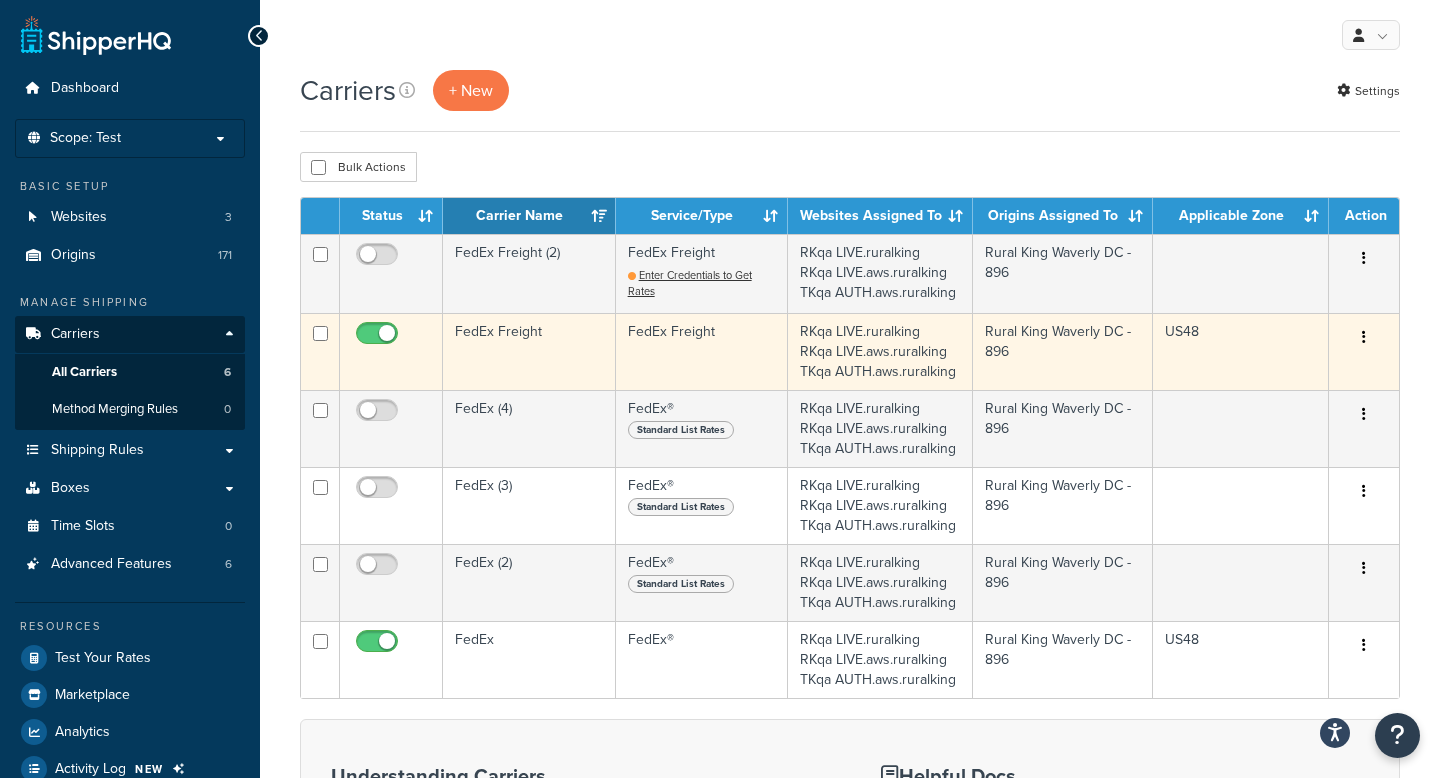 click on "FedEx Freight" at bounding box center (702, 351) 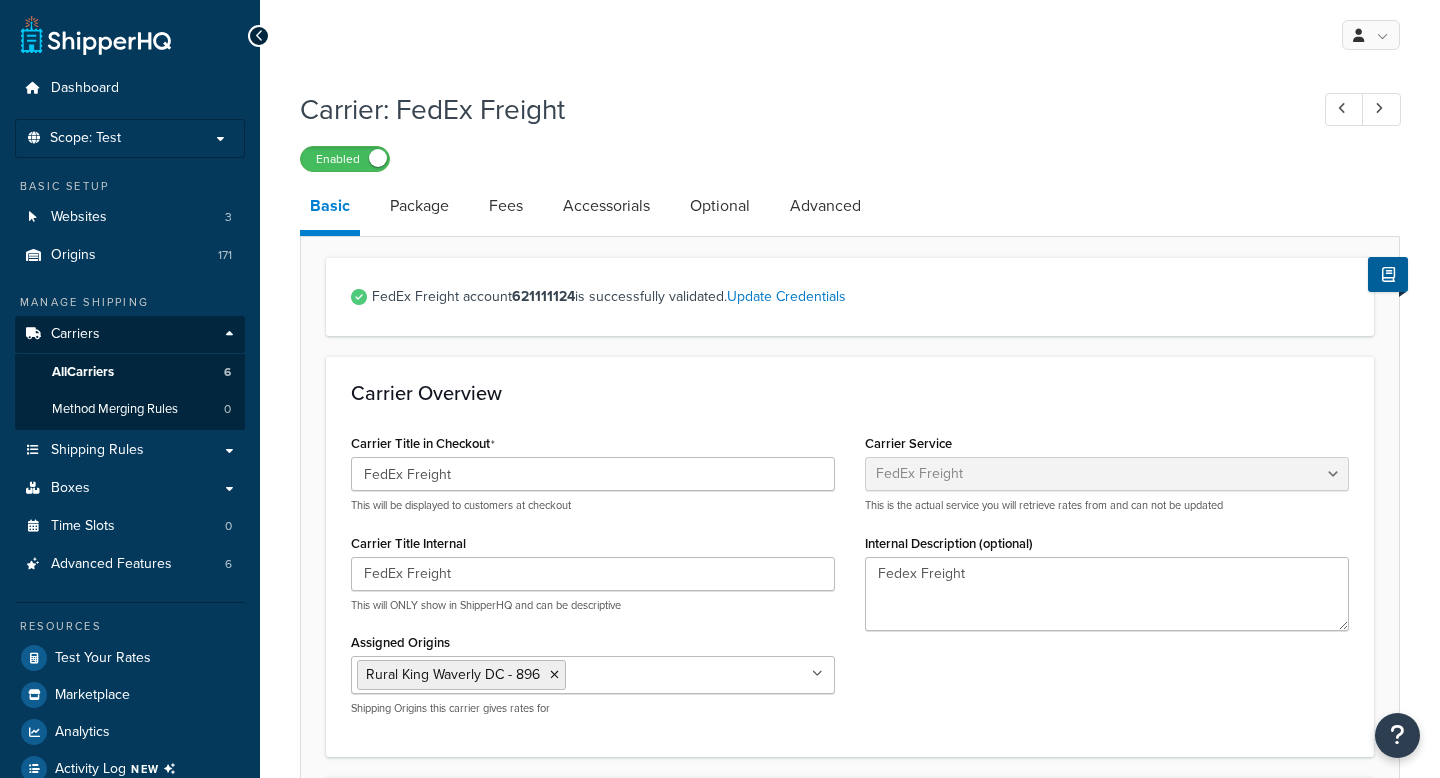 select on "fedExFreight" 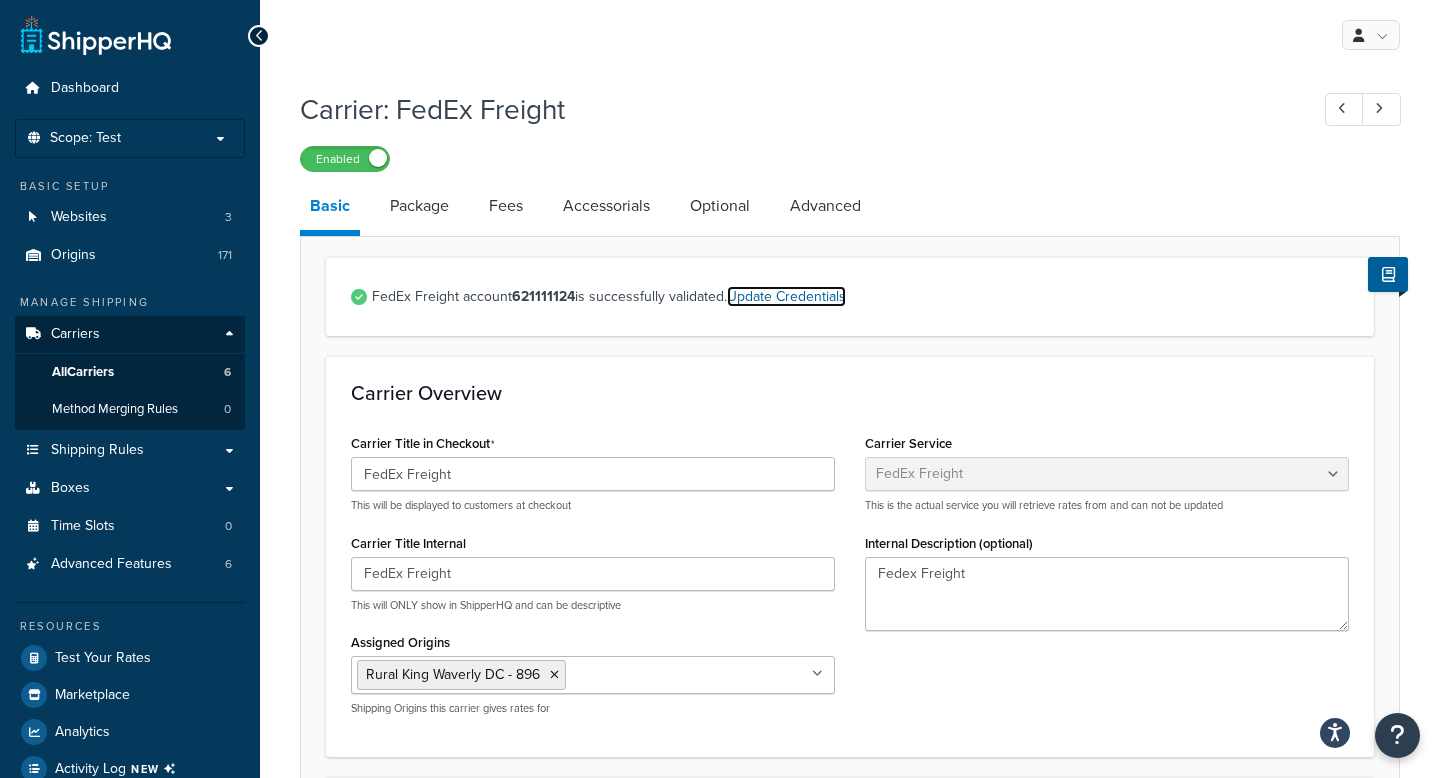 click on "Update Credentials" at bounding box center (786, 296) 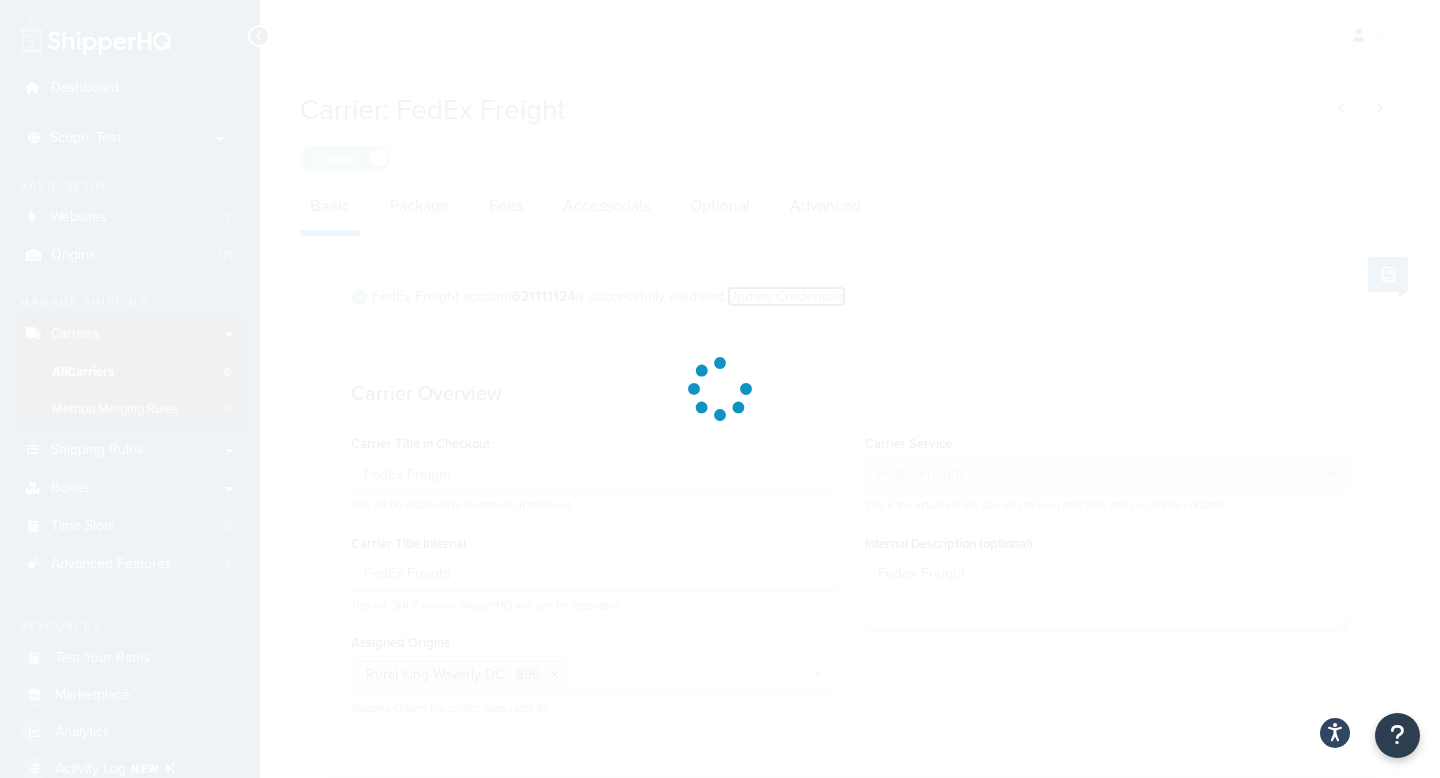 select on "PALLET" 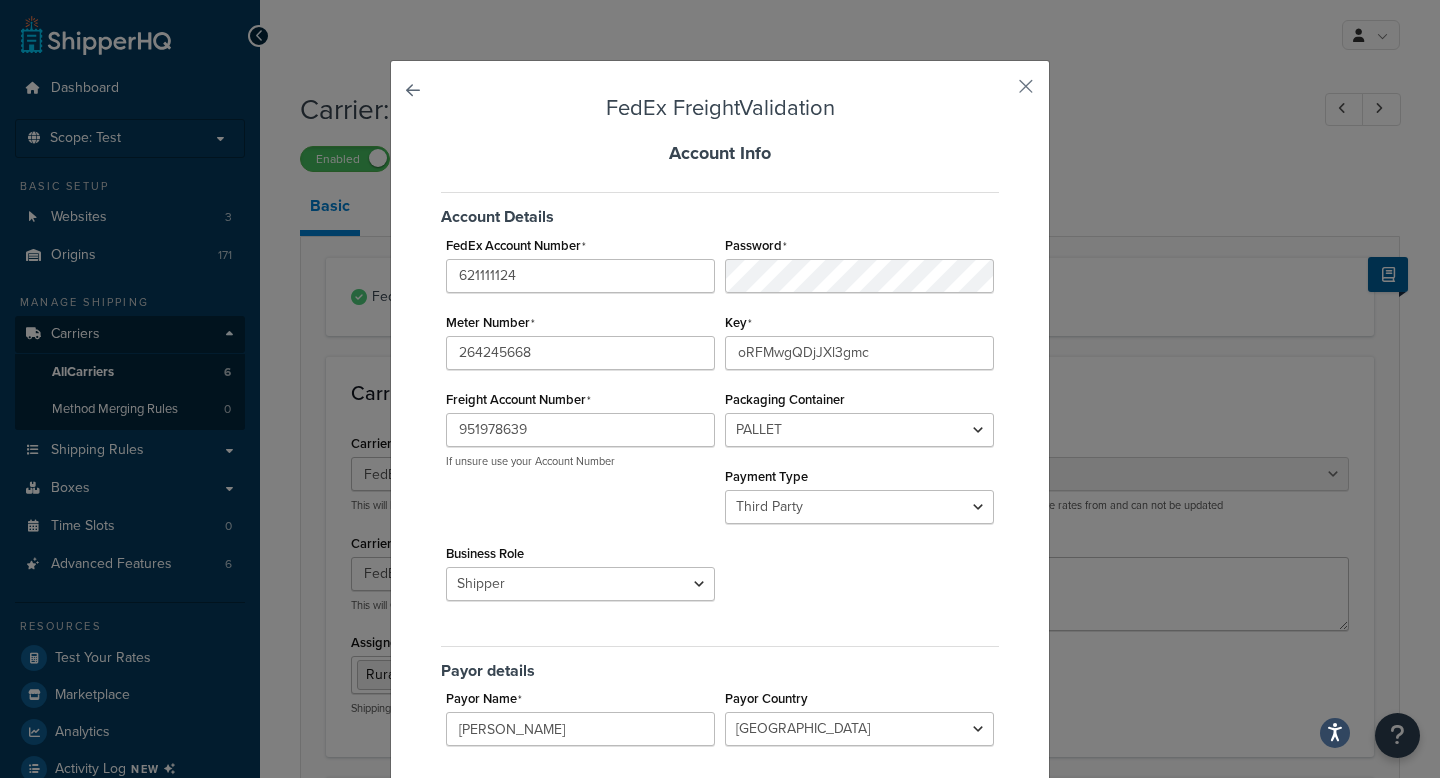 scroll, scrollTop: 268, scrollLeft: 0, axis: vertical 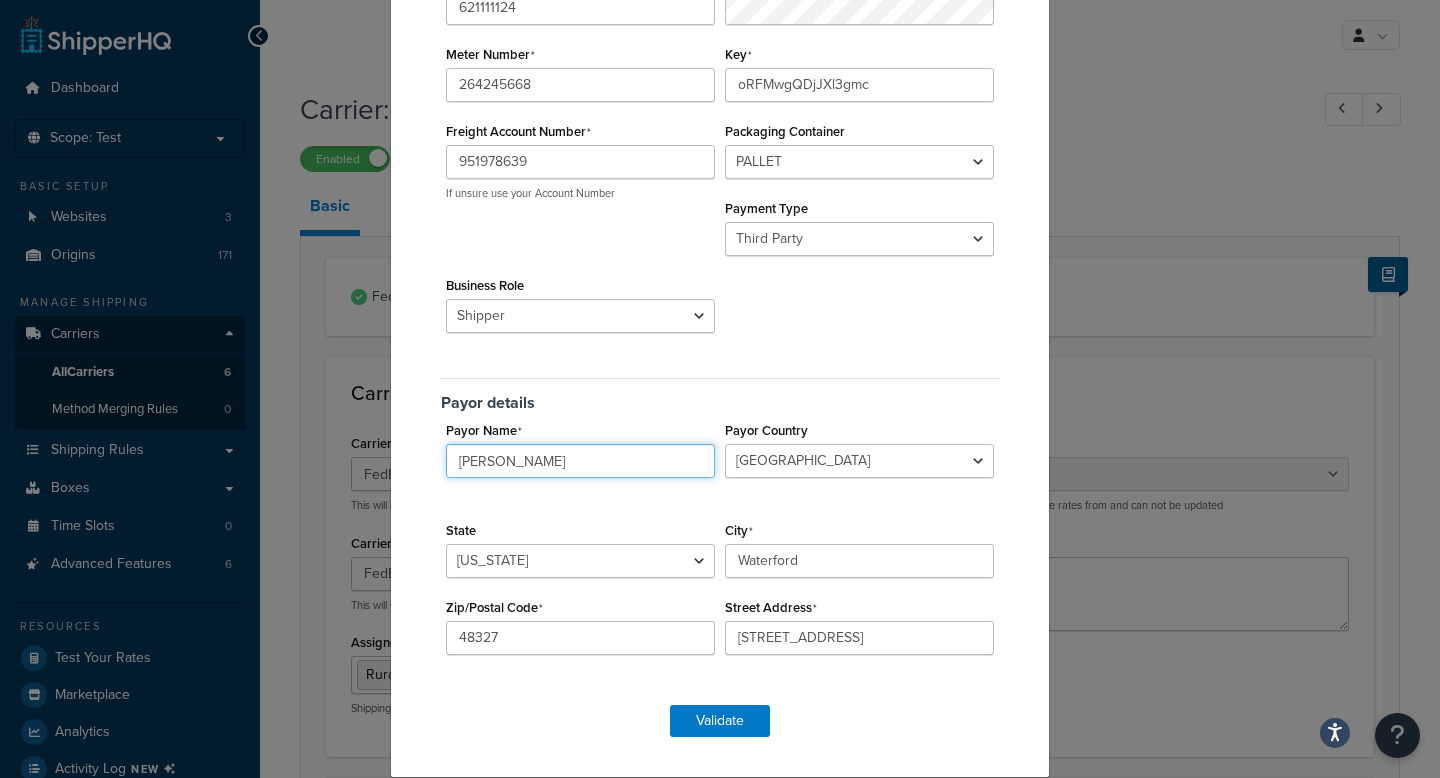 click on "Lauren Goss" at bounding box center [580, 461] 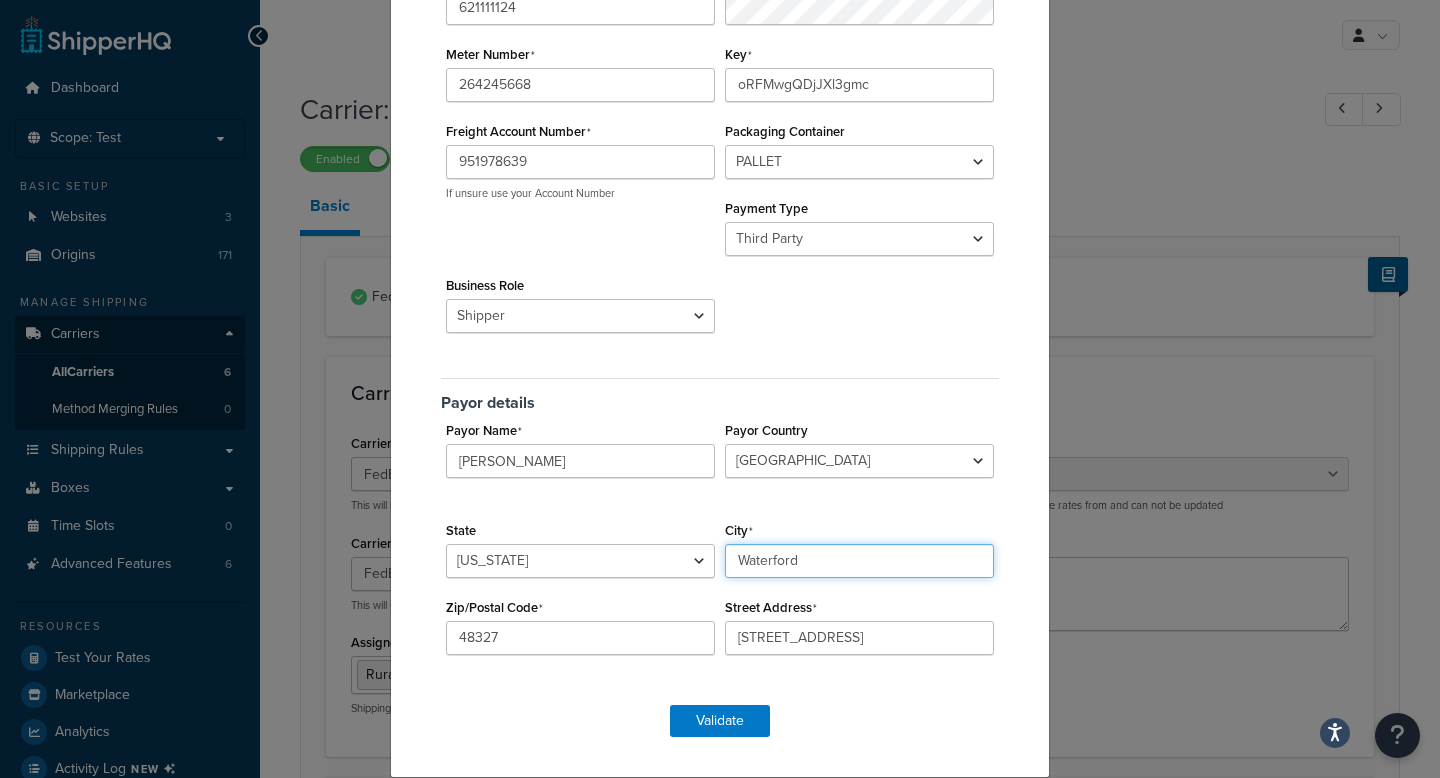 click on "Waterford" at bounding box center (859, 561) 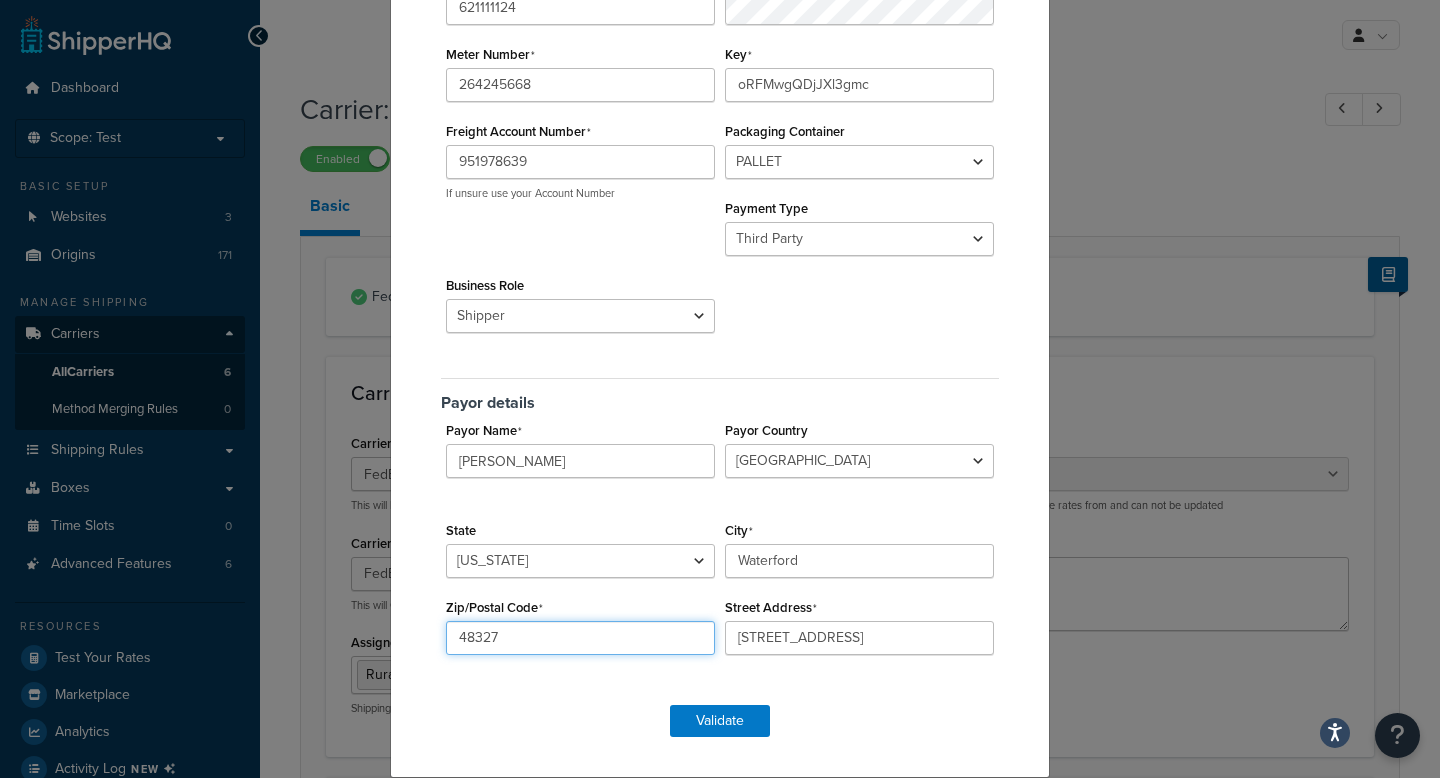 click on "48327" at bounding box center (580, 638) 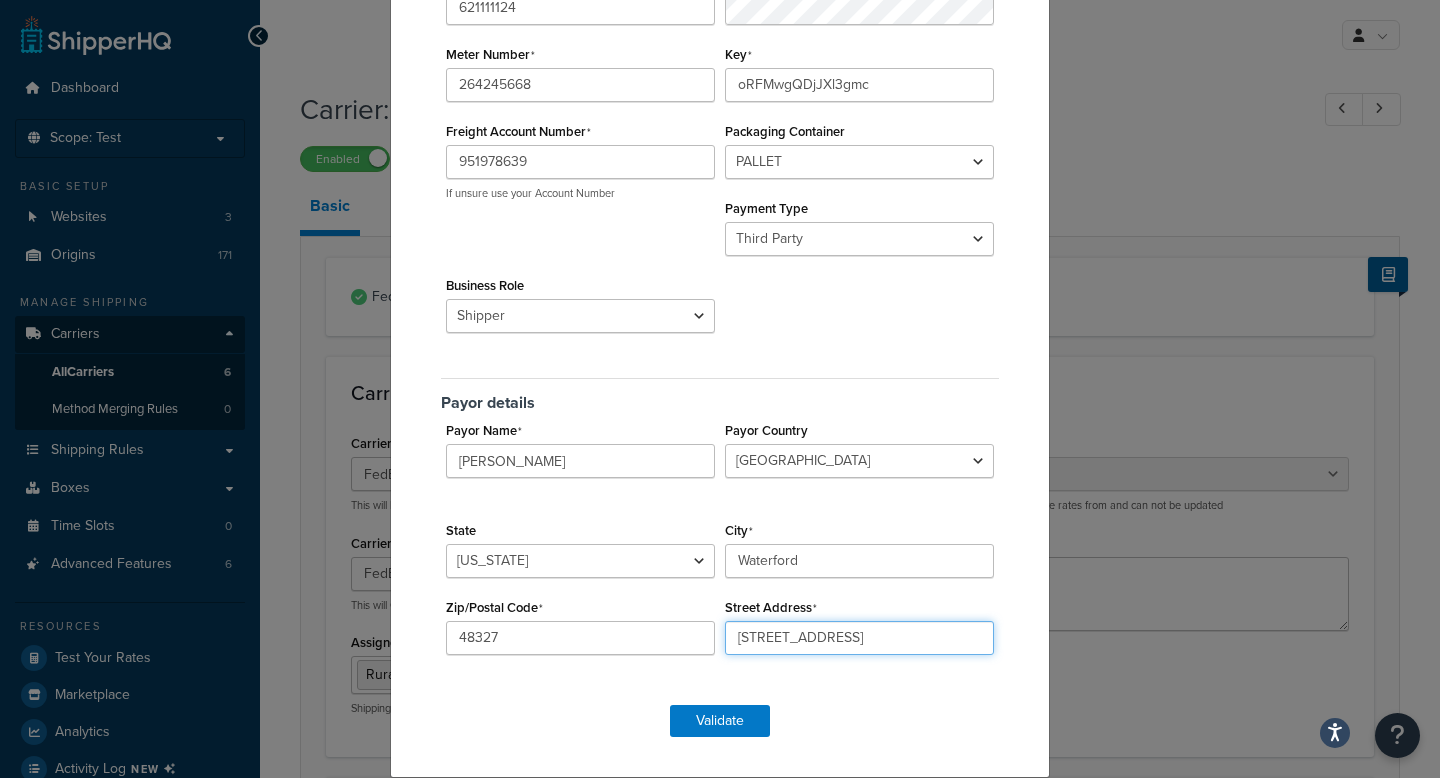 click on "5119 HIGHLAND RD STE 196" at bounding box center [859, 638] 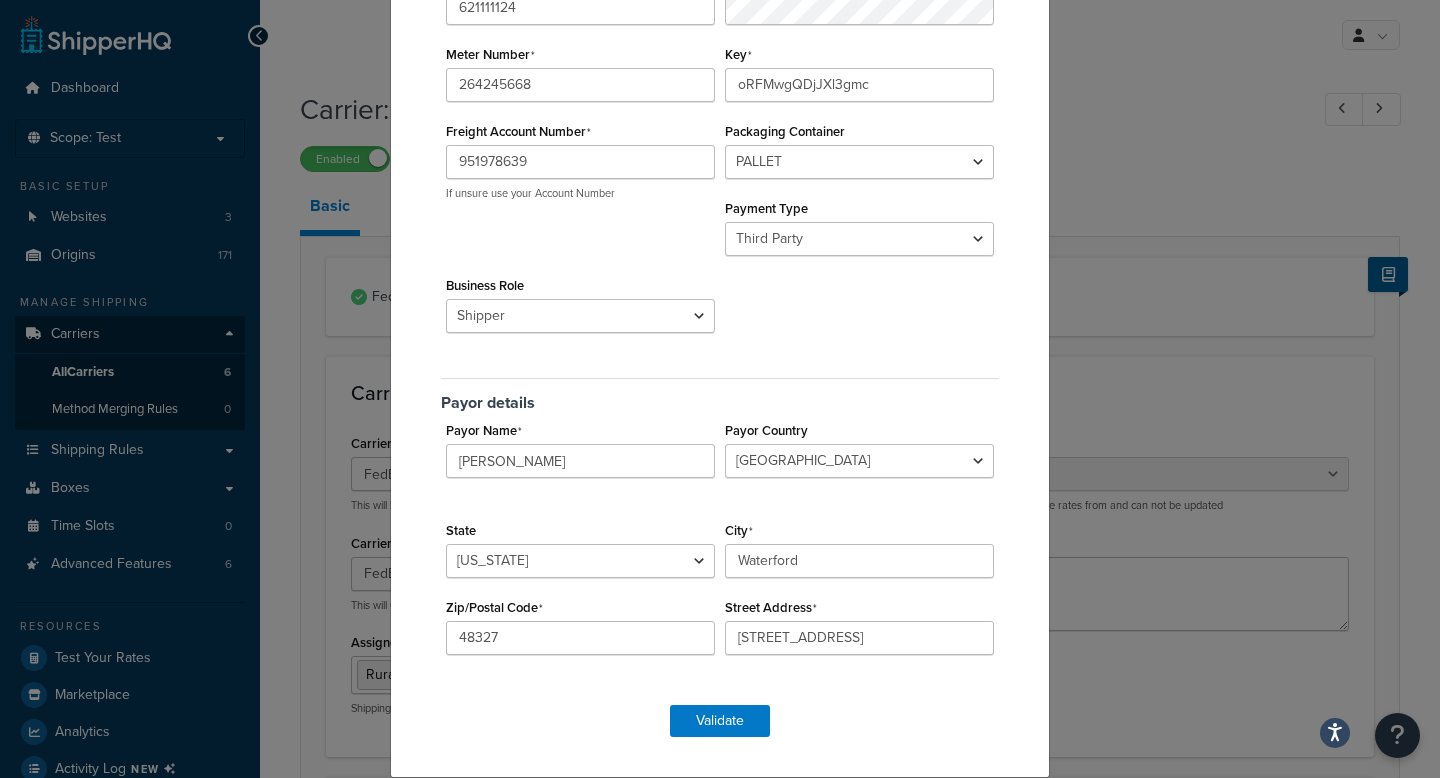 click on "Account Details   FedEx Account Number   621111124 Password   Meter Number   264245668 Key   oRFMwgQDjJXl3gmc Freight Account Number   951978639 If unsure use your Account Number Packaging Container   BAG  BARREL  BASKET  BOX  BUCKET  CARTON  CASE  CONTAINER  CYLINDER  ENVELOPE  HAMPER  OTHER  PAIL  PALLET  PIECE  REEL  ROLL  SKID  TANK  TUBE  Payment Type   Sender  Third Party  Business Role   Shipper  Consignee  Payor details   Payor Name   Lauren Goss Payor Country   Canada  Mexico  United States    State   Alabama  Alaska  American Samoa  Arizona  Arkansas  Armed Forces Americas  Armed Forces Europe, Middle East, Africa, Canada  Armed Forces Pacific  California  Colorado  Connecticut  Delaware  District of Columbia  Federated States of Micronesia  Florida  Georgia  Guam  Hawaii  Idaho  Illinois  Indiana  Iowa  Kansas  Kentucky  Louisiana  Maine  Marshall Islands  Maryland  Massachusetts  Michigan  Minnesota  Mississippi  Missouri  Montana  Nebraska  Nevada  New Hampshire  New Jersey  New Mexico  Ohio" at bounding box center [720, 297] 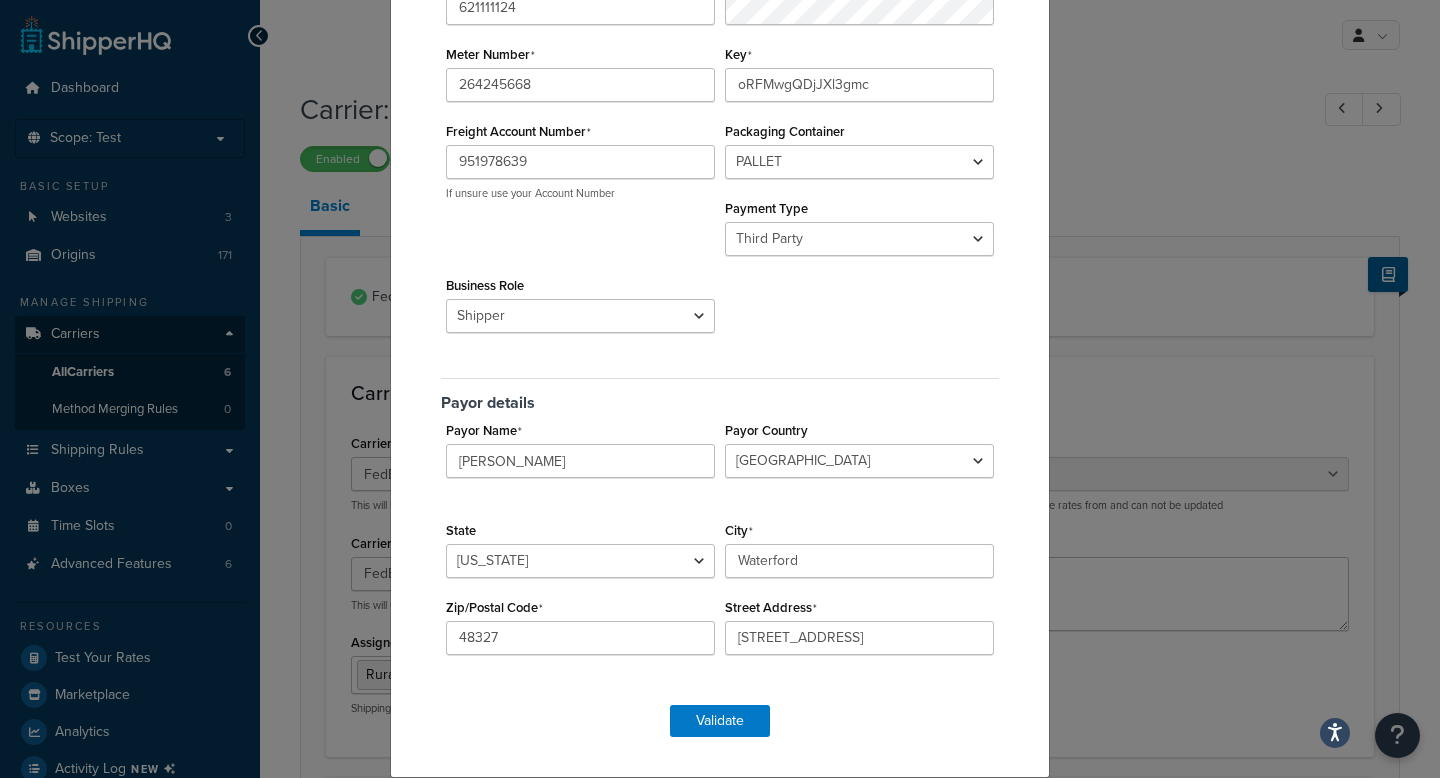 scroll, scrollTop: 0, scrollLeft: 0, axis: both 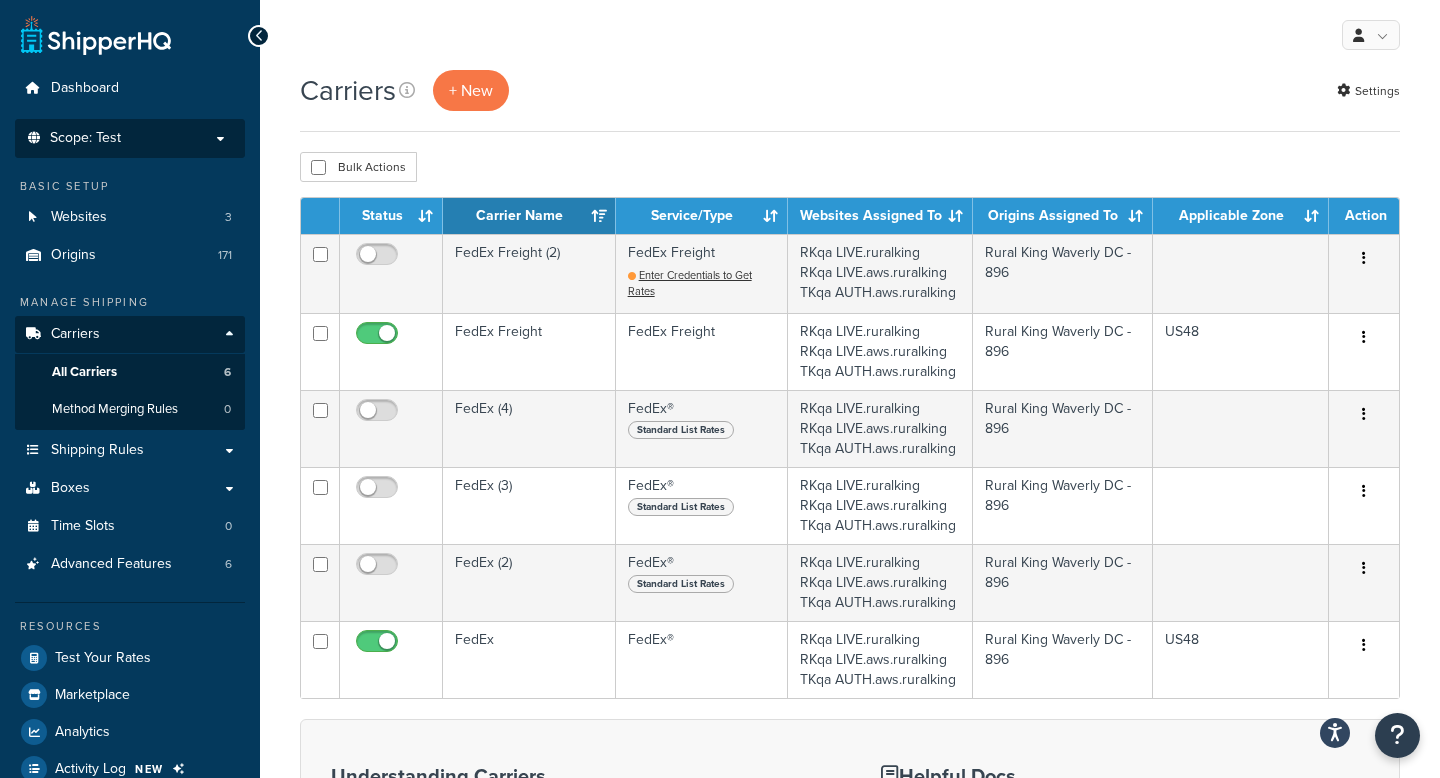 click on "Scope: Test" at bounding box center [130, 138] 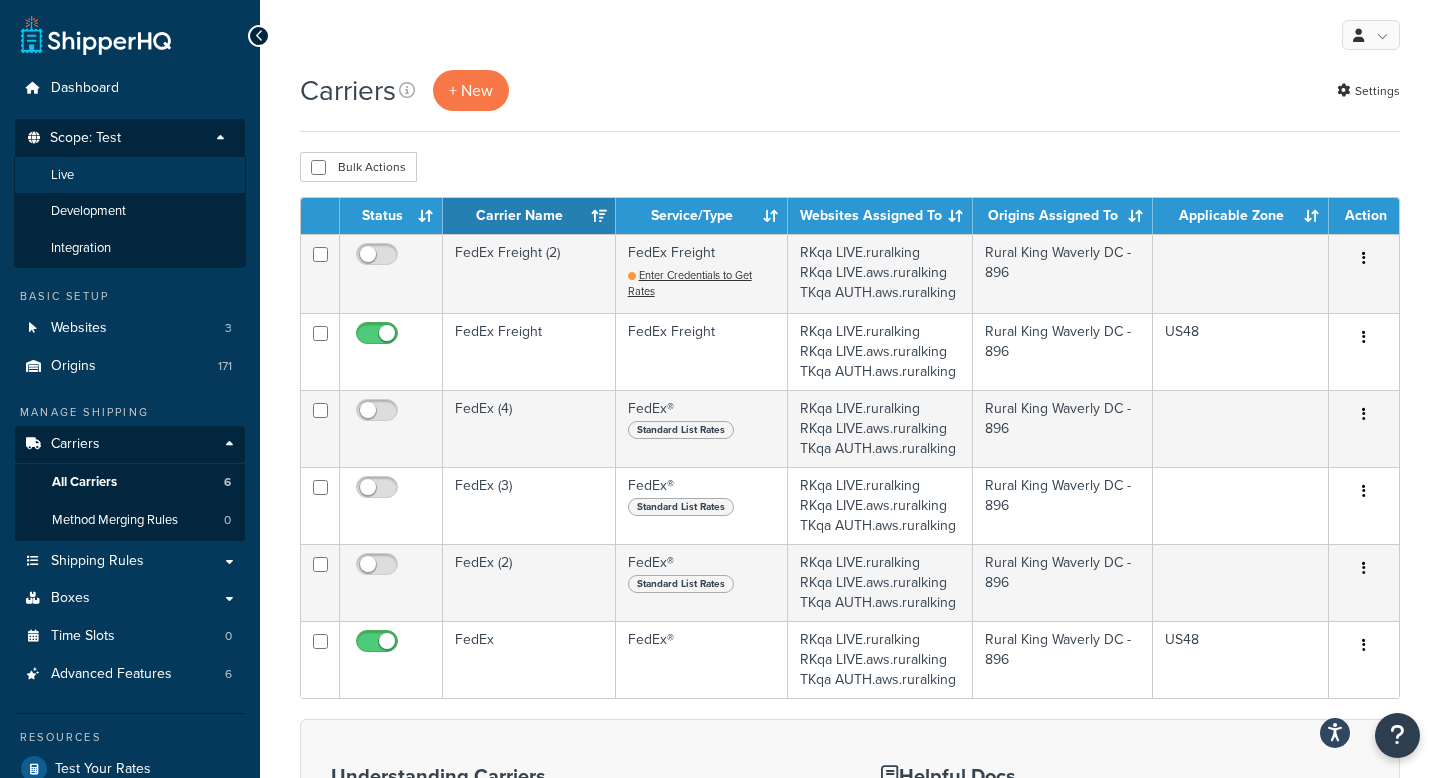 click on "Live" at bounding box center (130, 175) 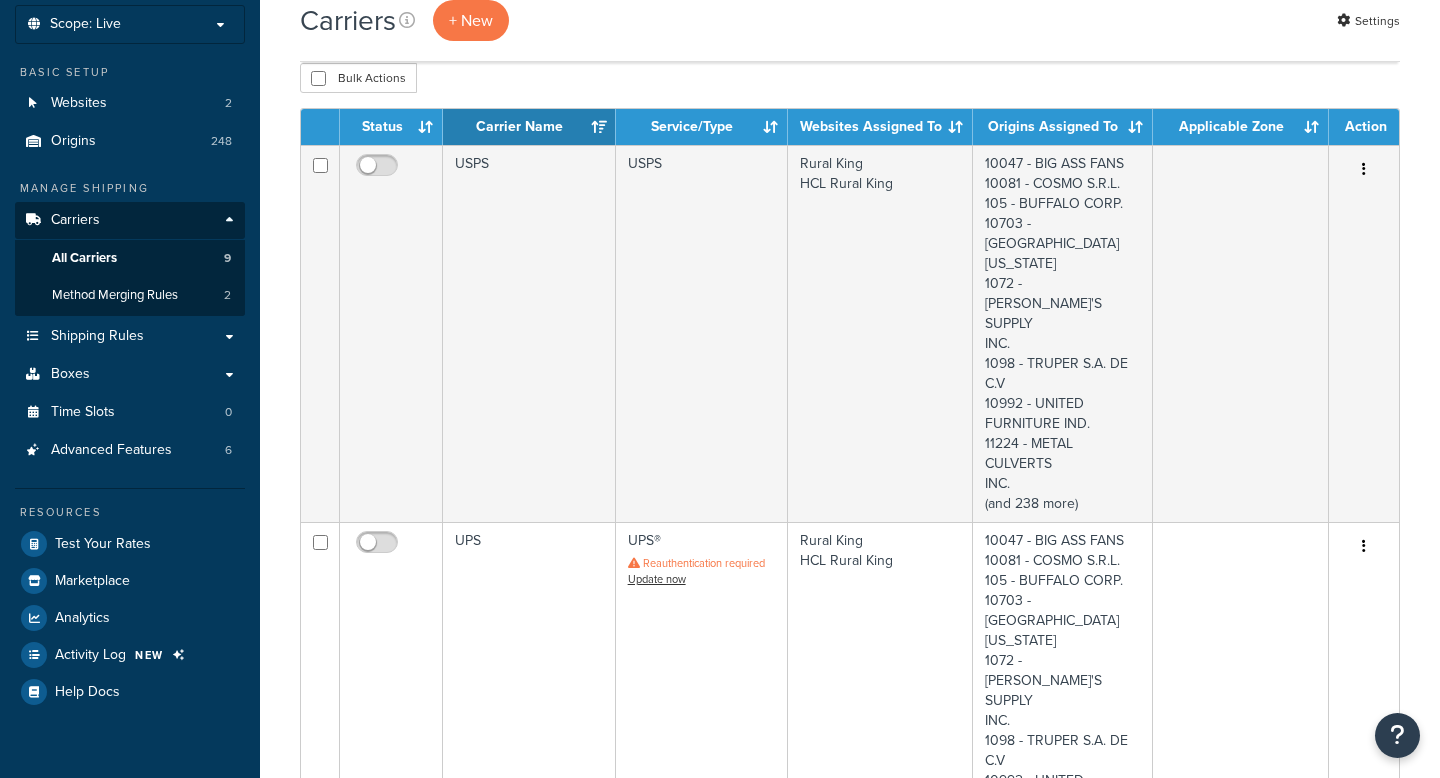 scroll, scrollTop: 513, scrollLeft: 0, axis: vertical 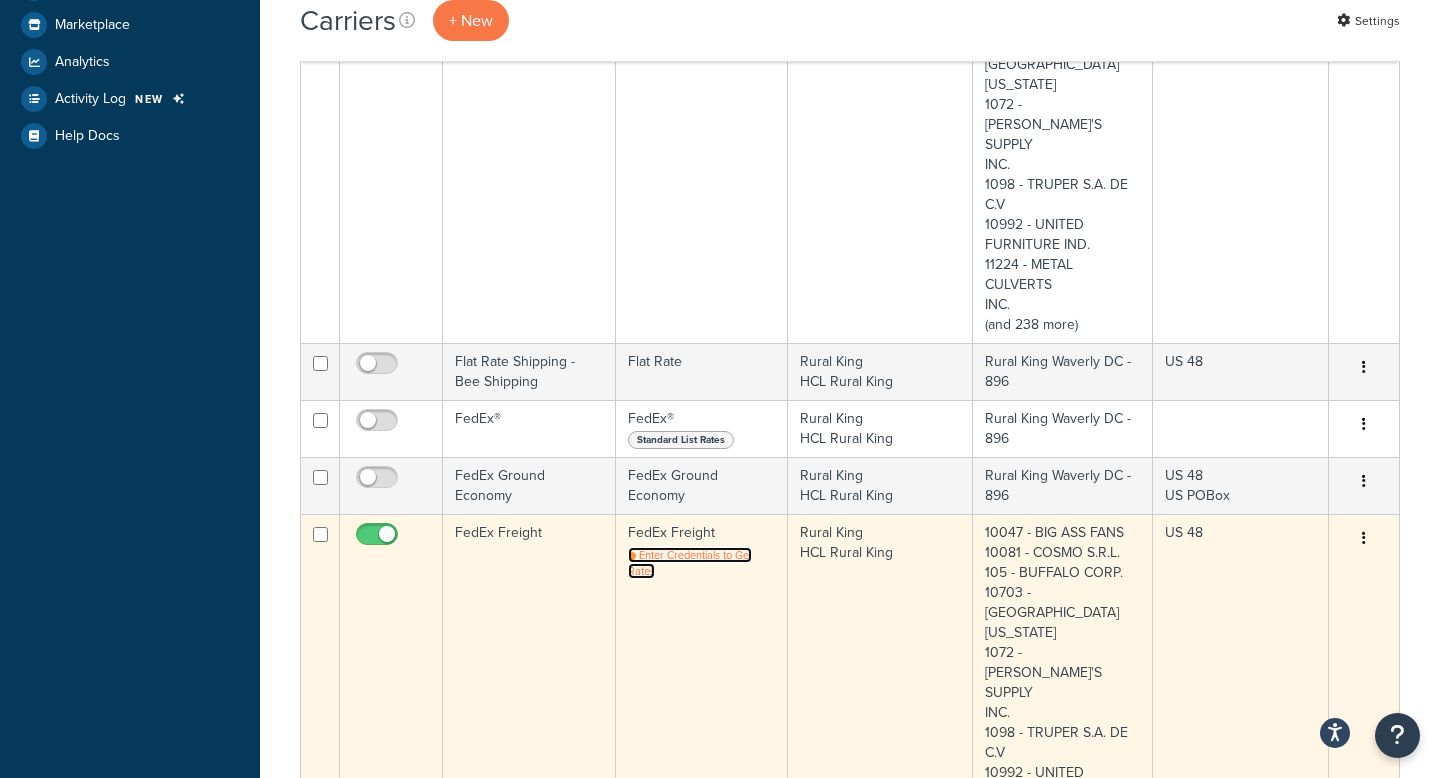 click on "Enter Credentials to Get Rates" at bounding box center (690, 563) 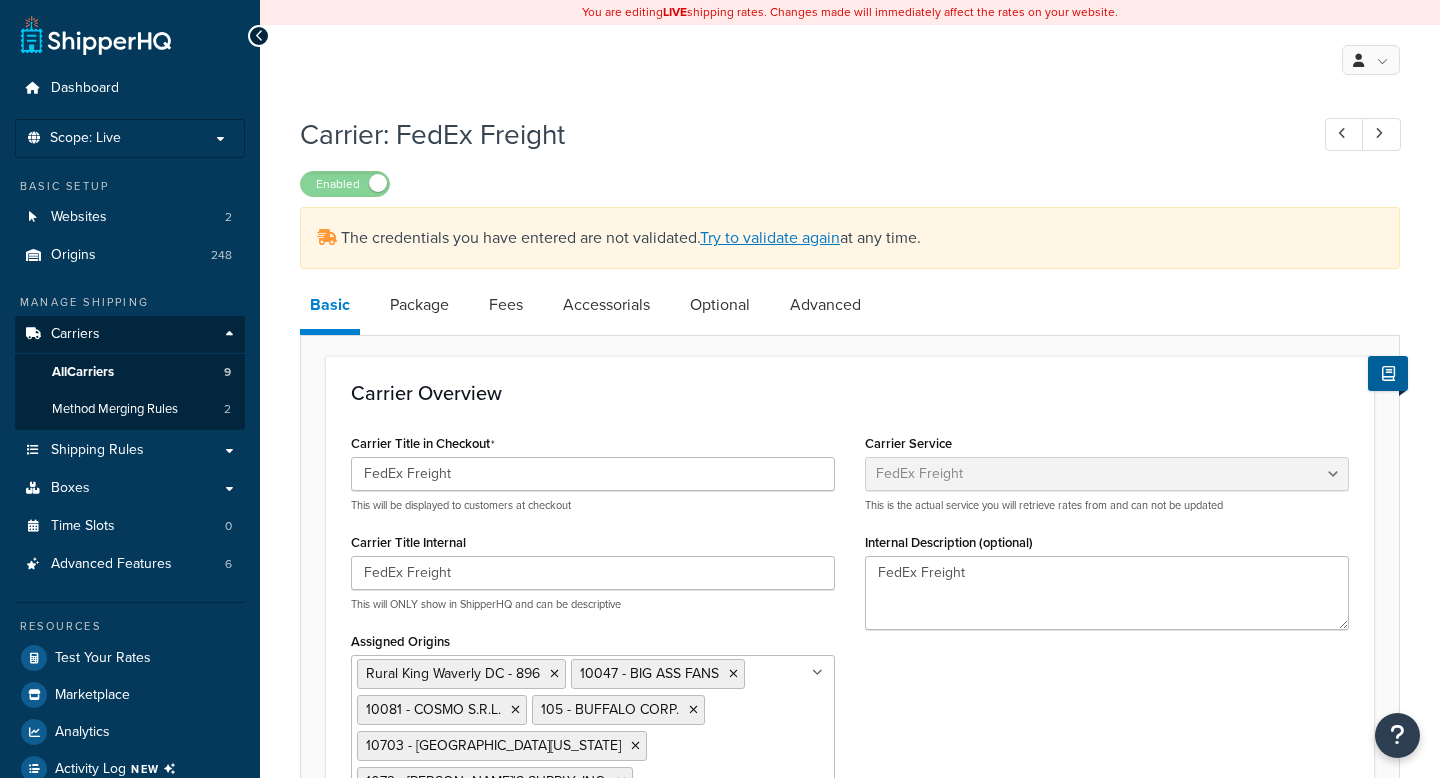 select on "fedExFreight" 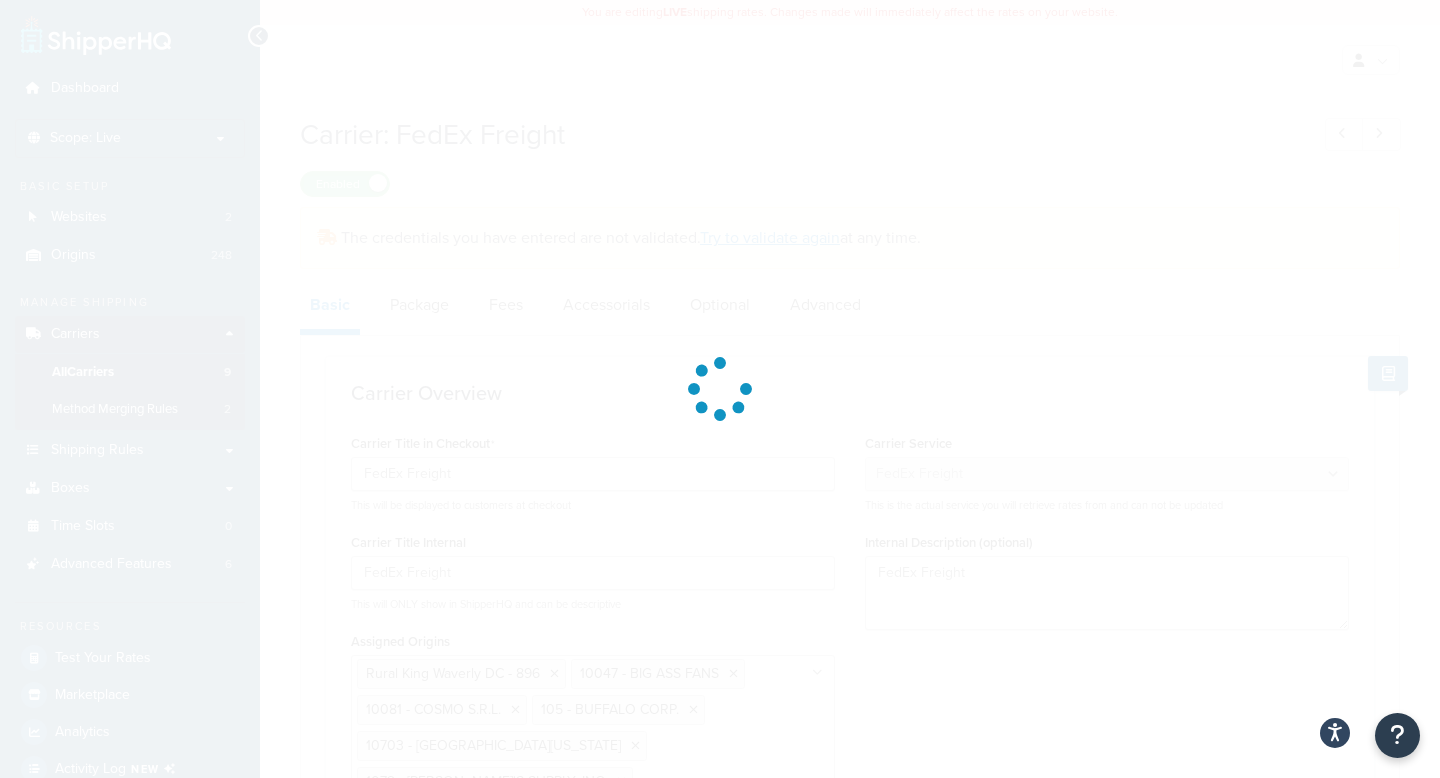 scroll, scrollTop: 0, scrollLeft: 0, axis: both 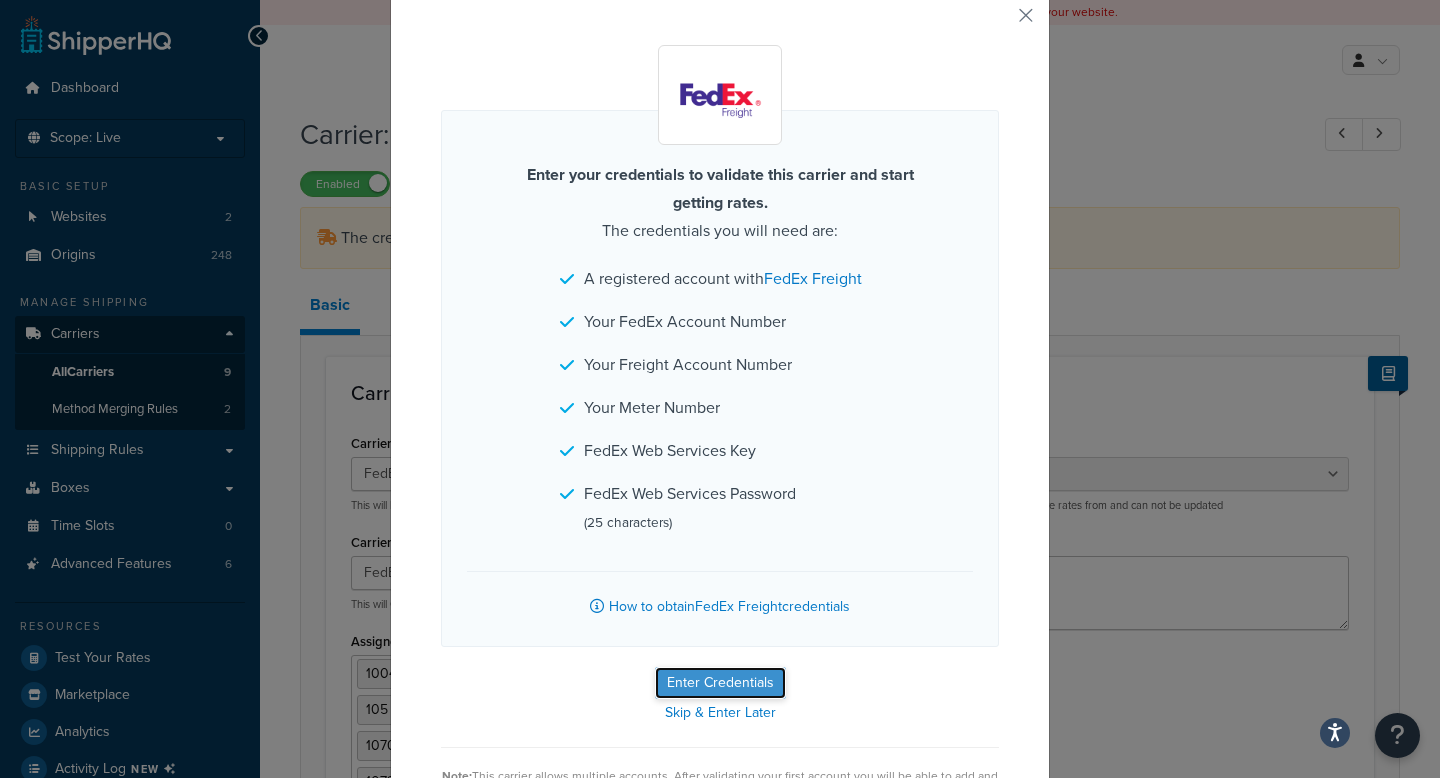 click on "Enter Credentials" at bounding box center (720, 683) 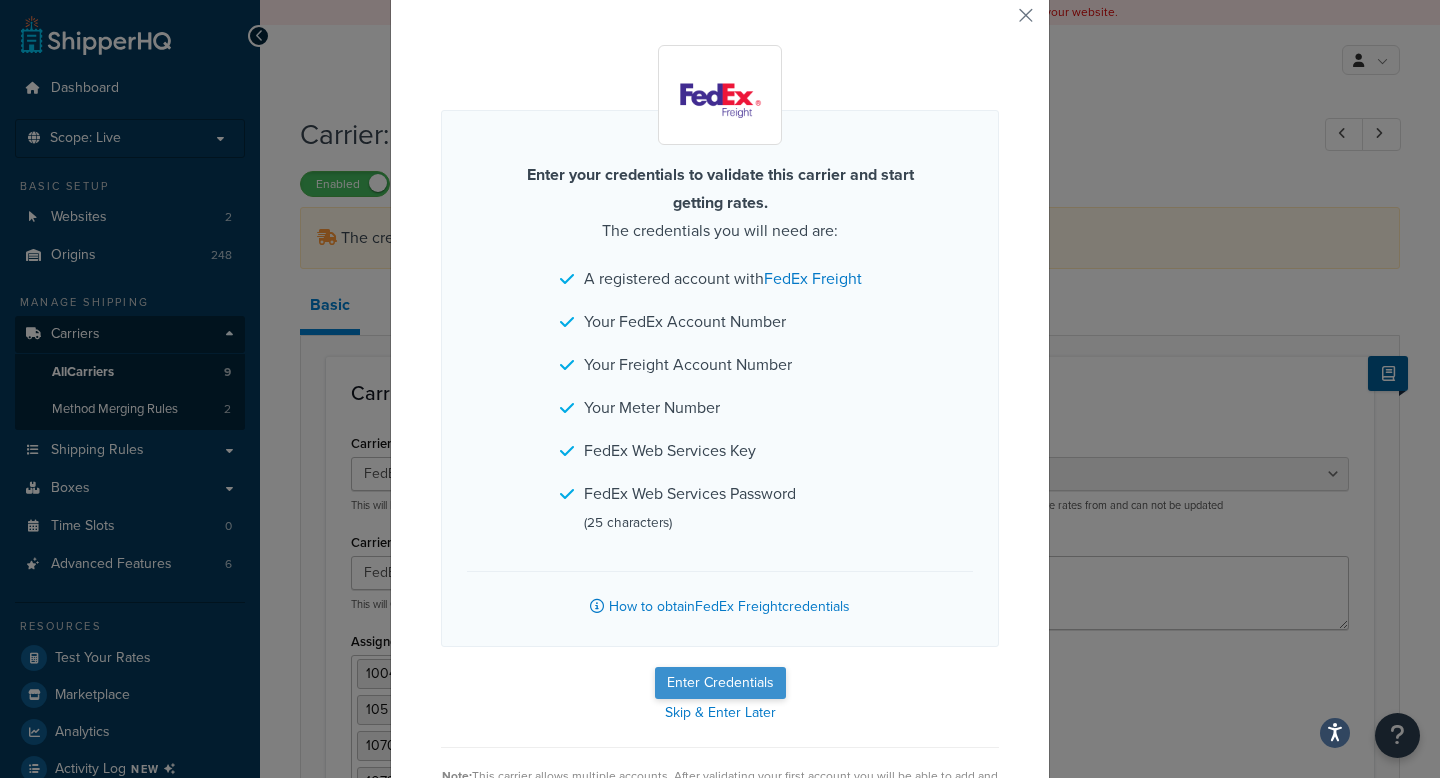 select on "PALLET" 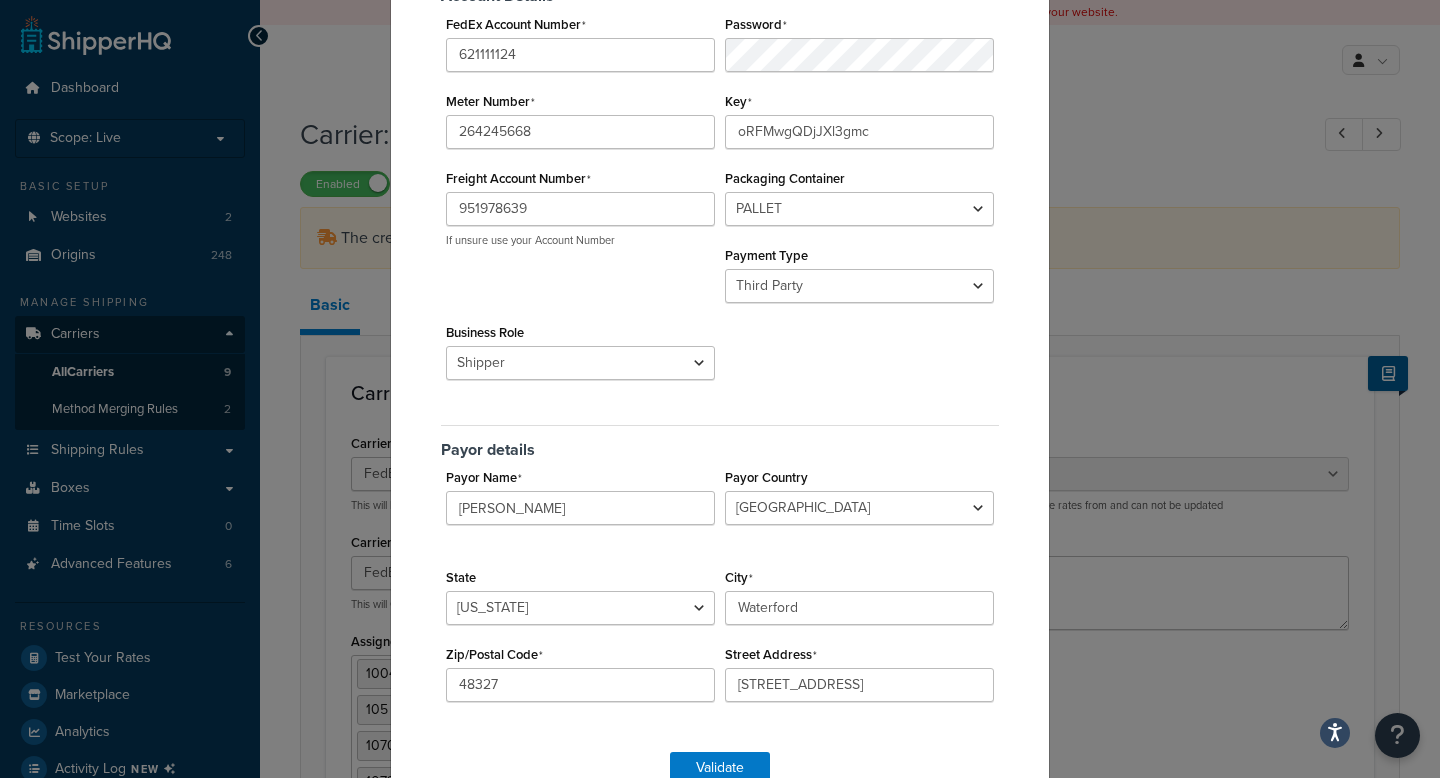 scroll, scrollTop: 345, scrollLeft: 0, axis: vertical 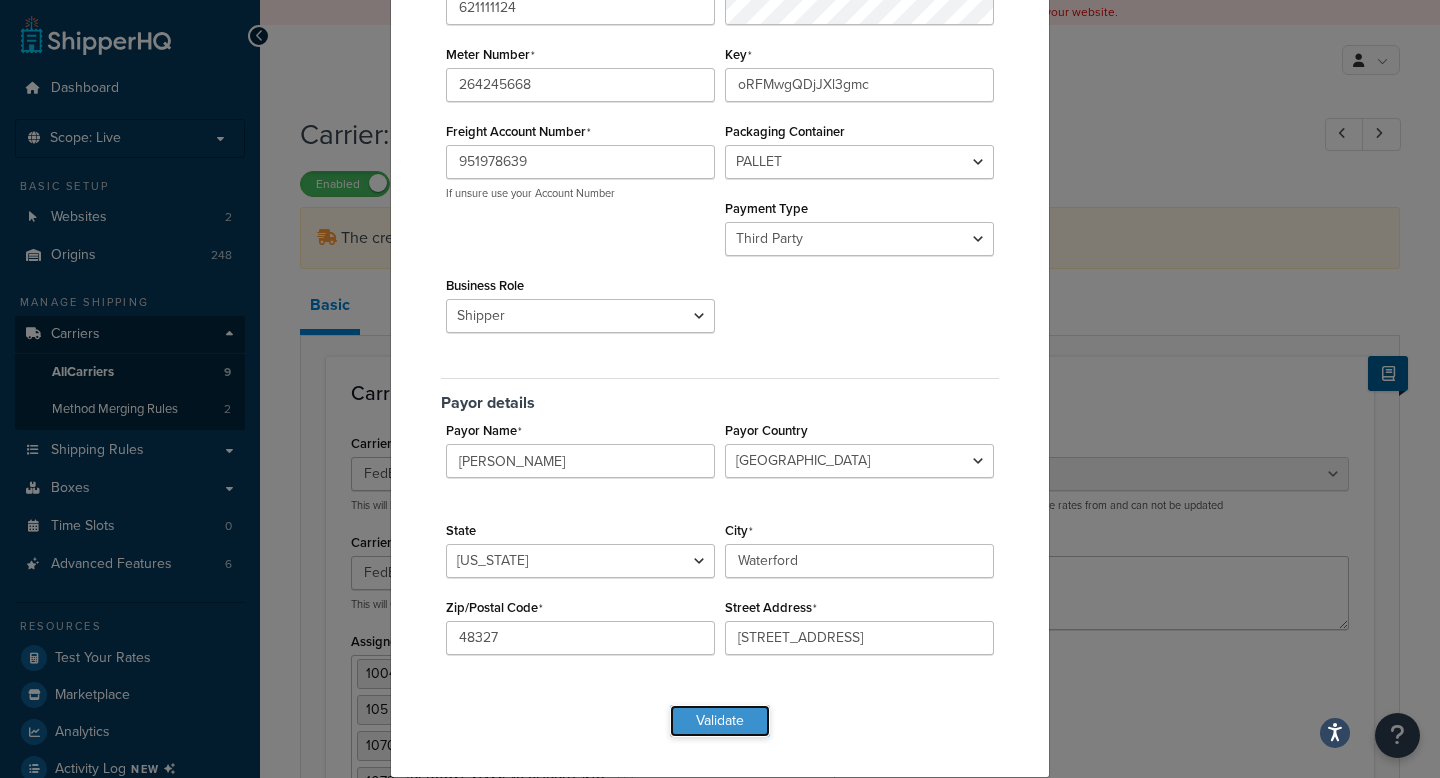 click on "Validate" at bounding box center (720, 721) 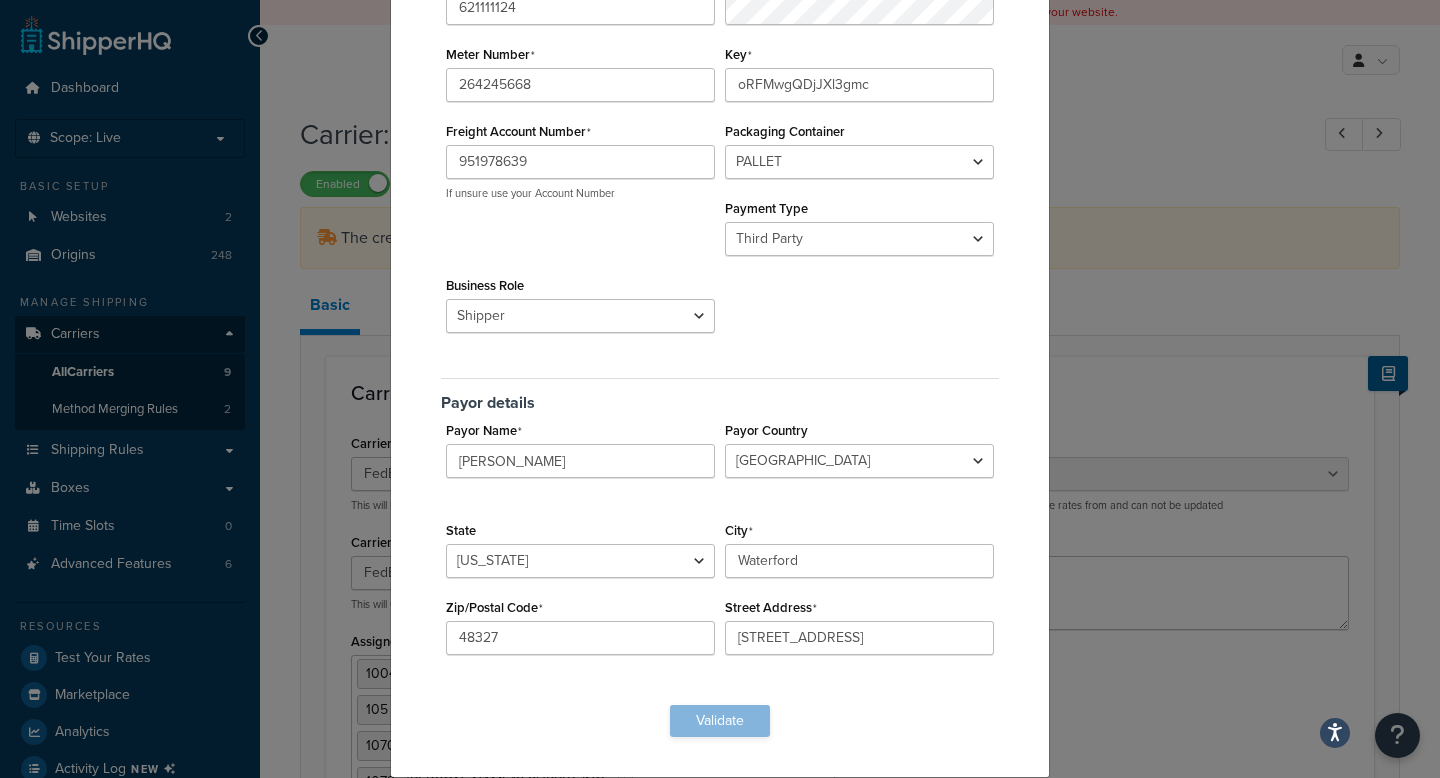 scroll, scrollTop: 0, scrollLeft: 0, axis: both 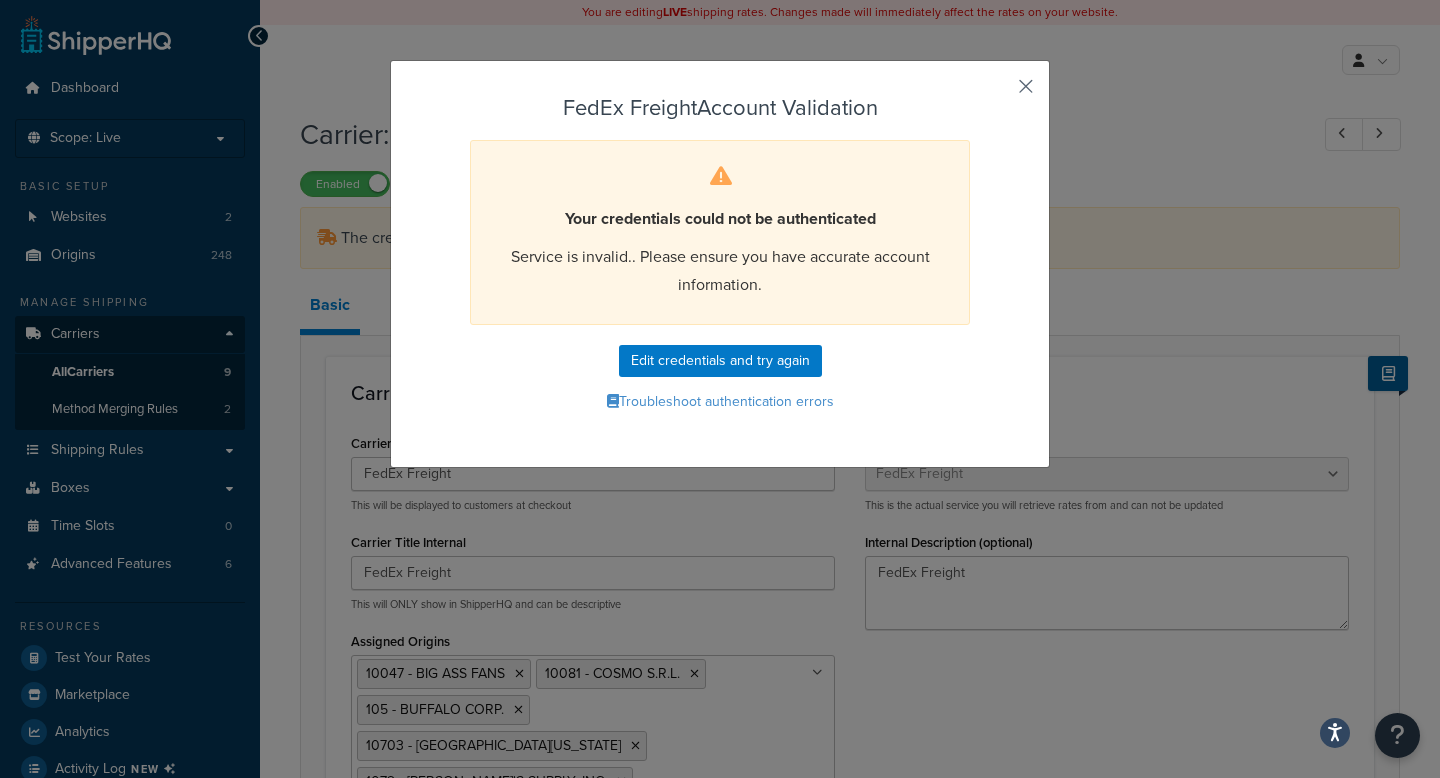 click at bounding box center [996, 93] 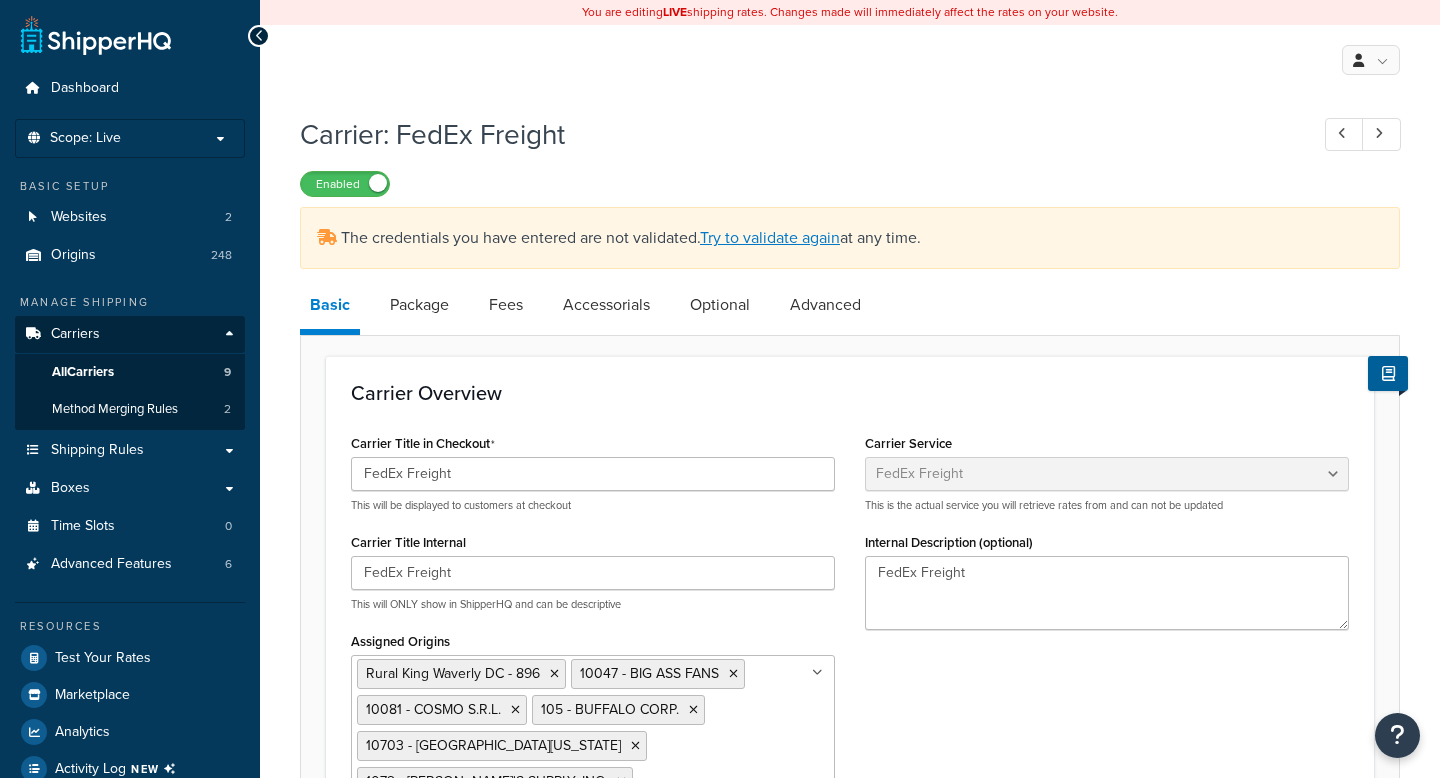 select on "fedExFreight" 